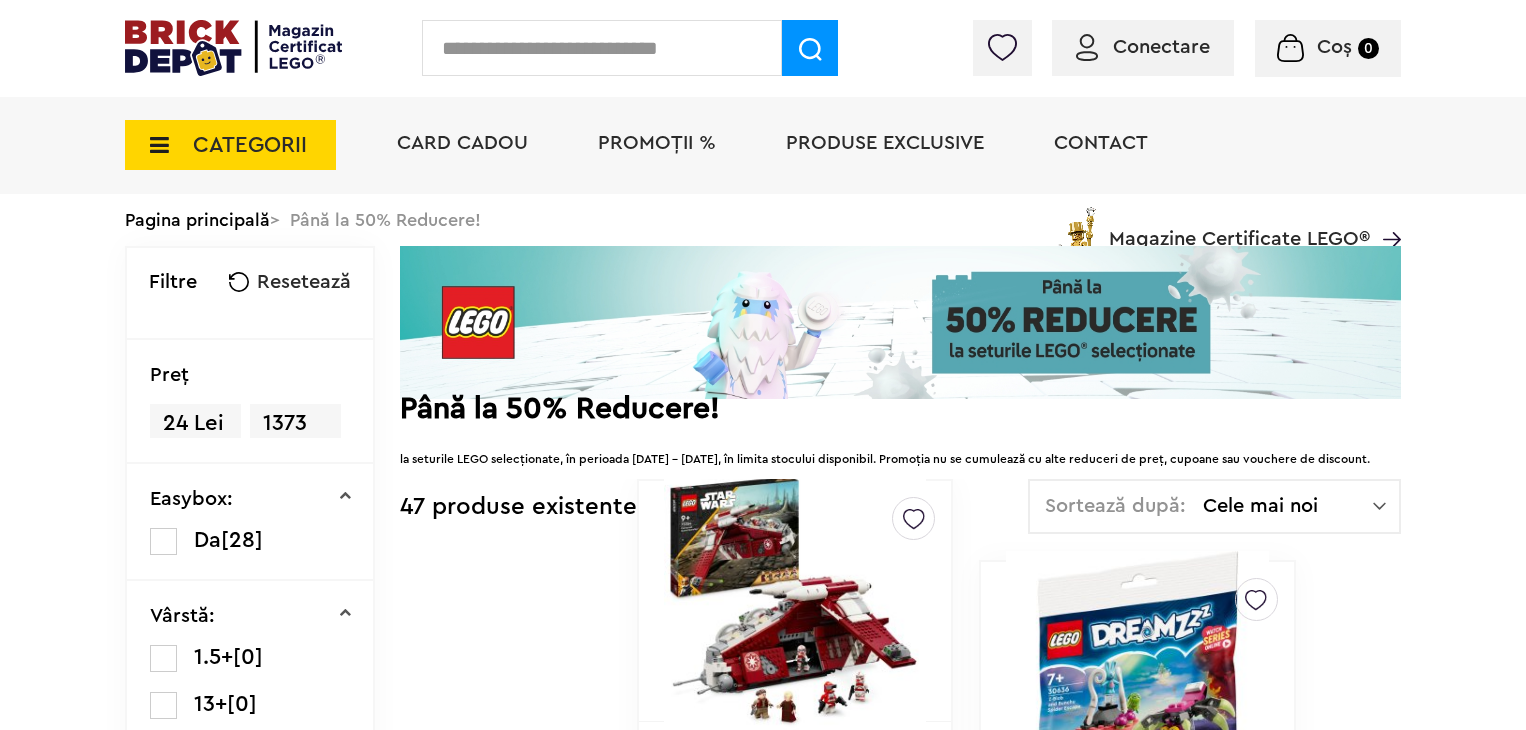 scroll, scrollTop: 0, scrollLeft: 0, axis: both 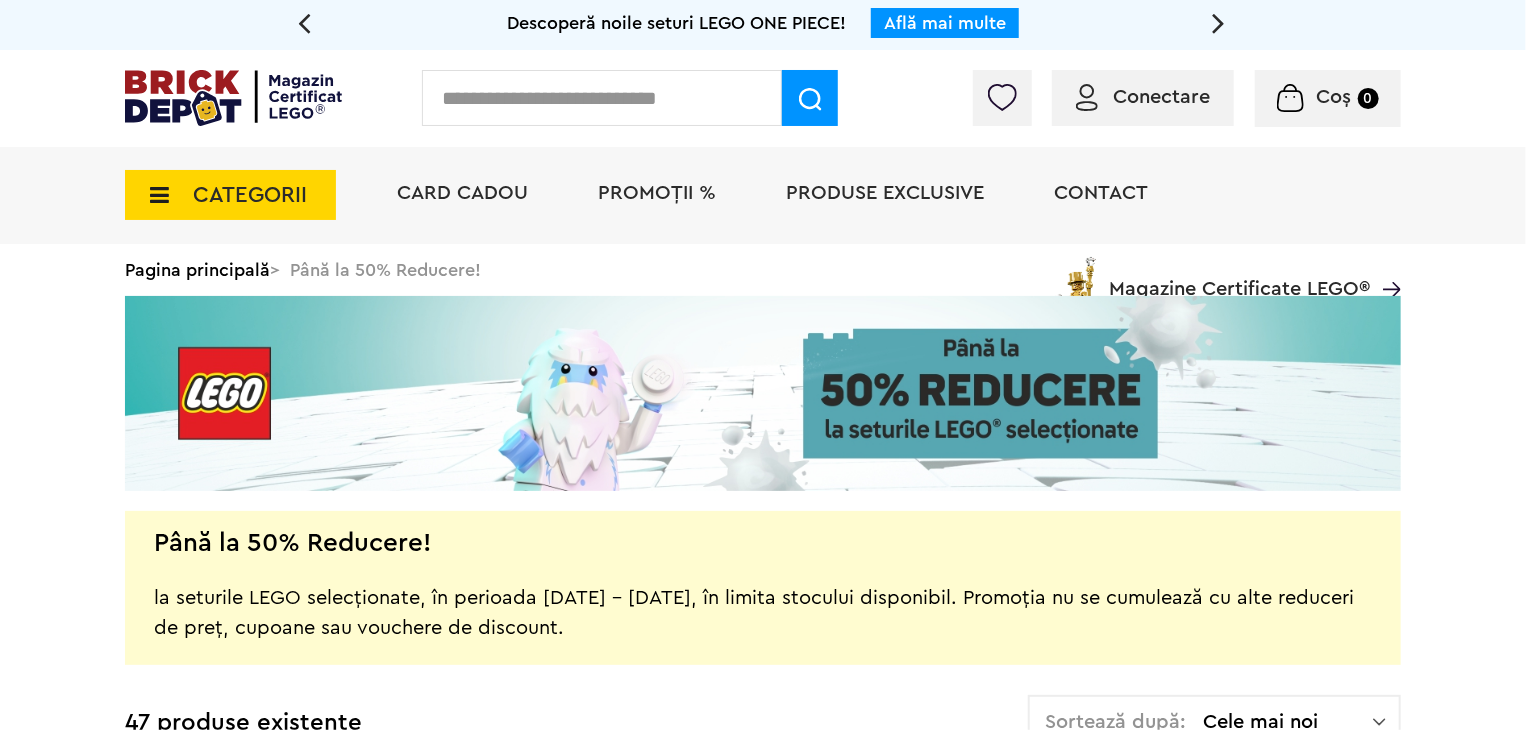 click on "Conectare" at bounding box center (1161, 97) 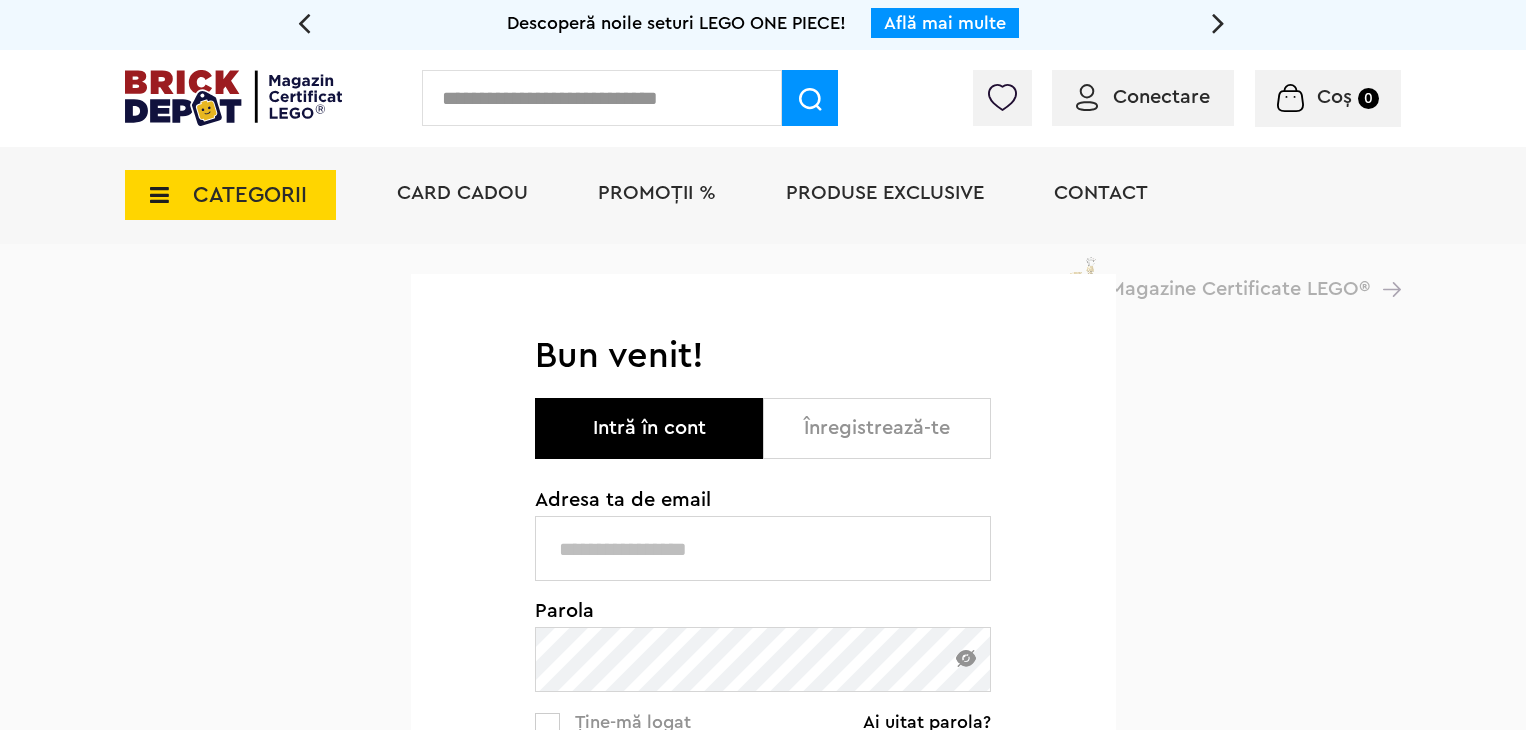 scroll, scrollTop: 0, scrollLeft: 0, axis: both 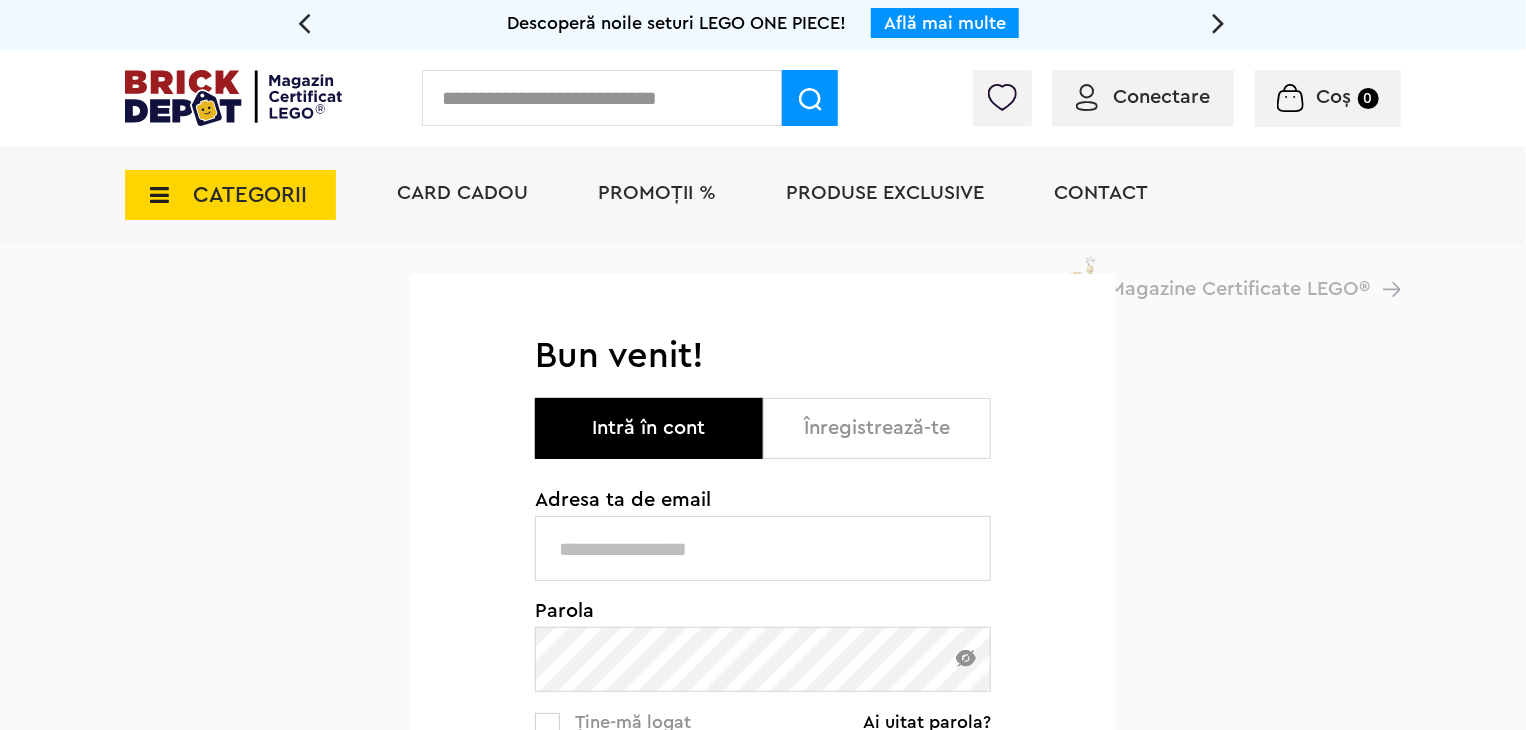 click at bounding box center (763, 548) 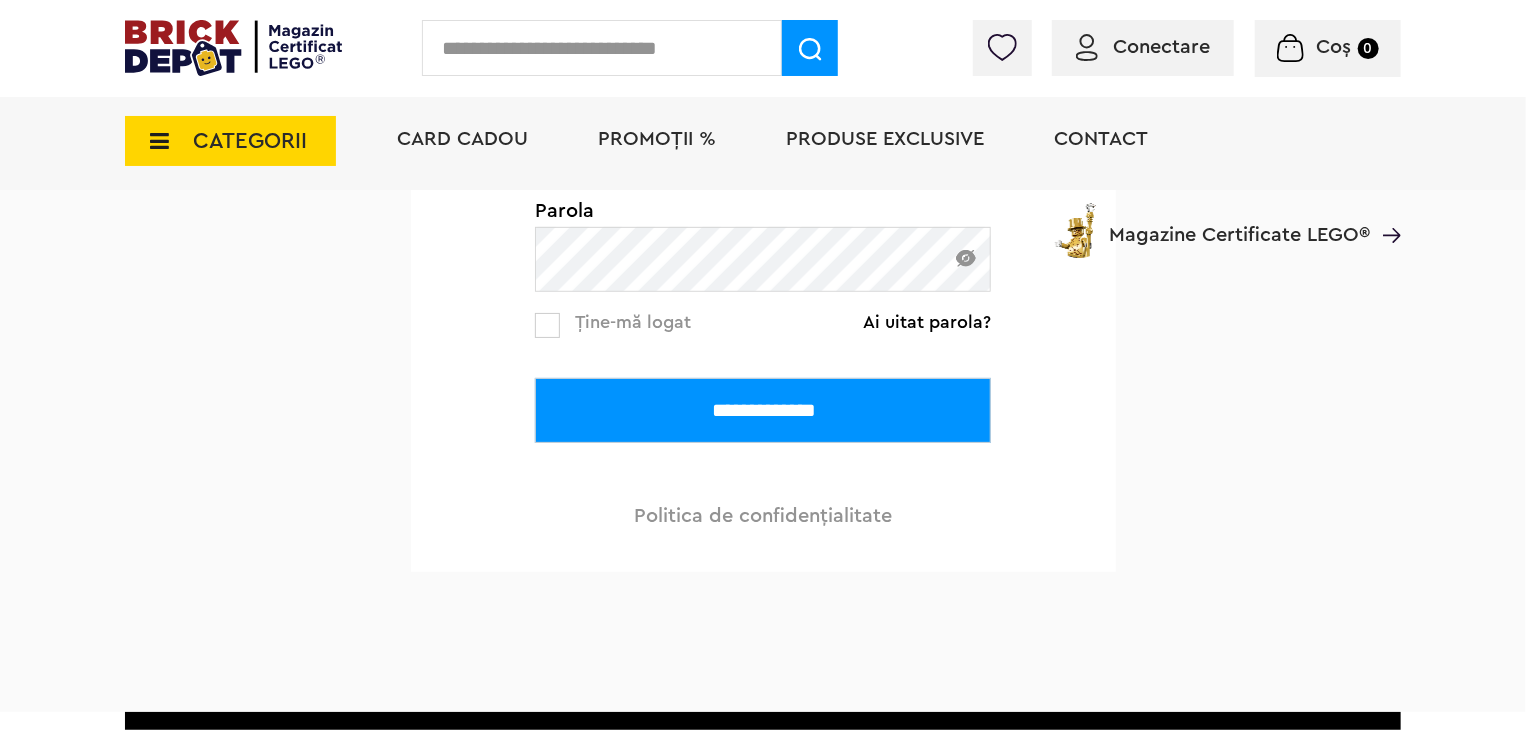 scroll, scrollTop: 402, scrollLeft: 0, axis: vertical 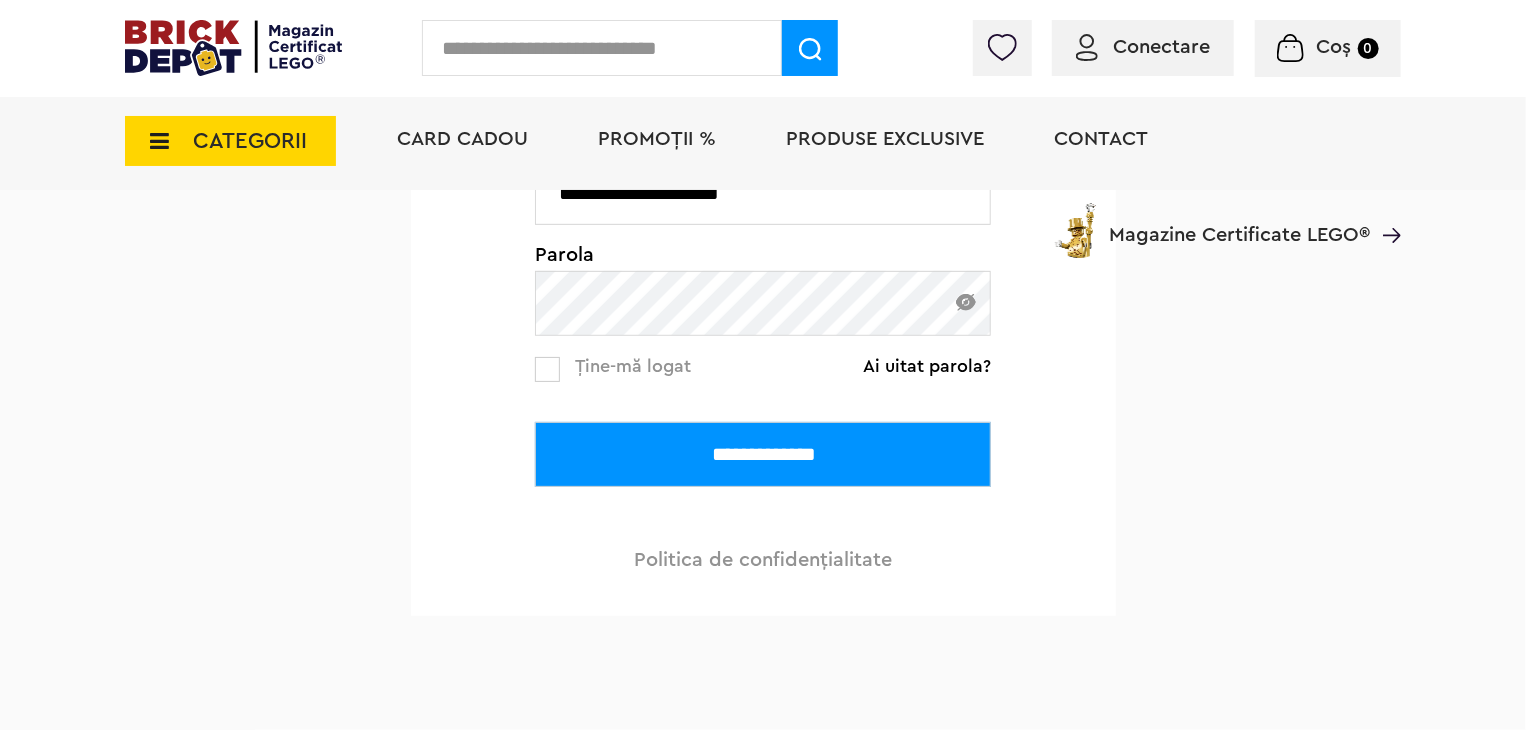 click on "**********" at bounding box center [763, 454] 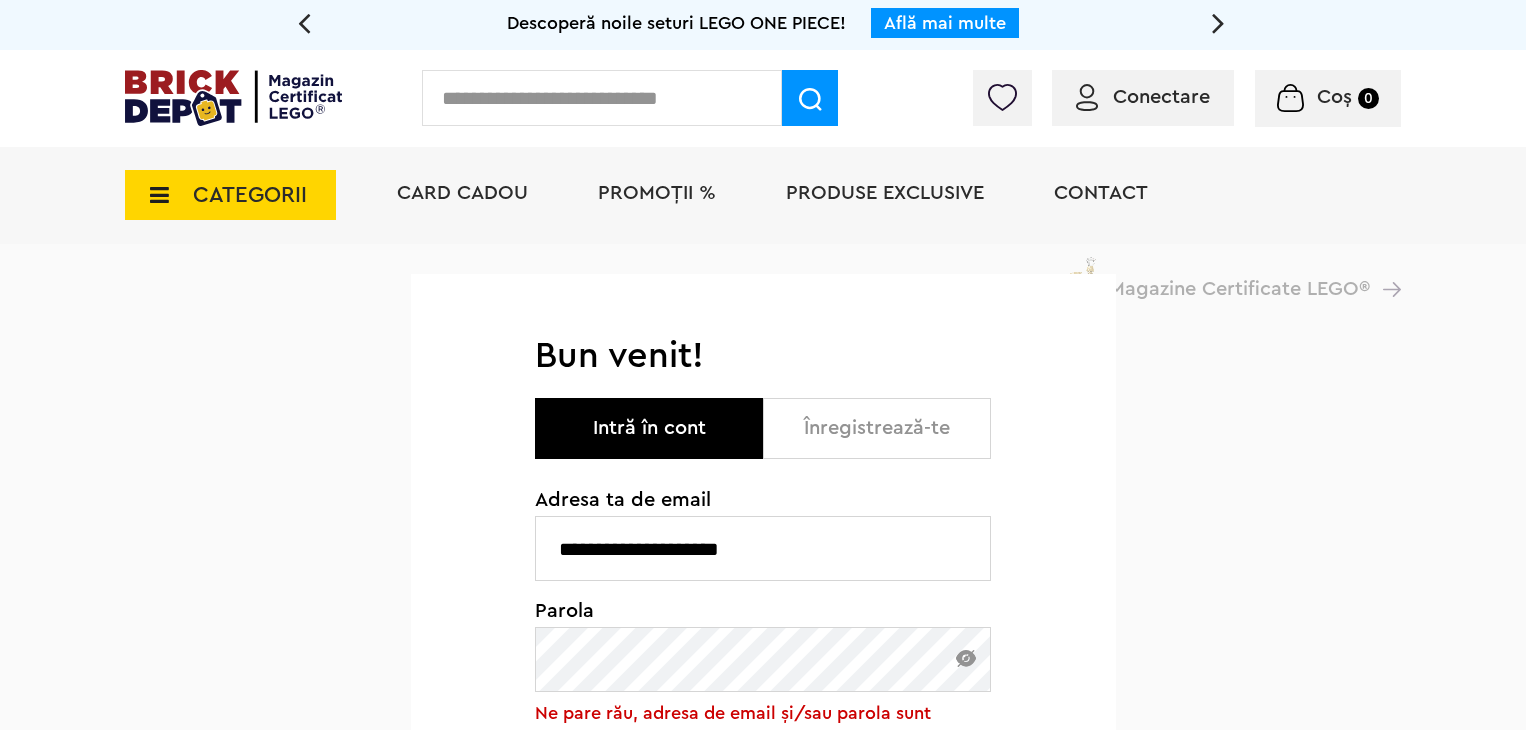 scroll, scrollTop: 0, scrollLeft: 0, axis: both 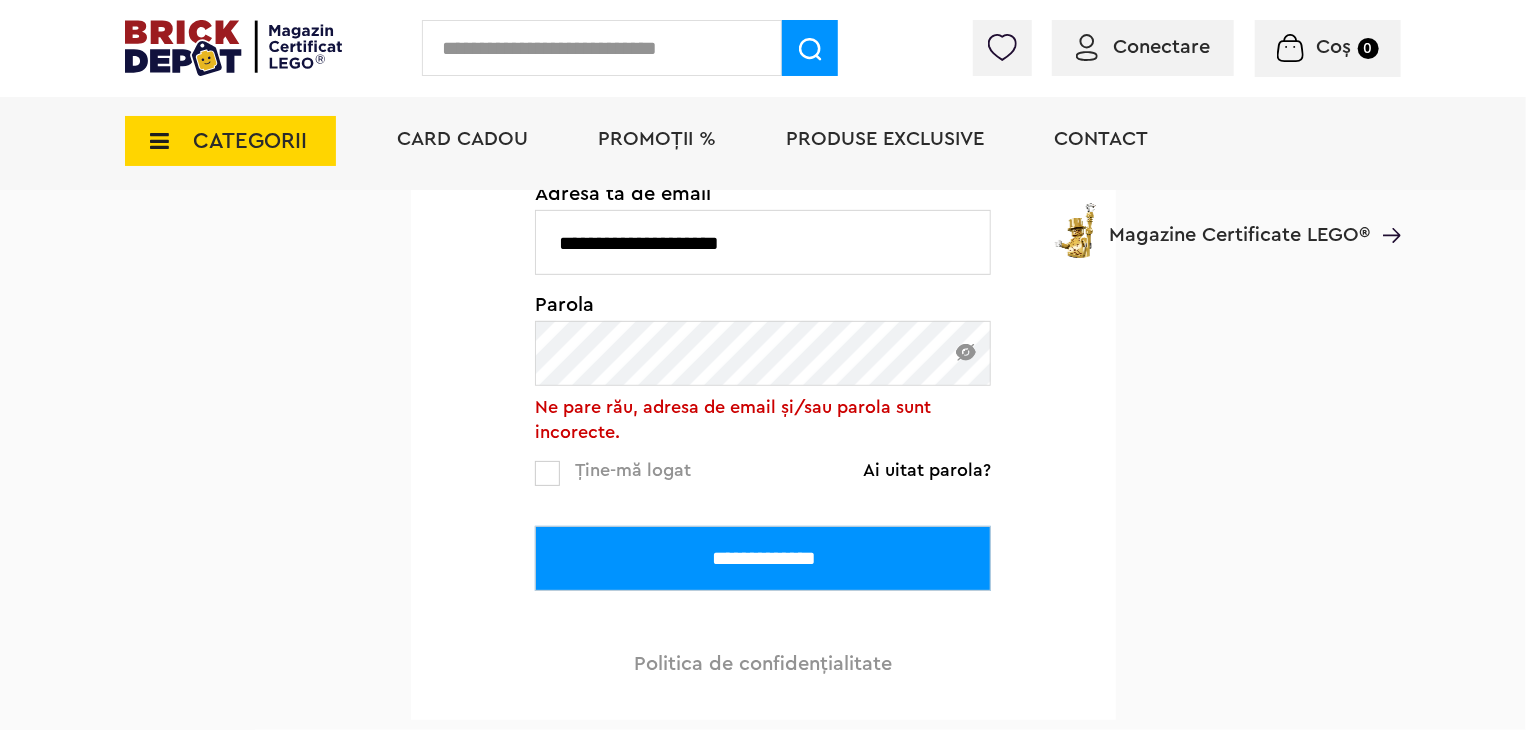 click on "**********" at bounding box center [763, 558] 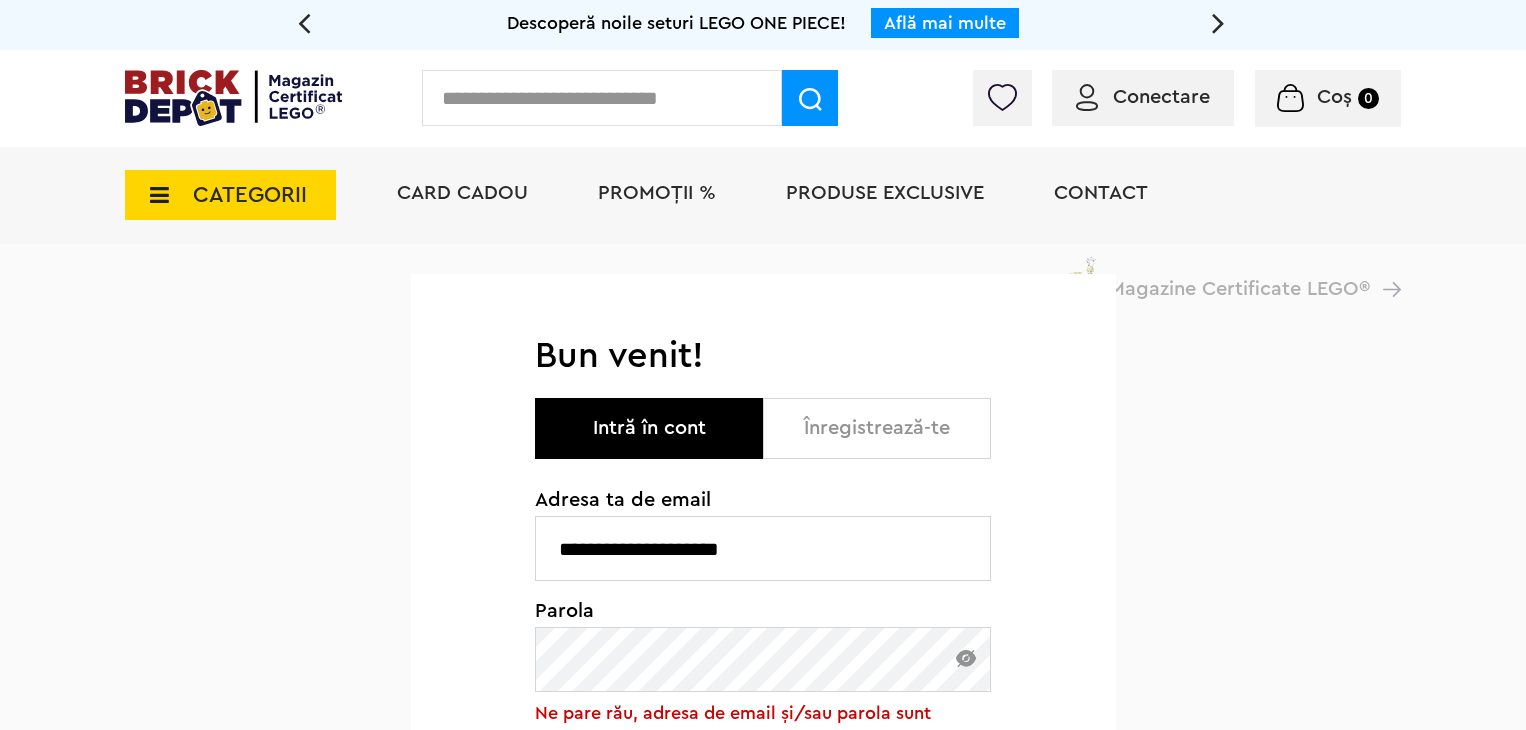 scroll, scrollTop: 0, scrollLeft: 0, axis: both 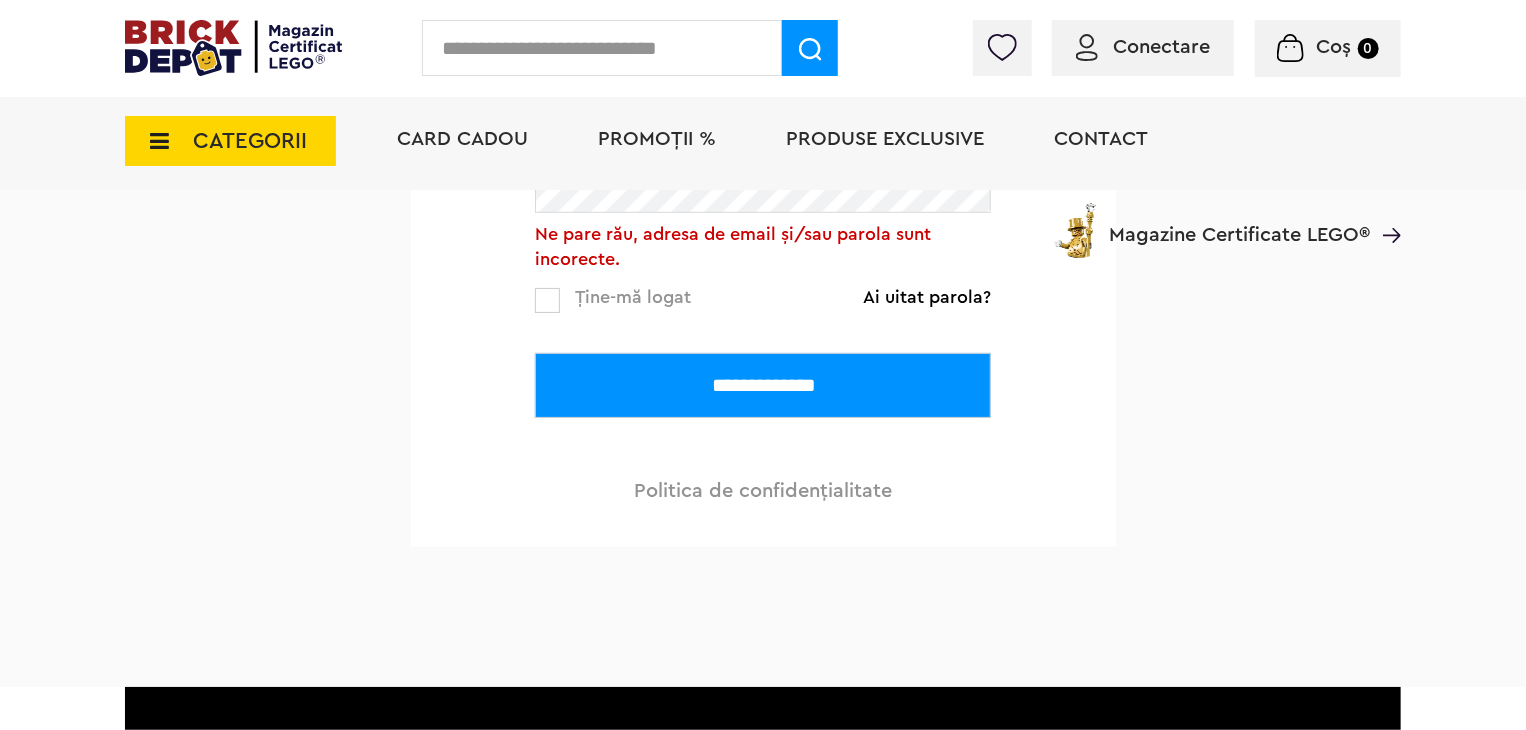 click on "Ai uitat parola?" at bounding box center [927, 297] 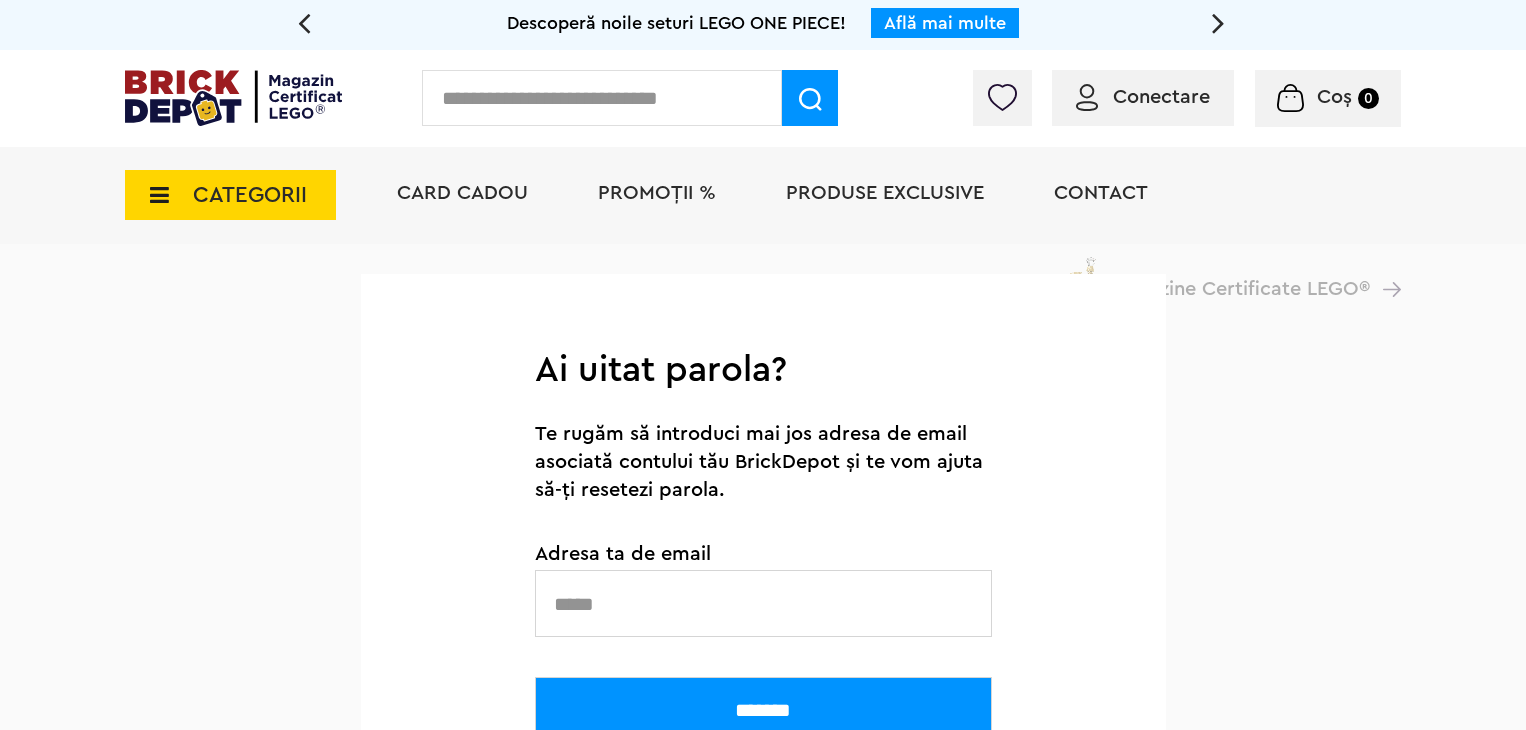 scroll, scrollTop: 0, scrollLeft: 0, axis: both 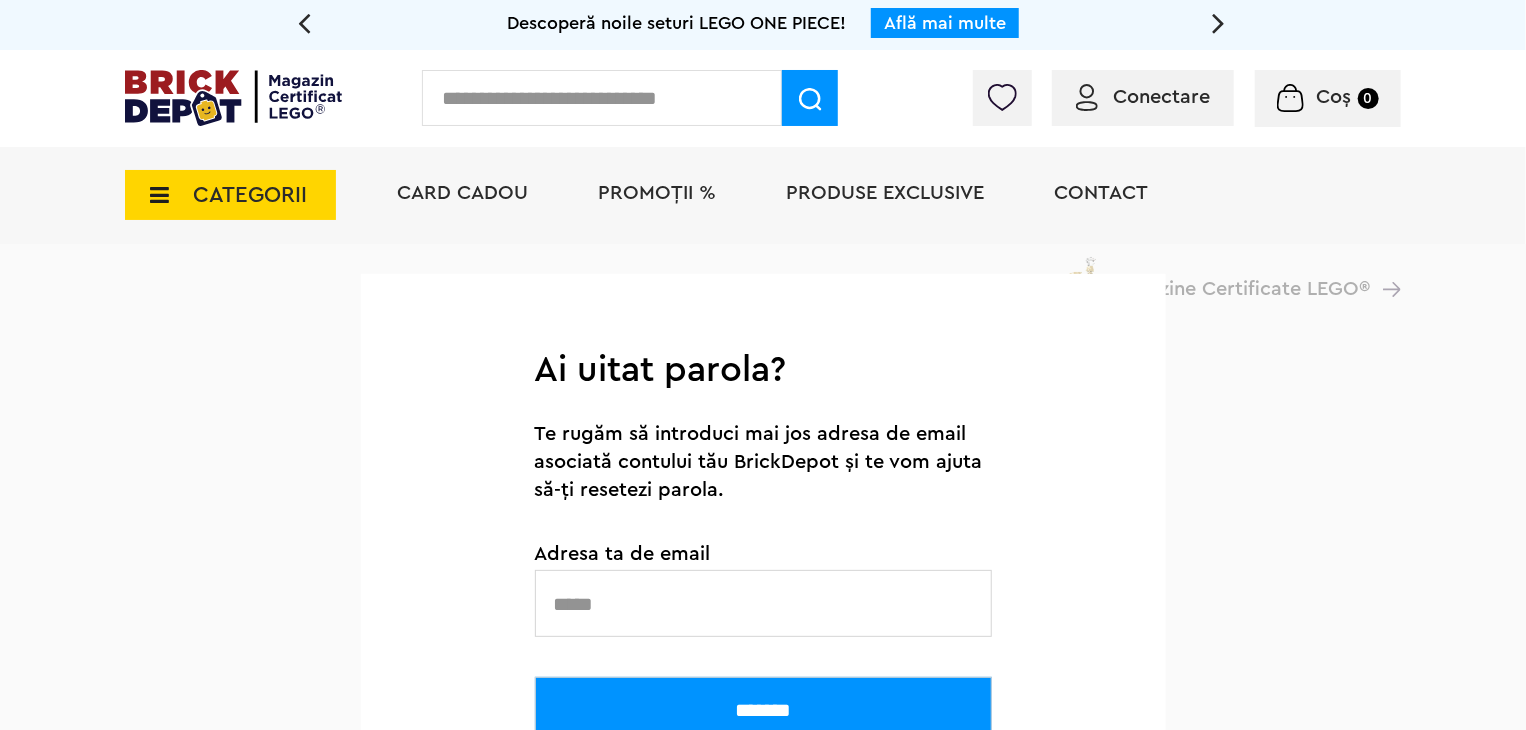 click at bounding box center (763, 603) 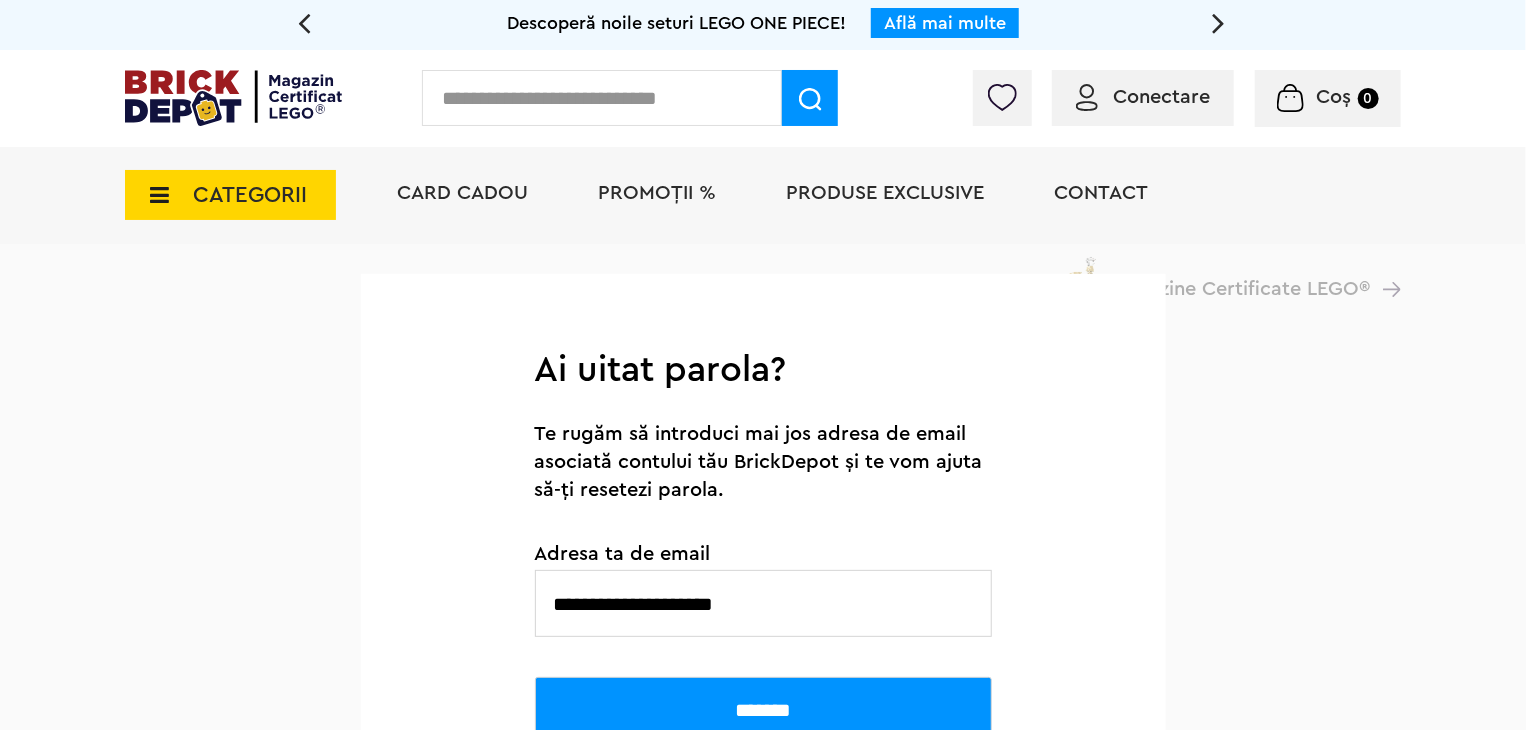 click on "*******" at bounding box center [763, 708] 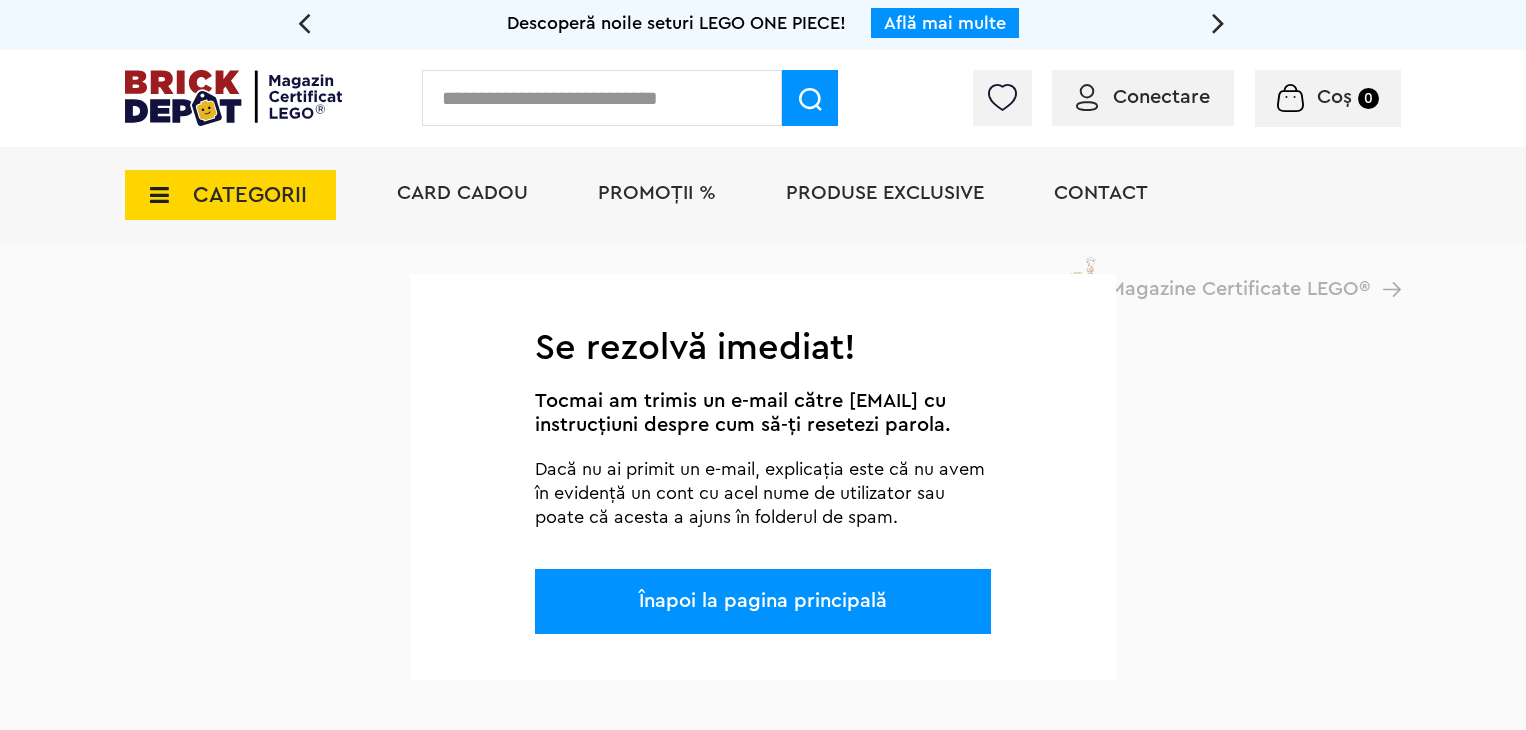 scroll, scrollTop: 0, scrollLeft: 0, axis: both 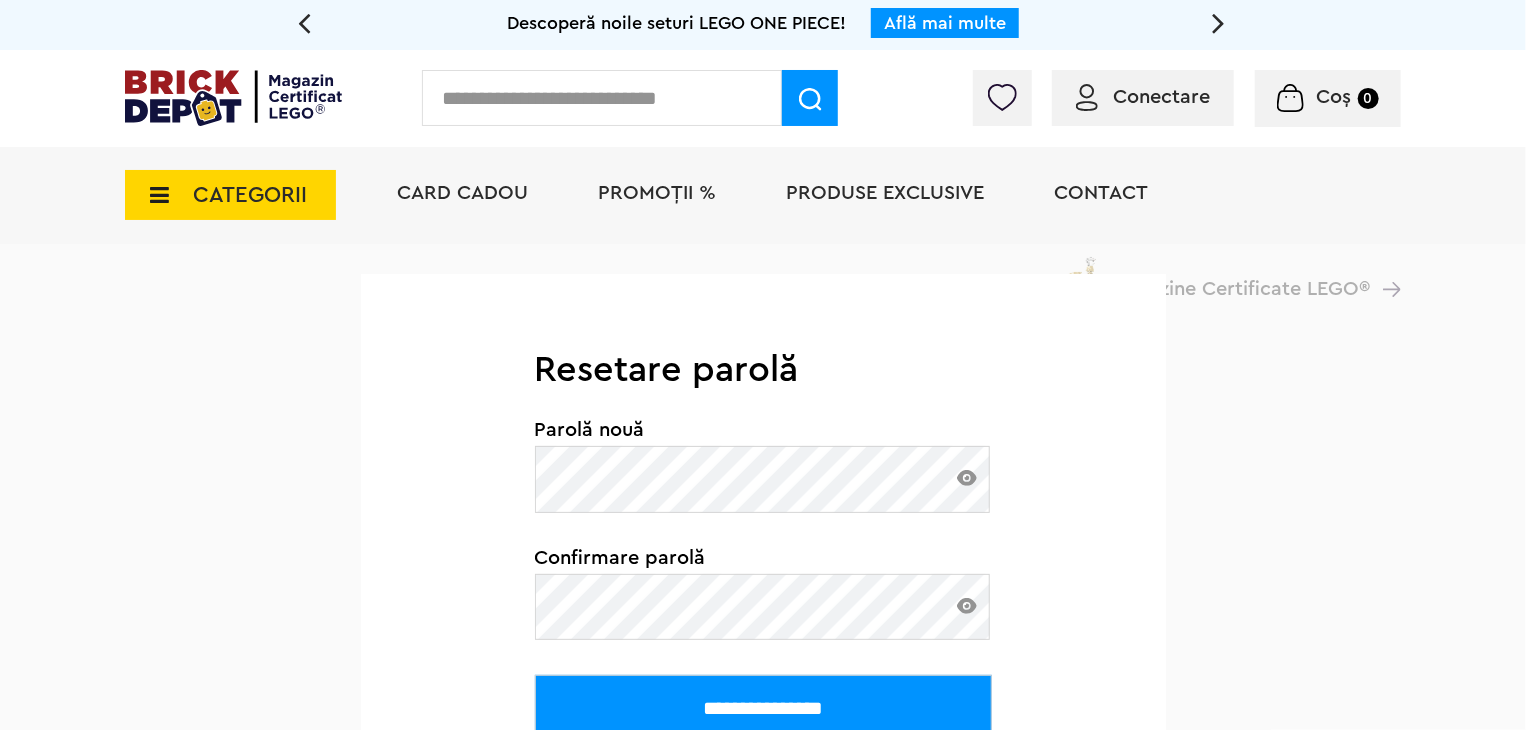 click at bounding box center (967, 478) 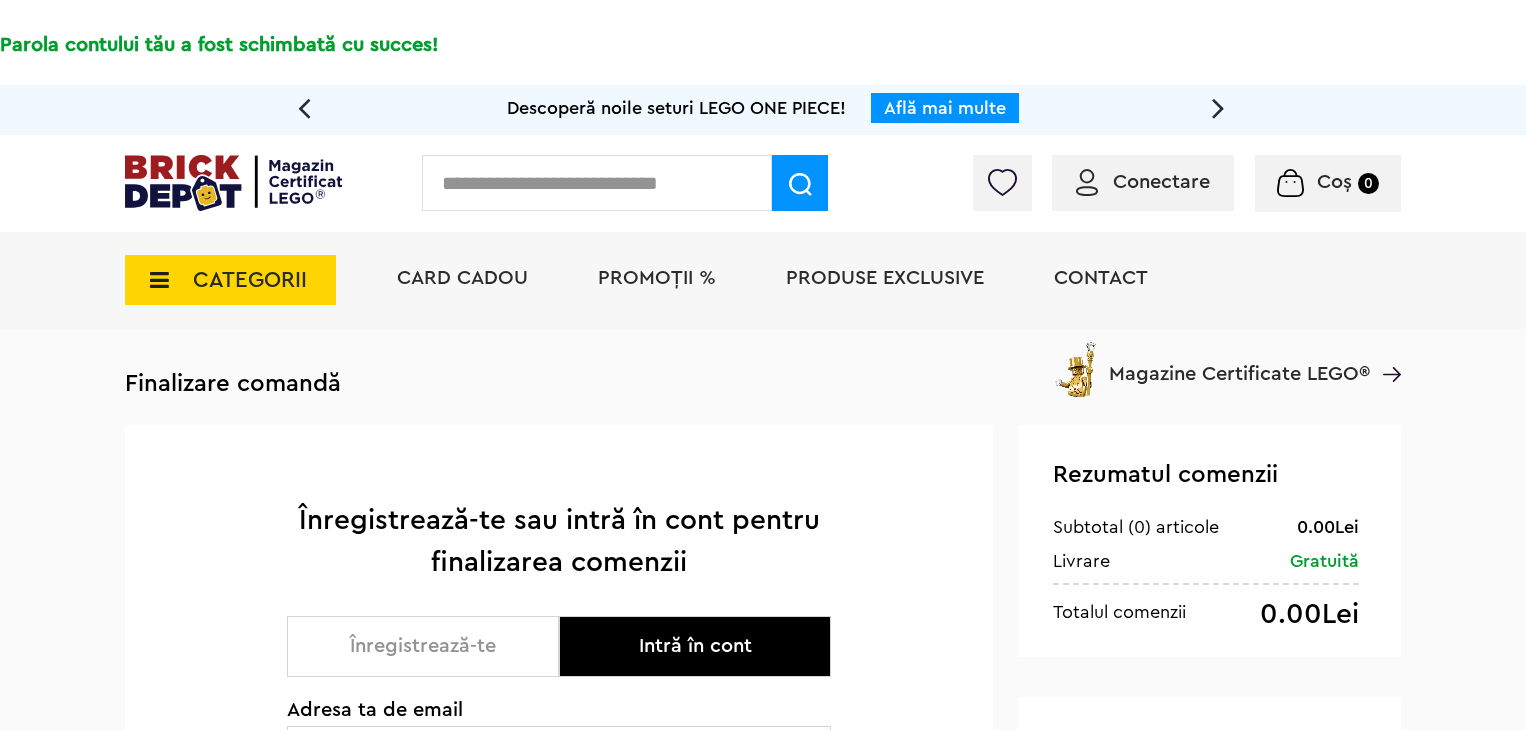 scroll, scrollTop: 0, scrollLeft: 0, axis: both 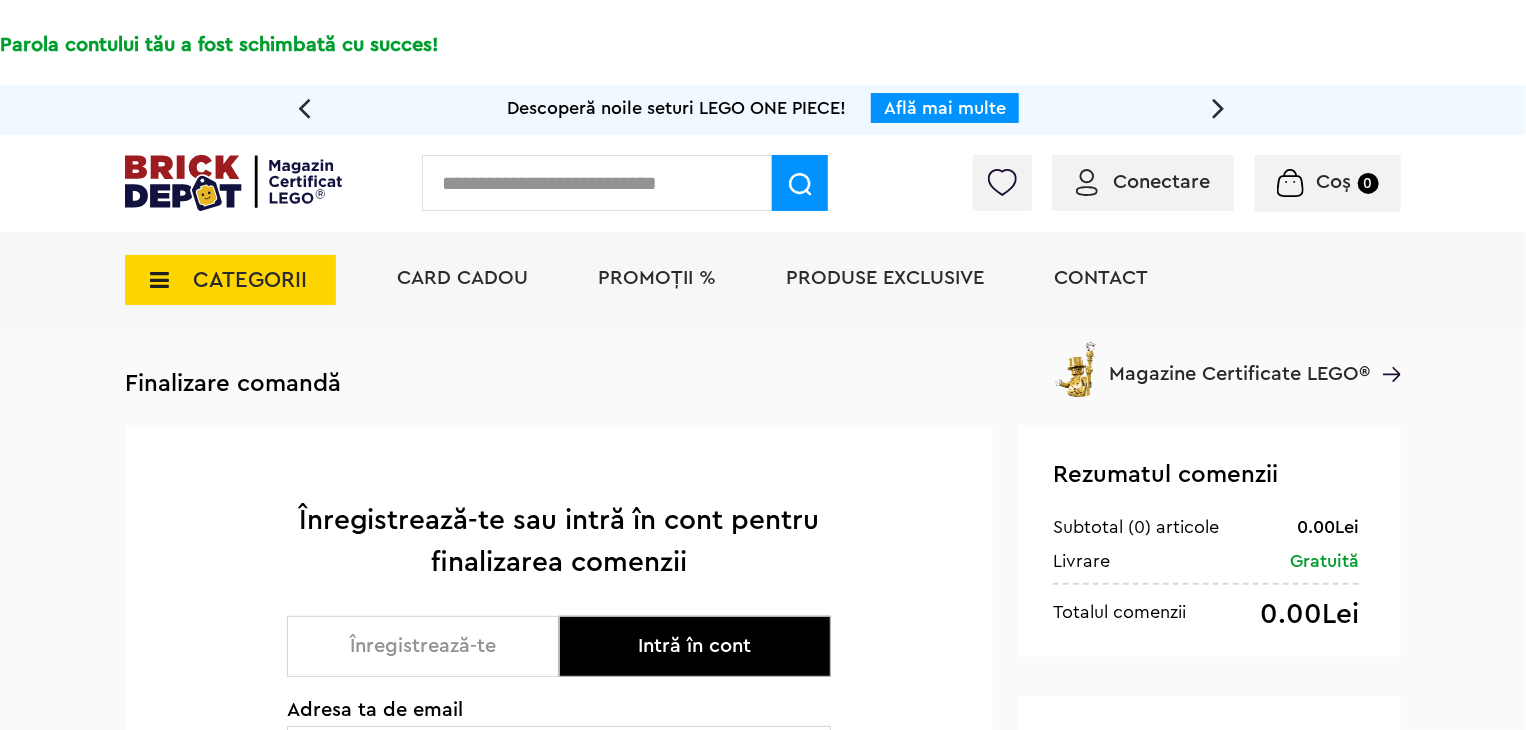 click on "Intră în cont" at bounding box center [695, 646] 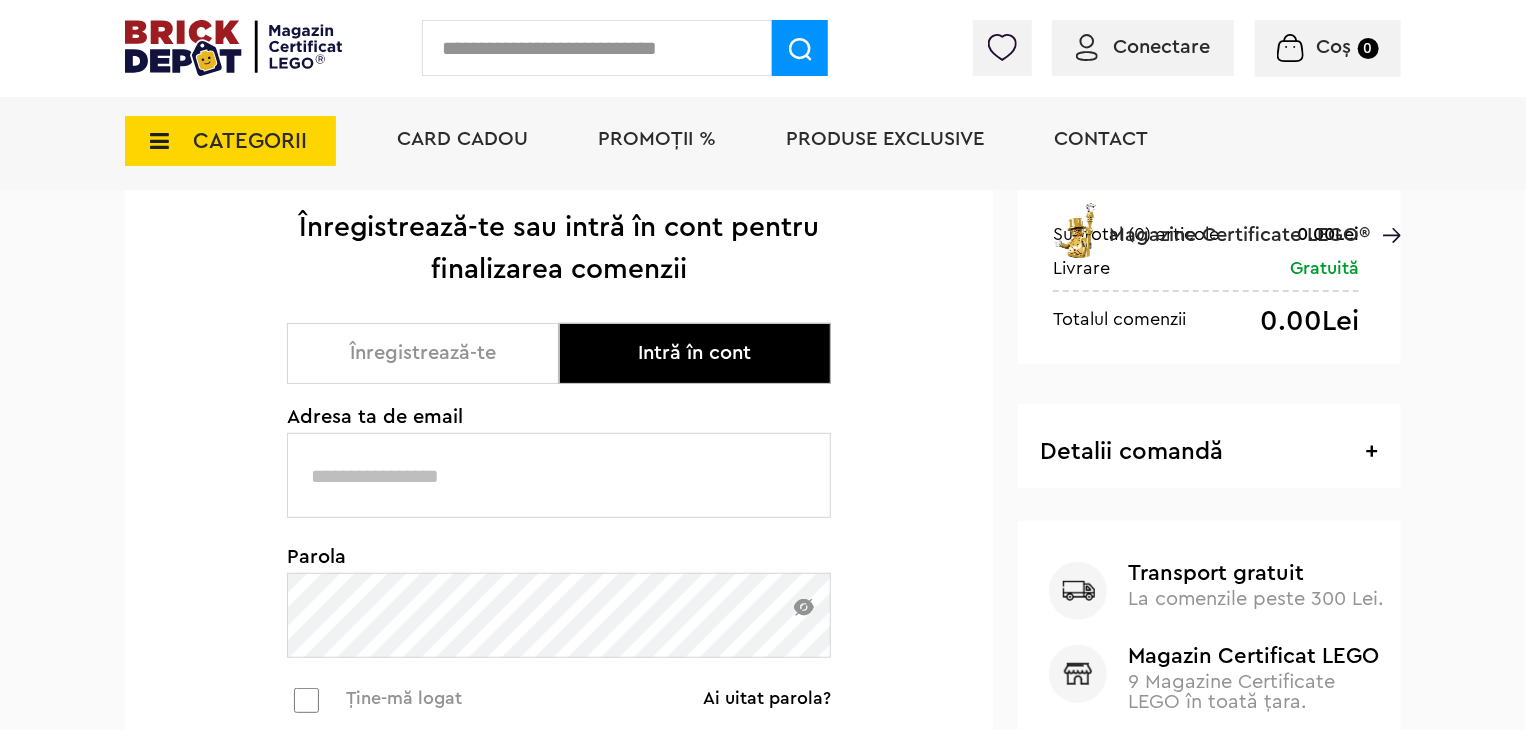 scroll, scrollTop: 346, scrollLeft: 0, axis: vertical 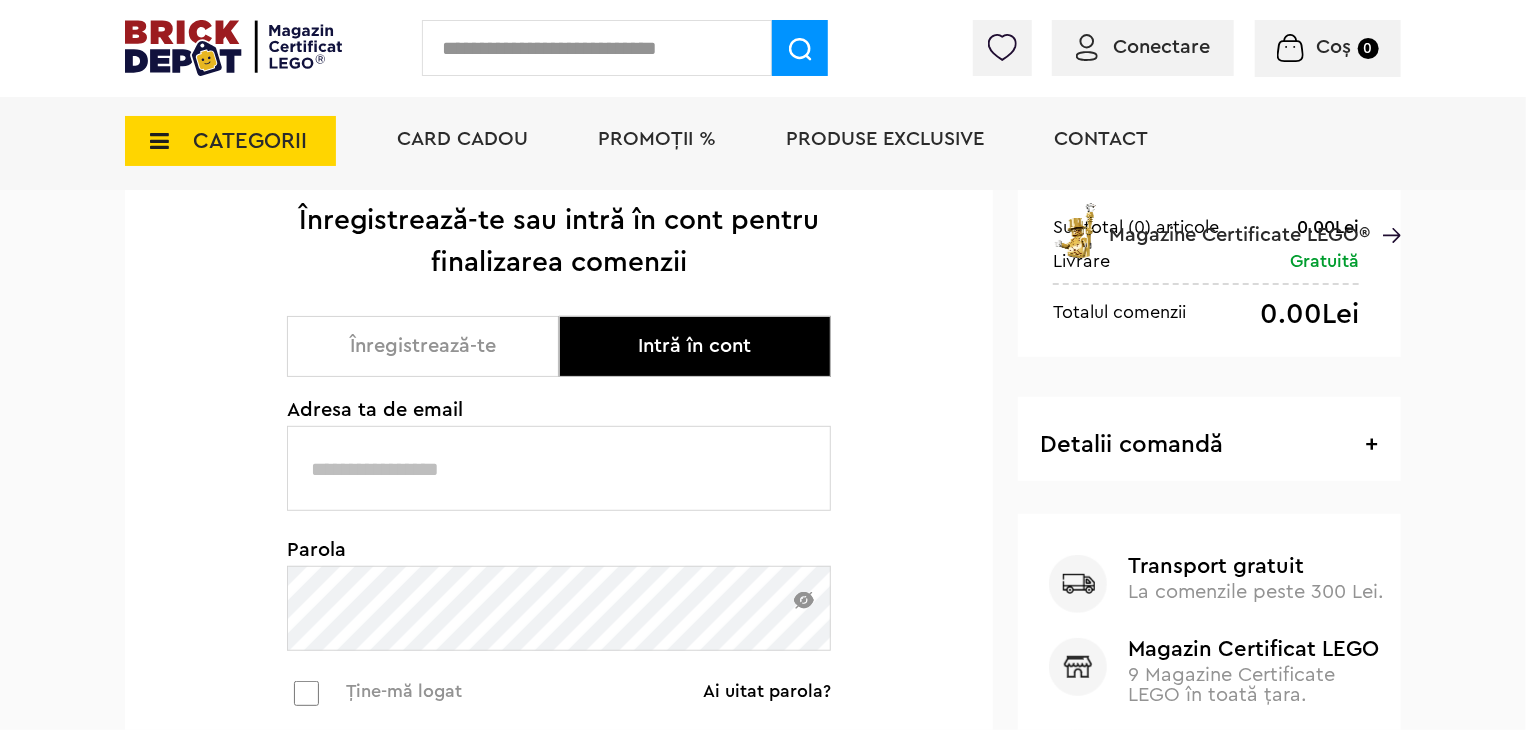 click on "Intră în cont" at bounding box center [695, 346] 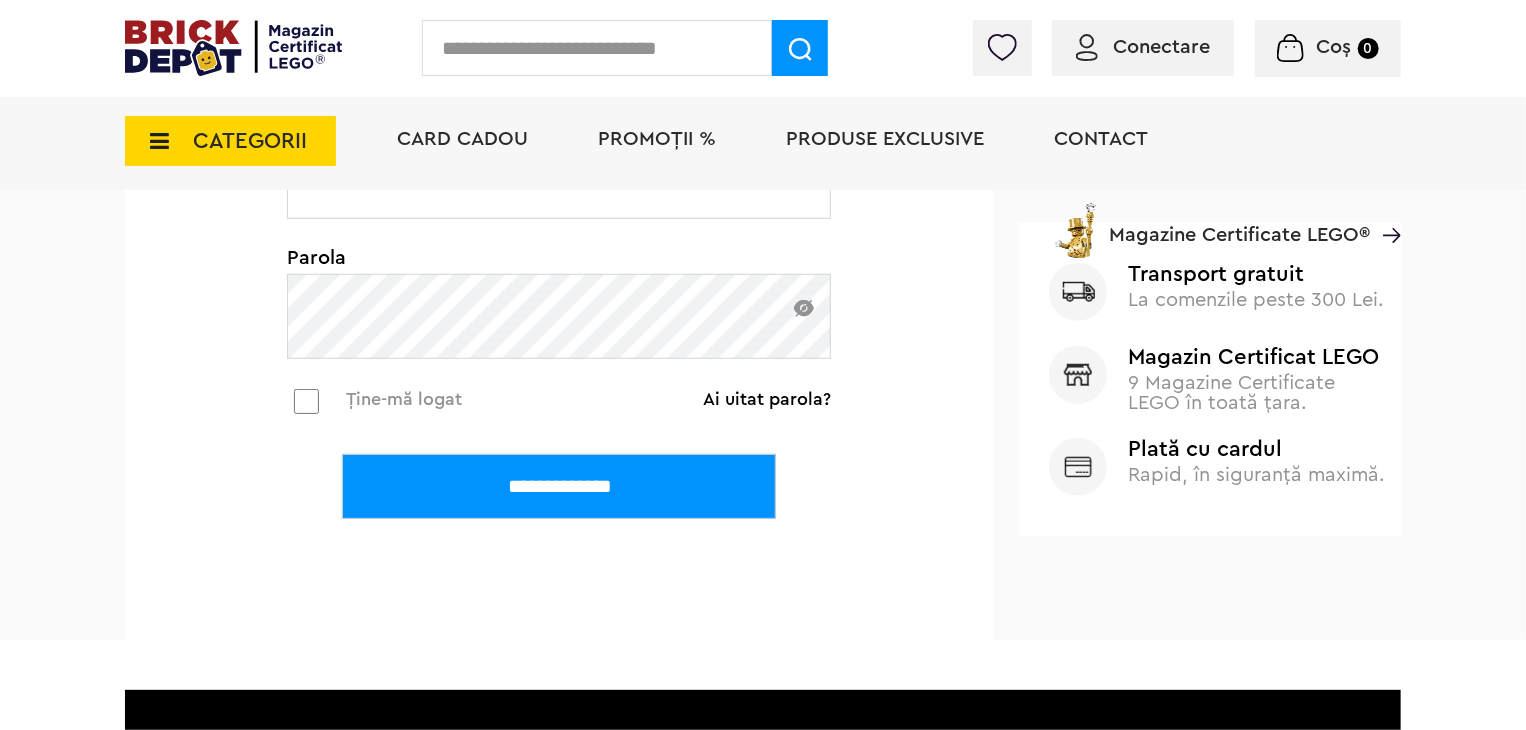 scroll, scrollTop: 644, scrollLeft: 0, axis: vertical 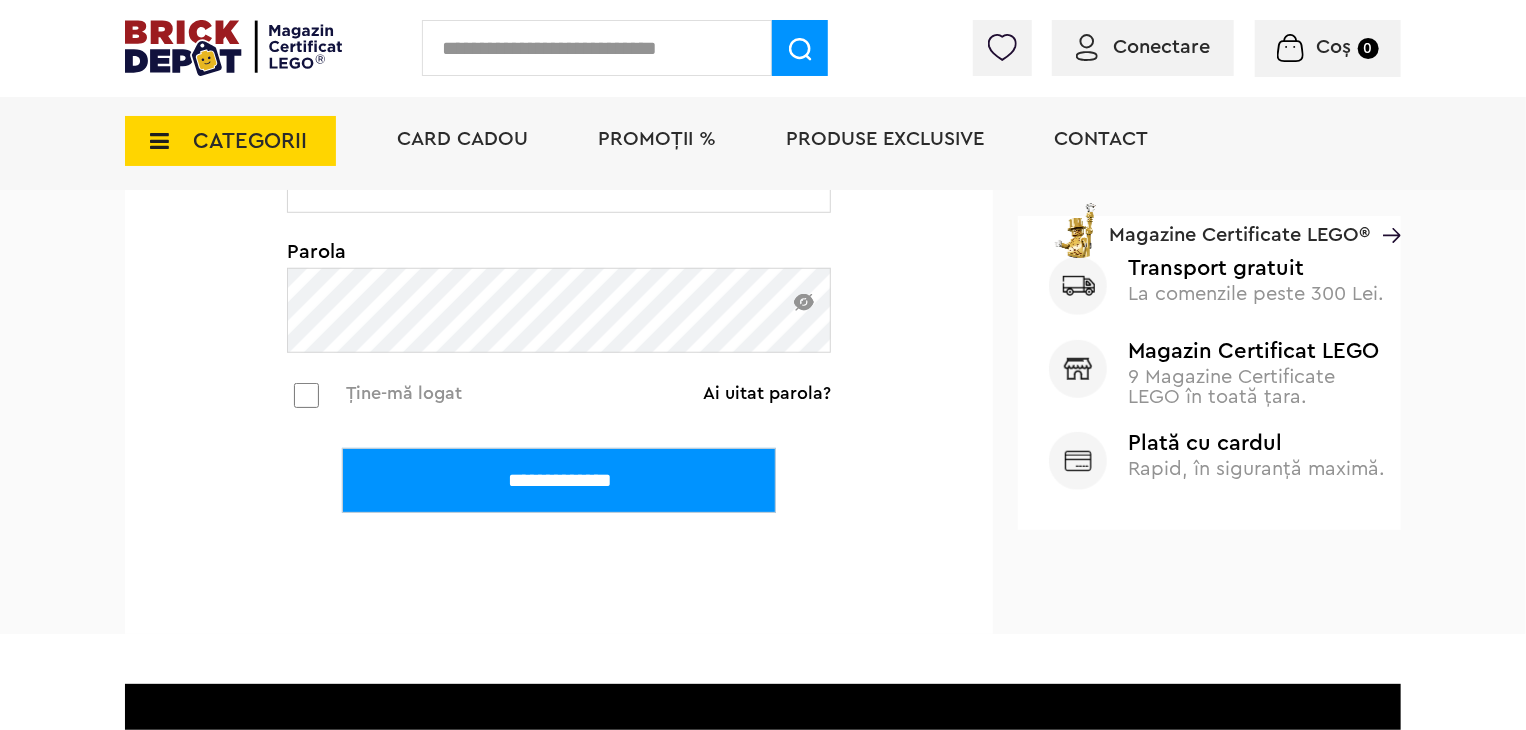 click on "**********" at bounding box center (559, 480) 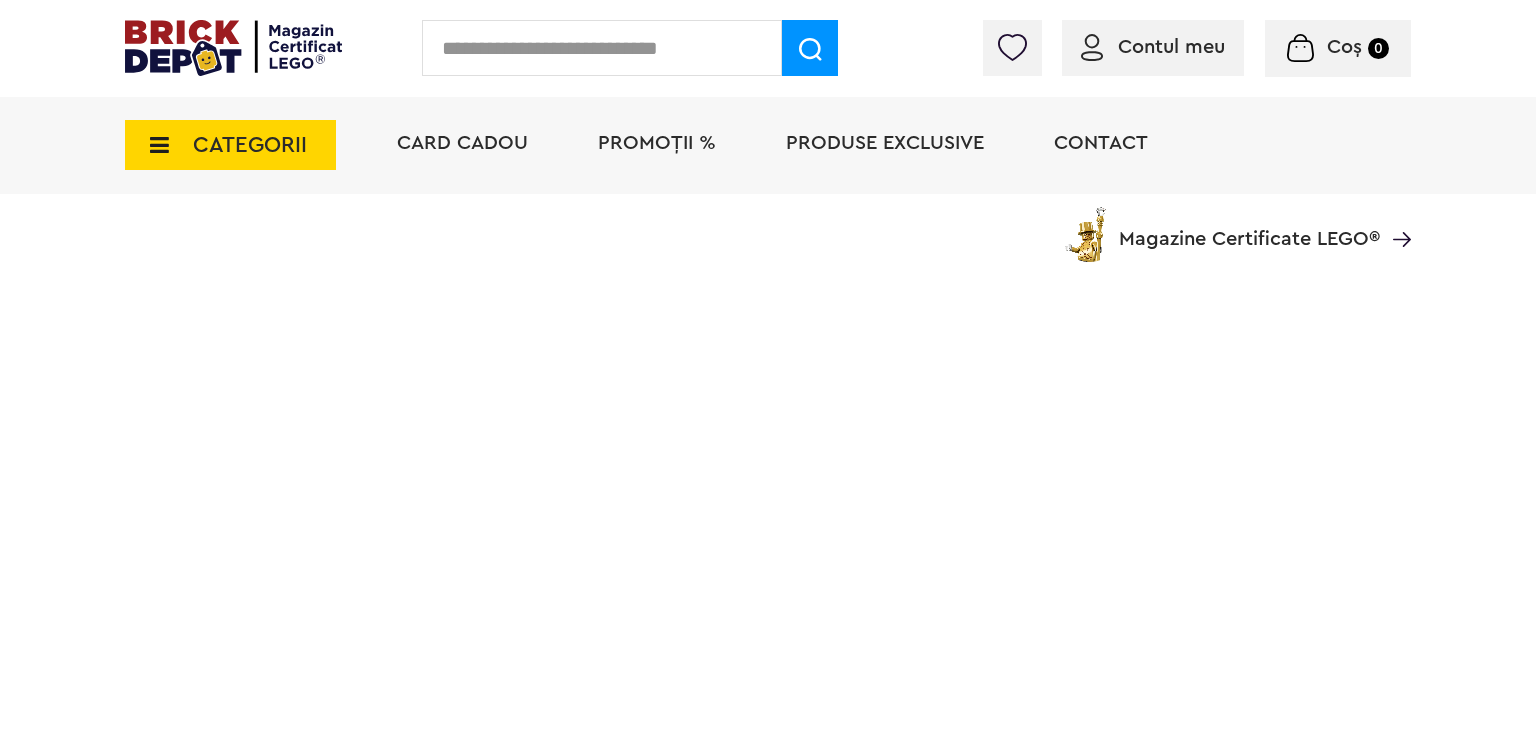scroll, scrollTop: 0, scrollLeft: 0, axis: both 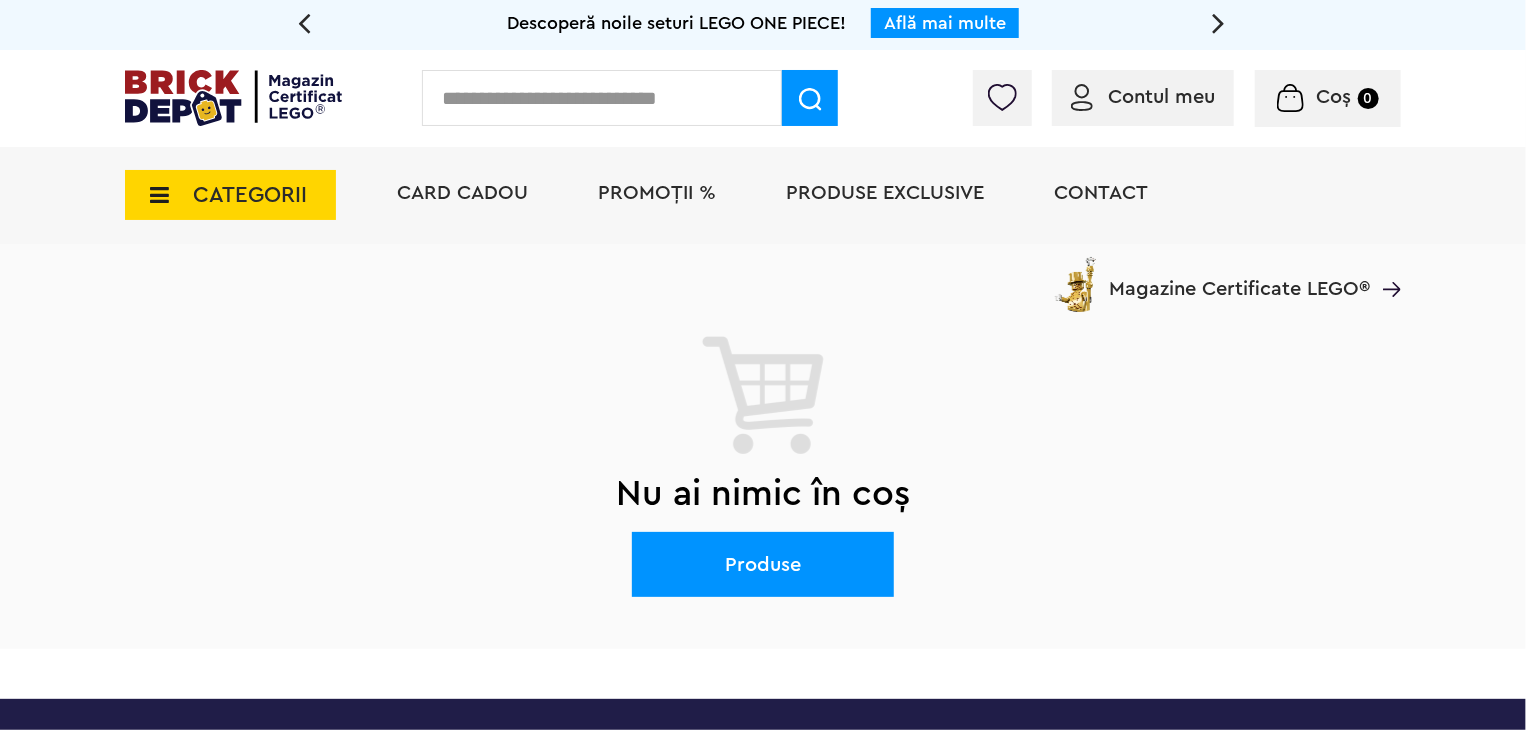 click on "CATEGORII" at bounding box center [250, 195] 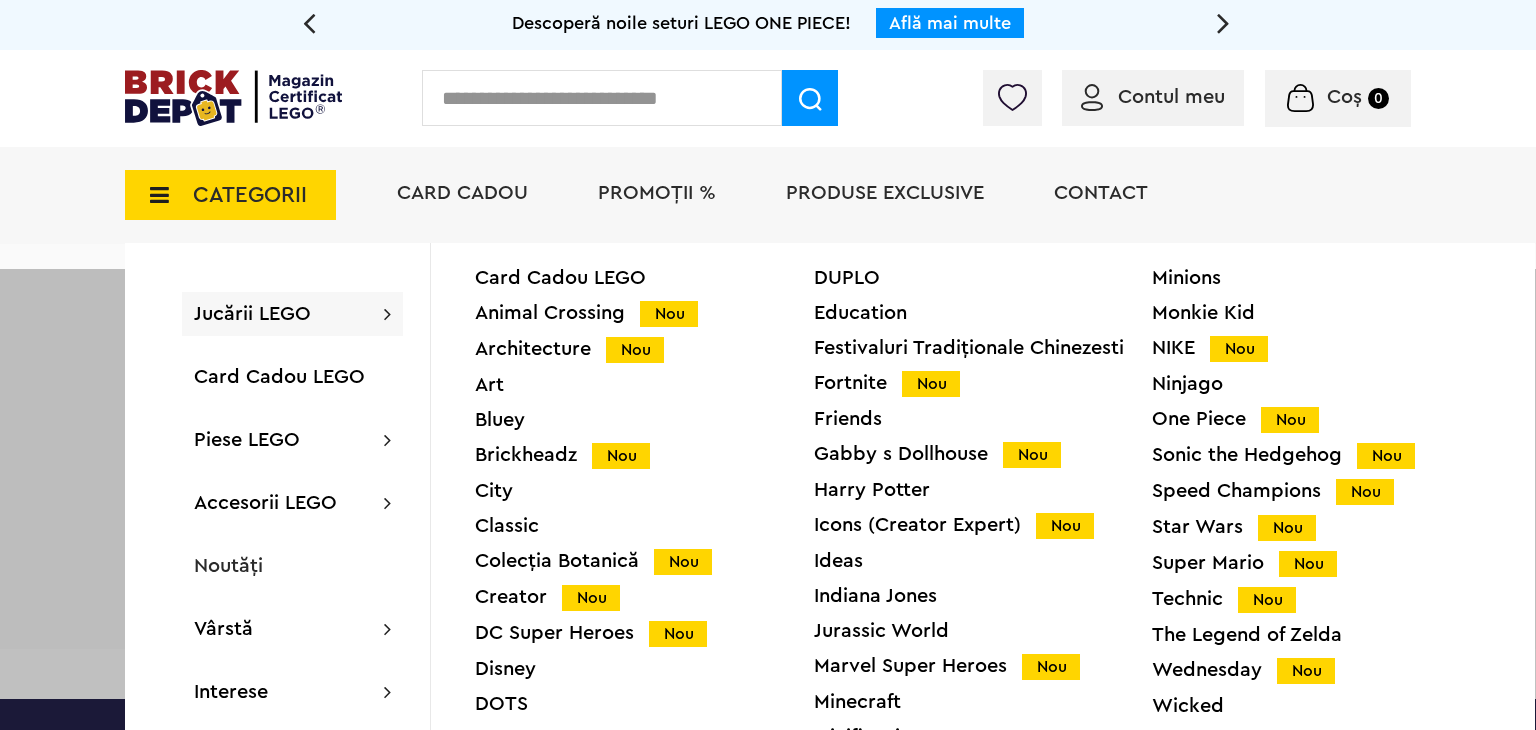 click on "Nou" at bounding box center [683, 562] 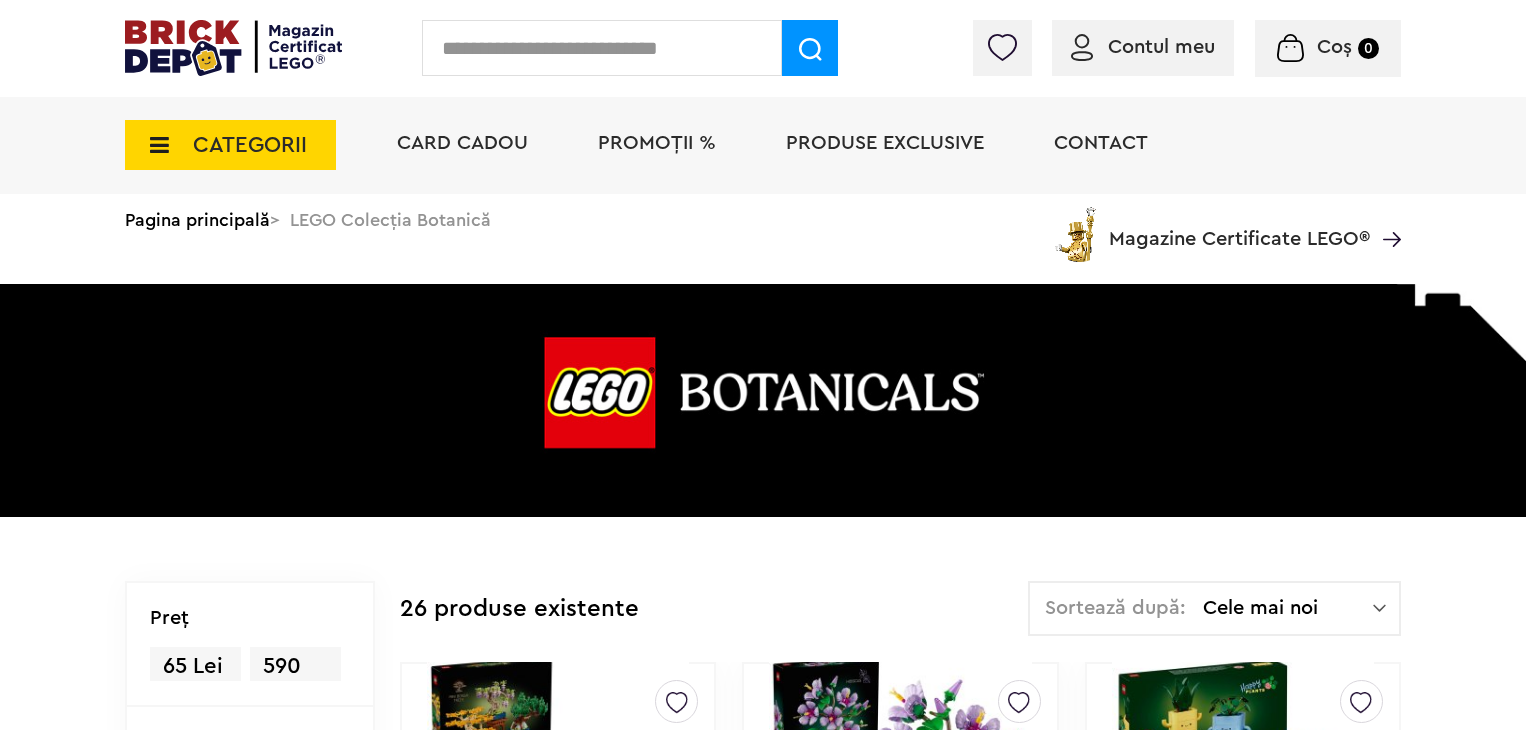 scroll, scrollTop: 0, scrollLeft: 0, axis: both 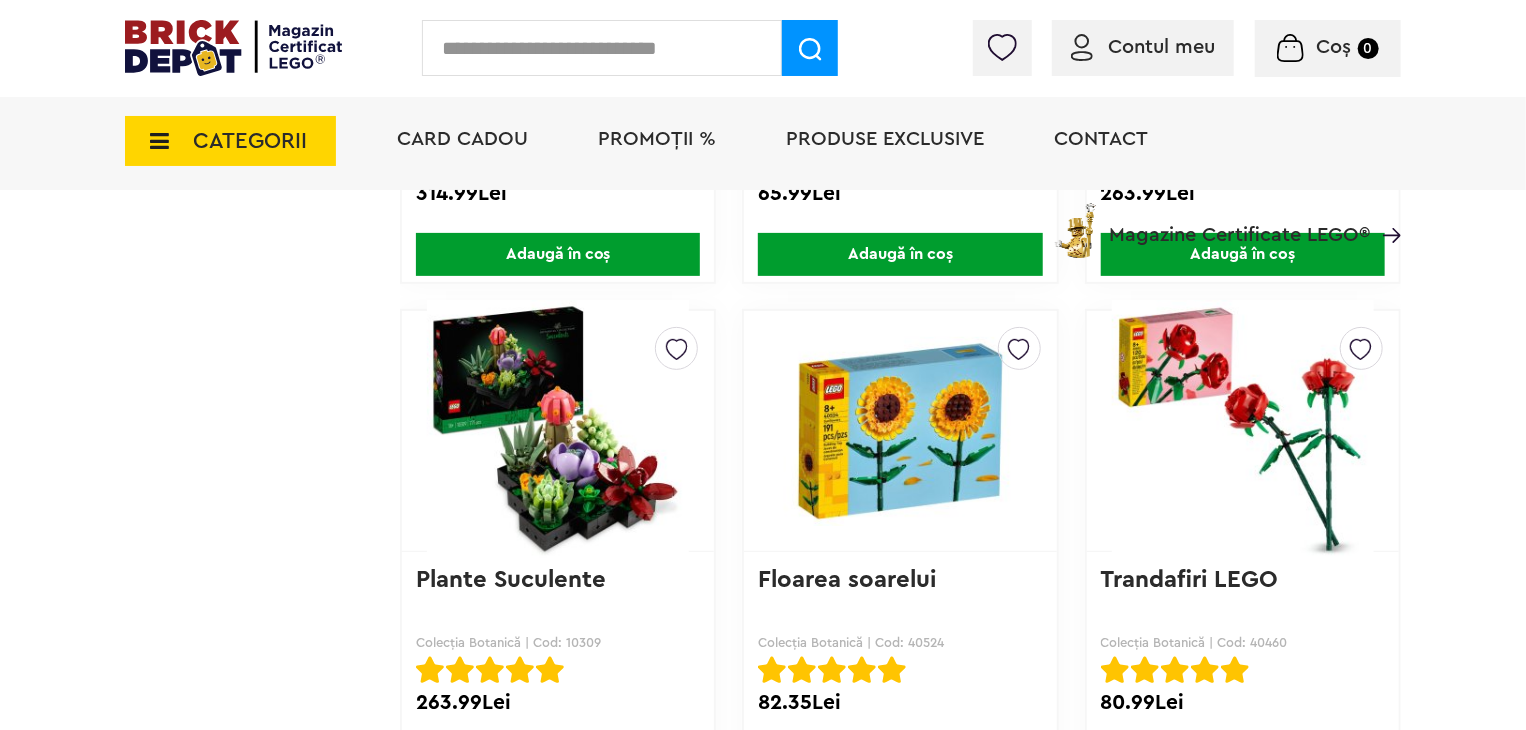 click on "CATEGORII" at bounding box center [250, 141] 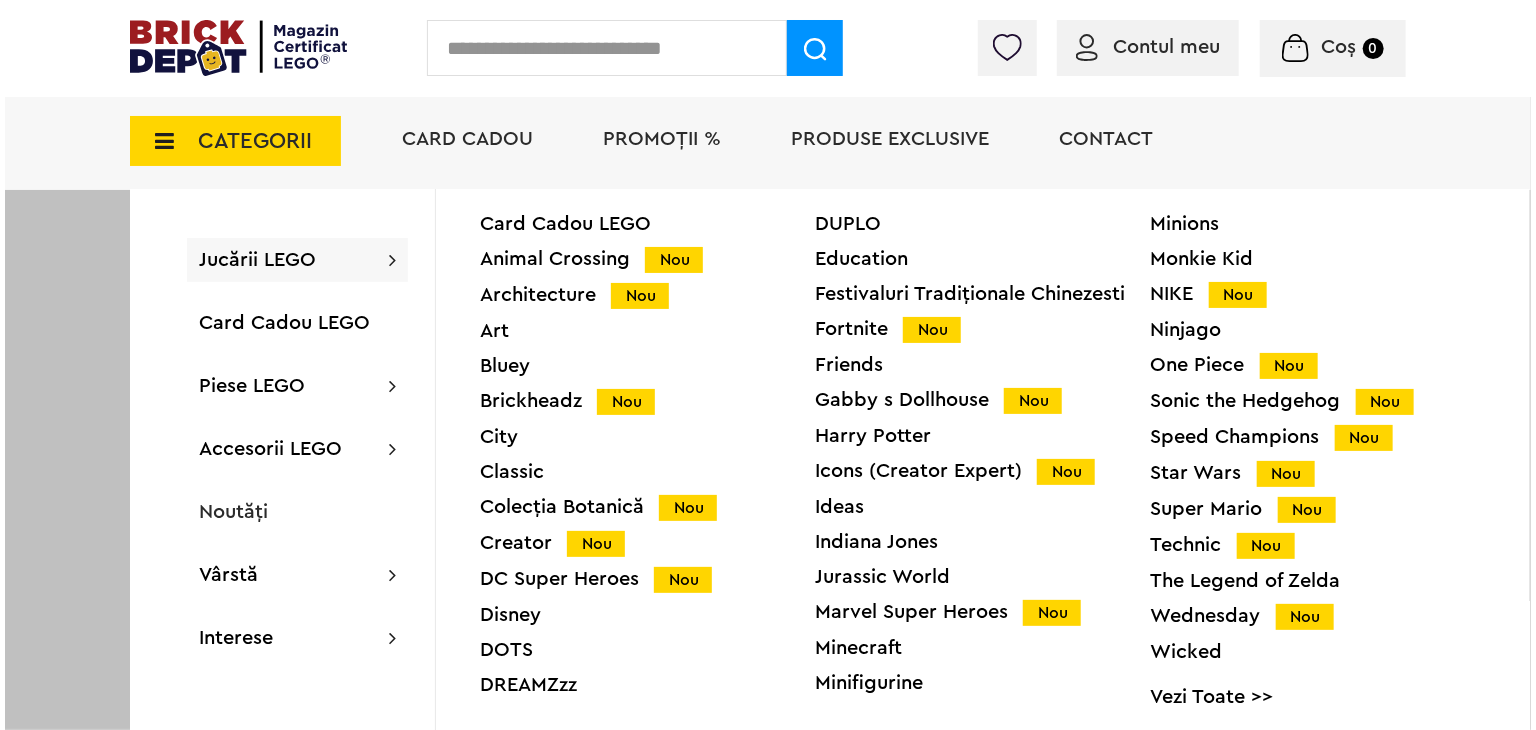 scroll, scrollTop: 4014, scrollLeft: 0, axis: vertical 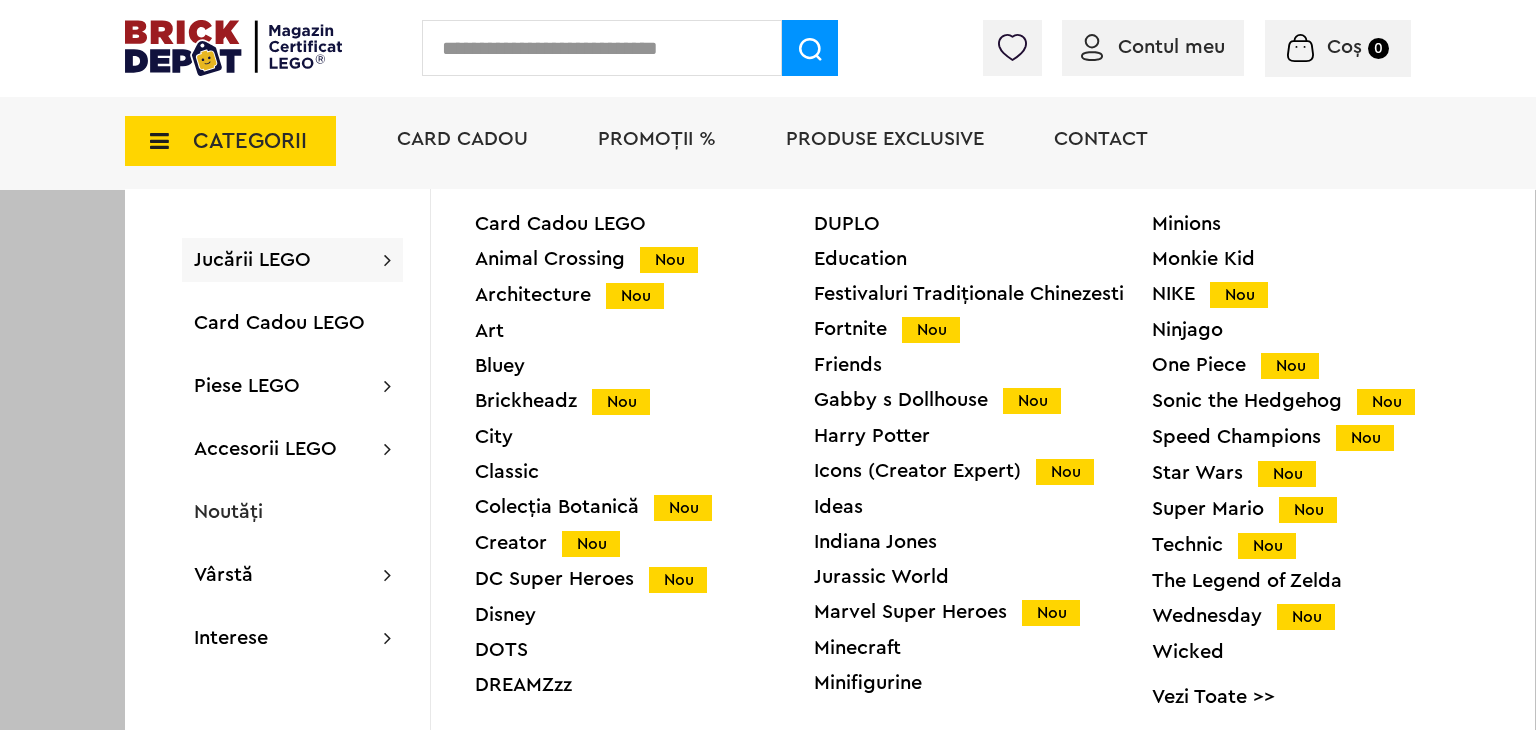 click on "Nou" at bounding box center [669, 260] 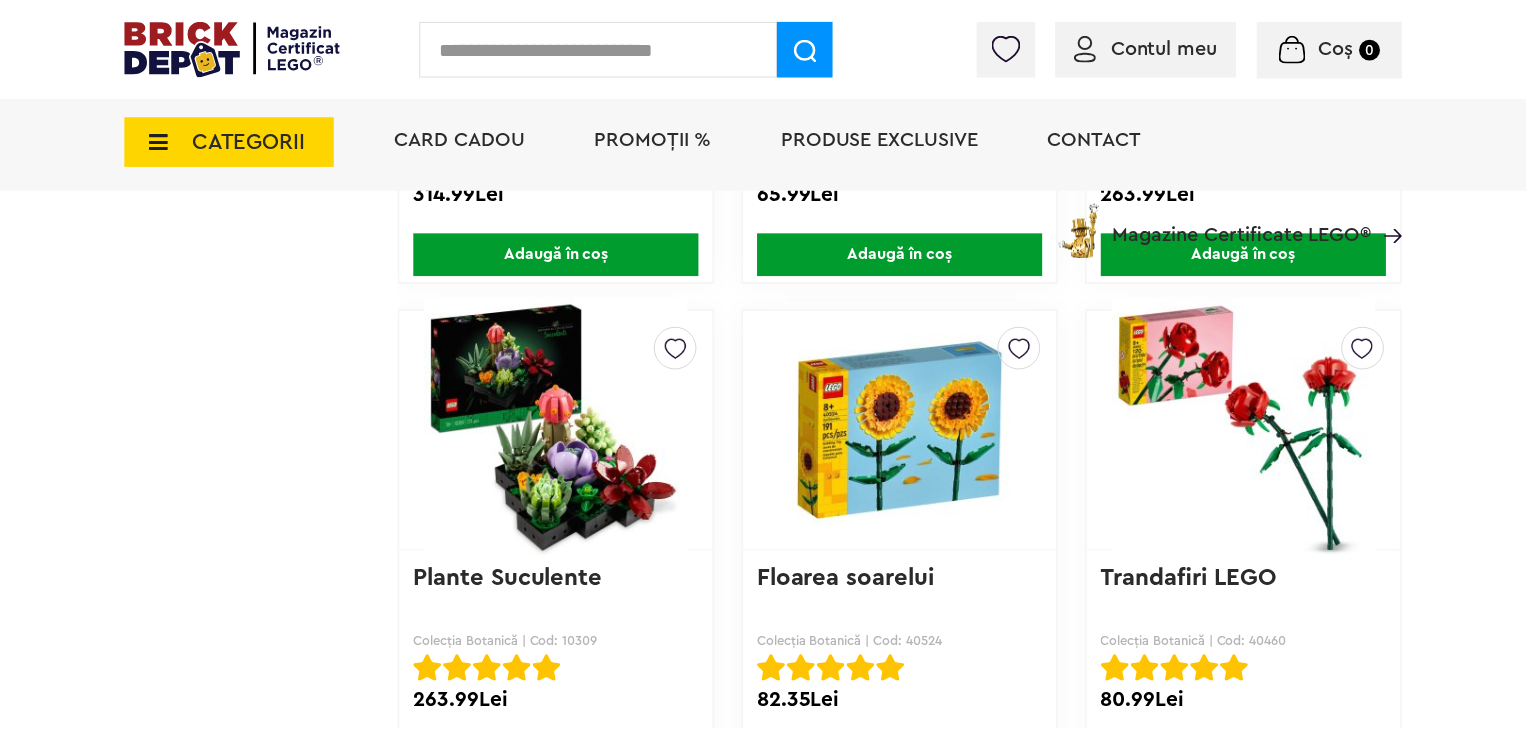scroll, scrollTop: 4012, scrollLeft: 0, axis: vertical 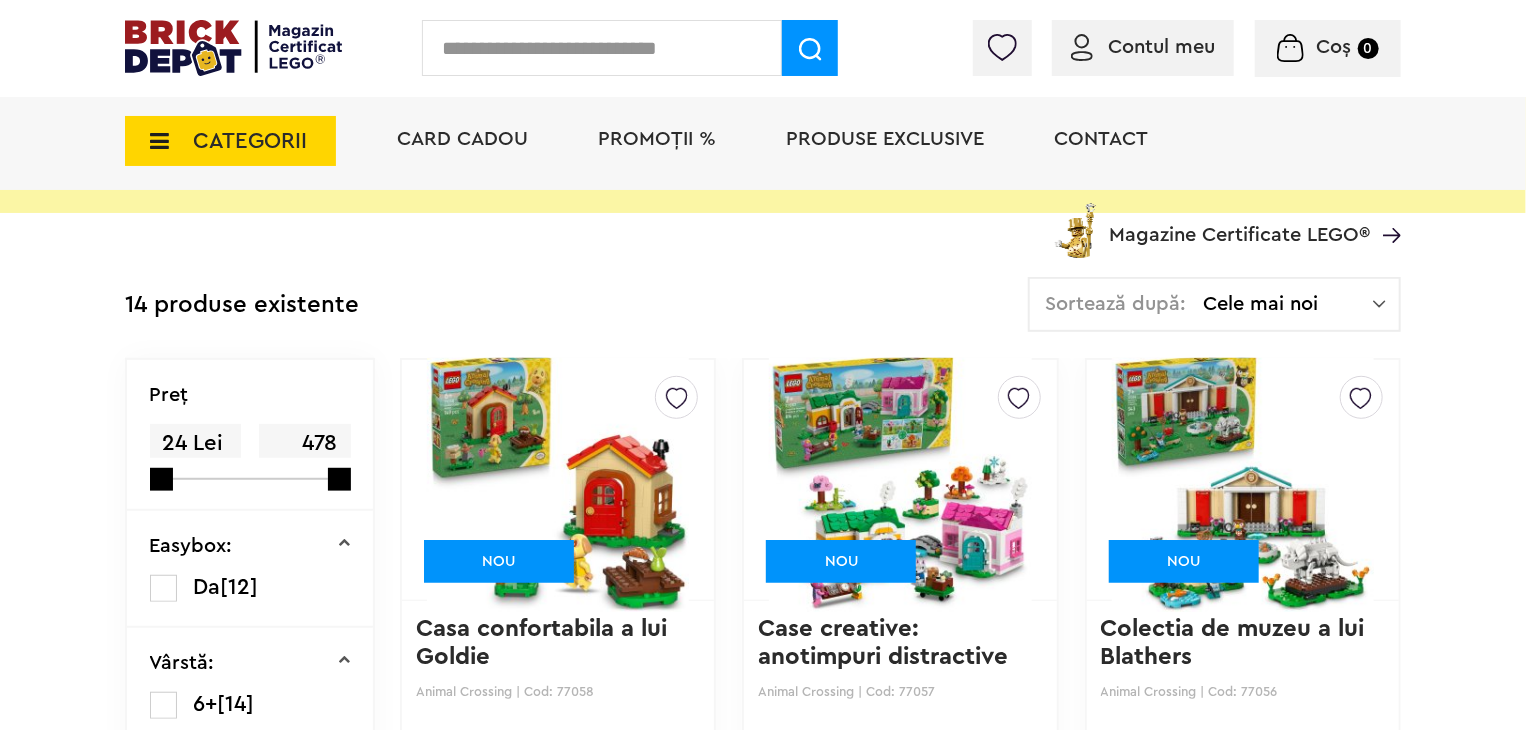 click on "CATEGORII" at bounding box center (250, 141) 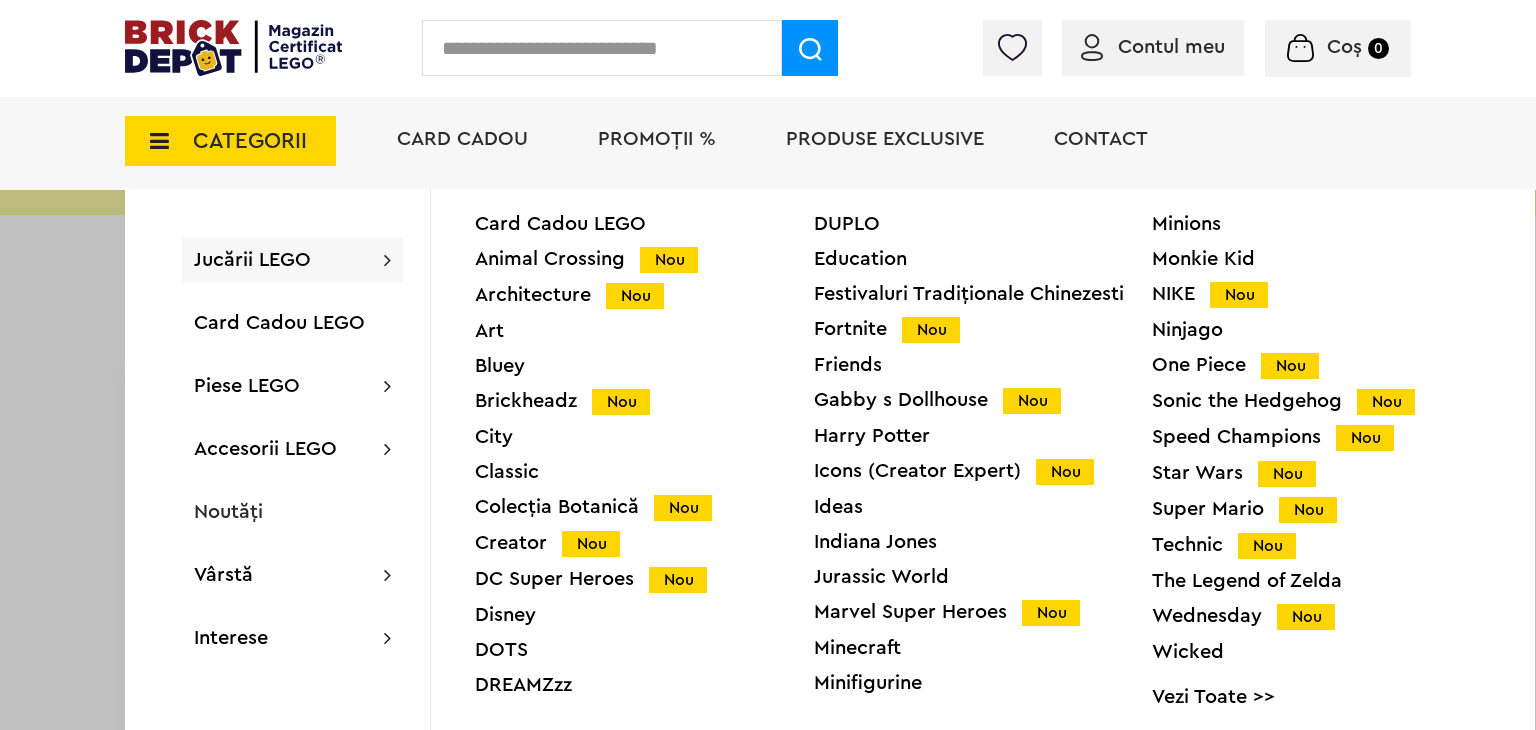 click on "Minifigurine" at bounding box center (983, 683) 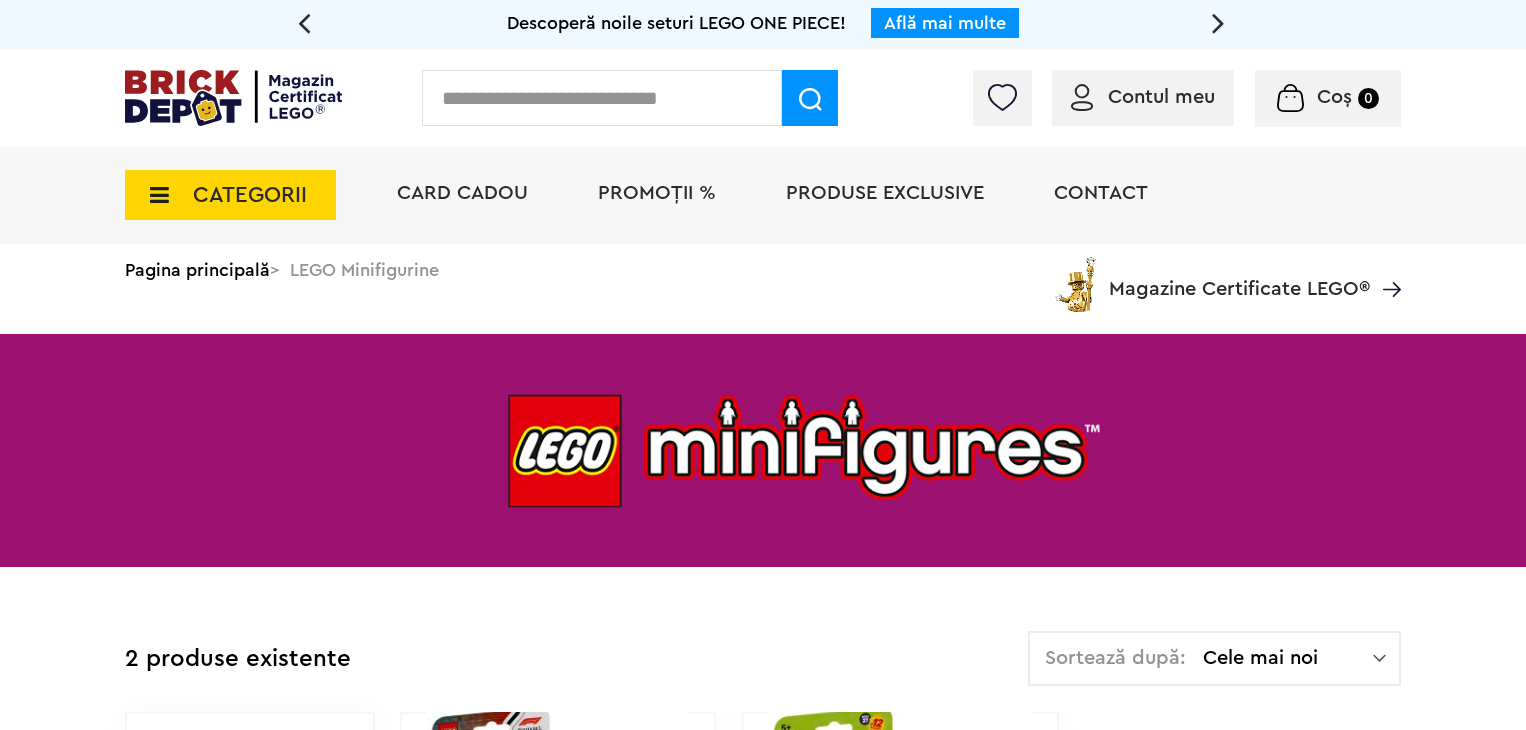 scroll, scrollTop: 0, scrollLeft: 0, axis: both 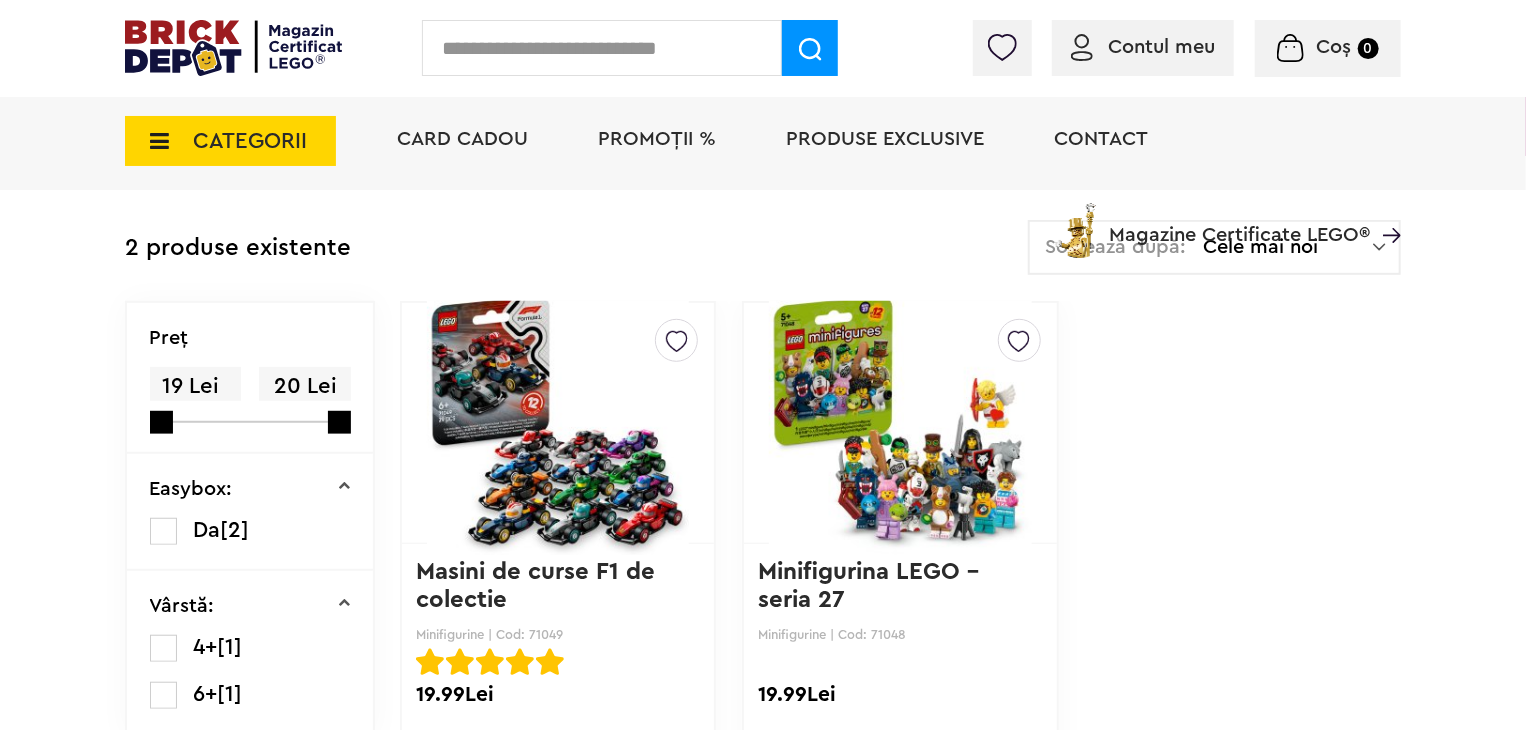 click on "CATEGORII" at bounding box center (250, 141) 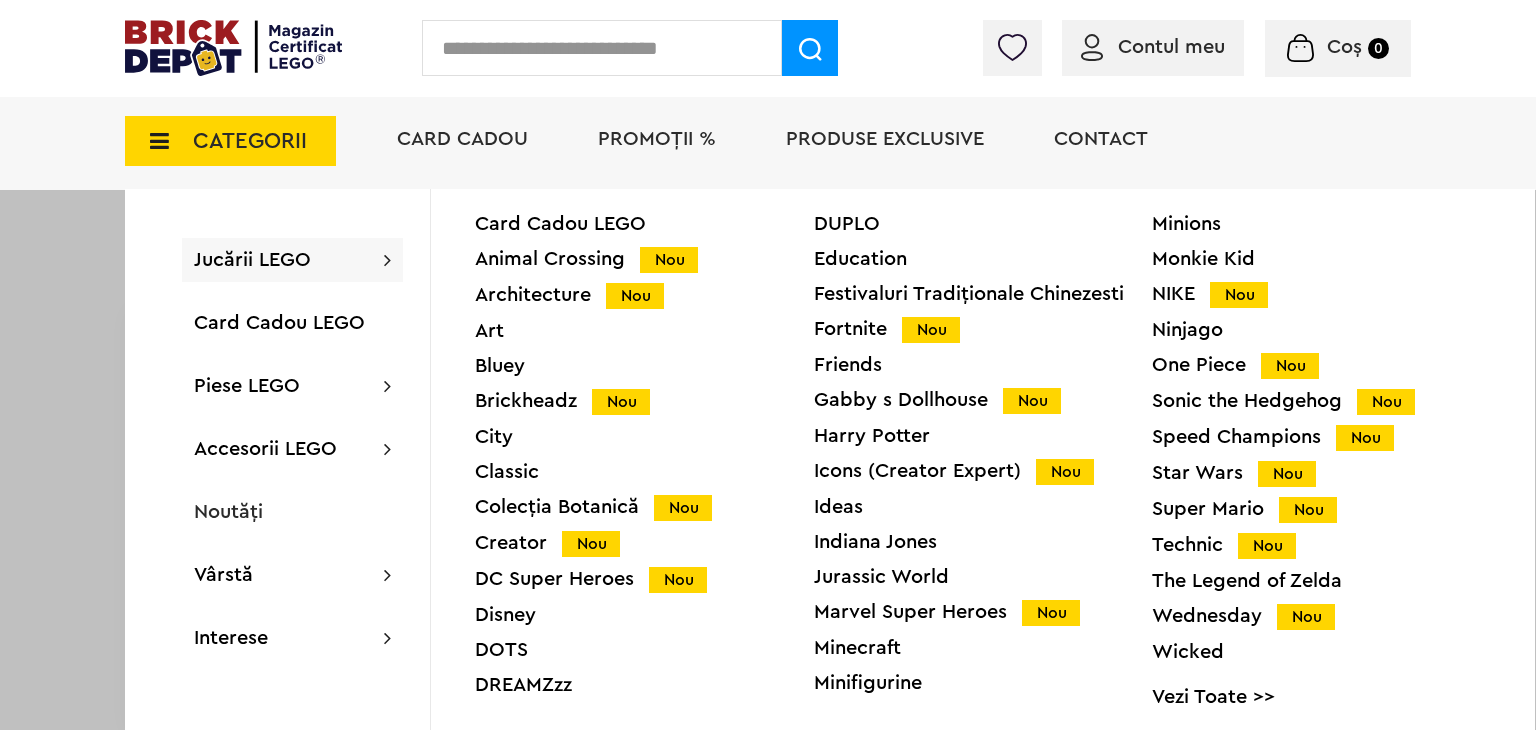 click on "Harry Potter" at bounding box center (983, 436) 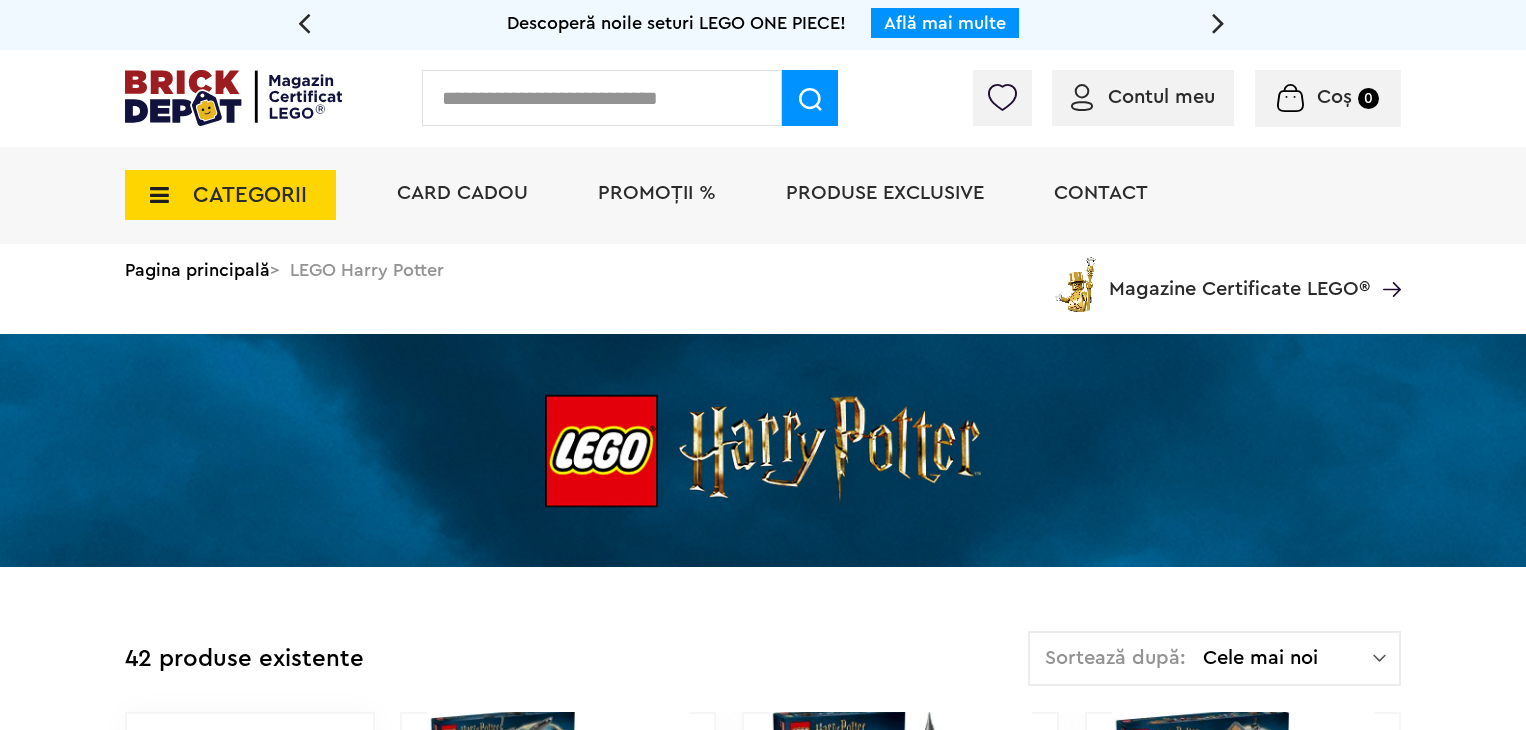 scroll, scrollTop: 0, scrollLeft: 0, axis: both 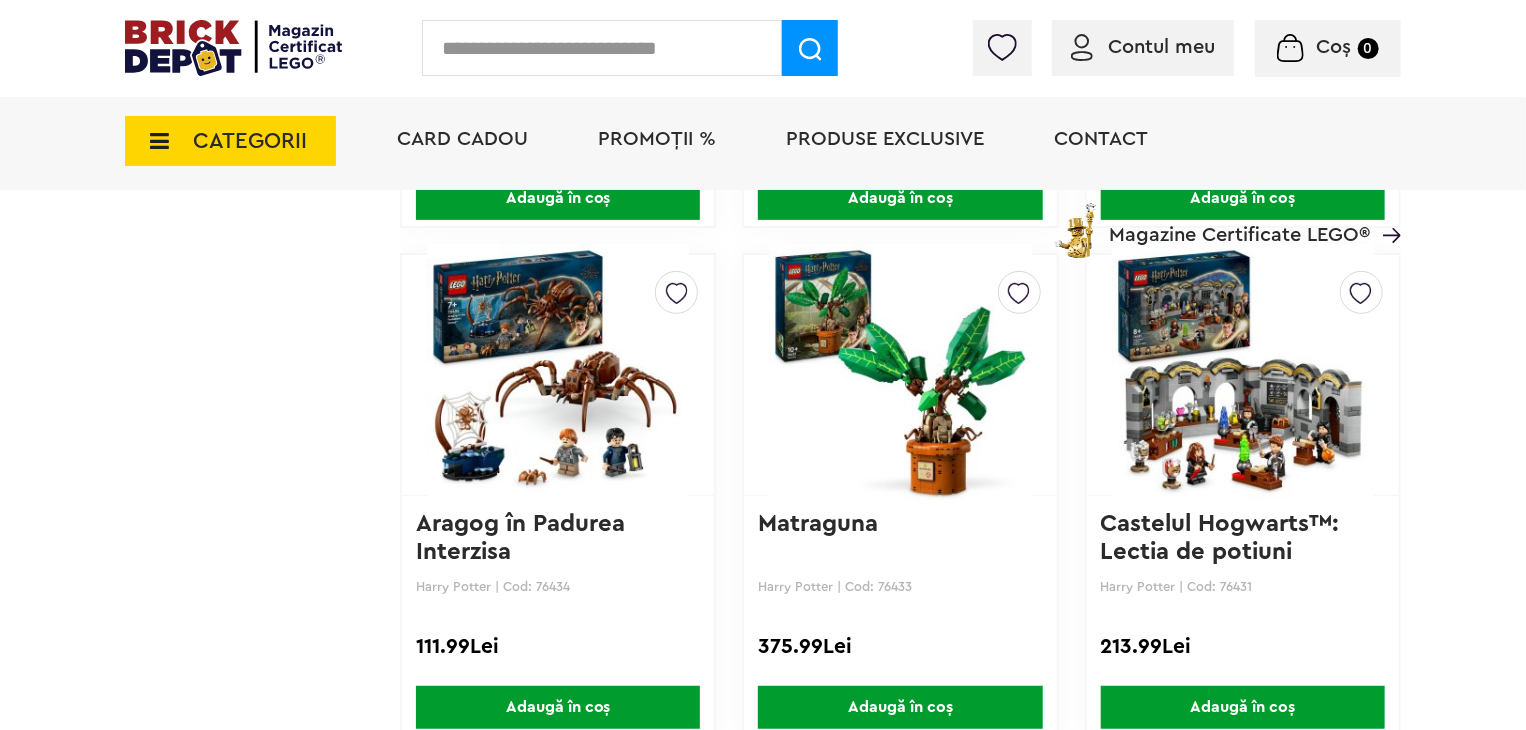 click at bounding box center (153, 141) 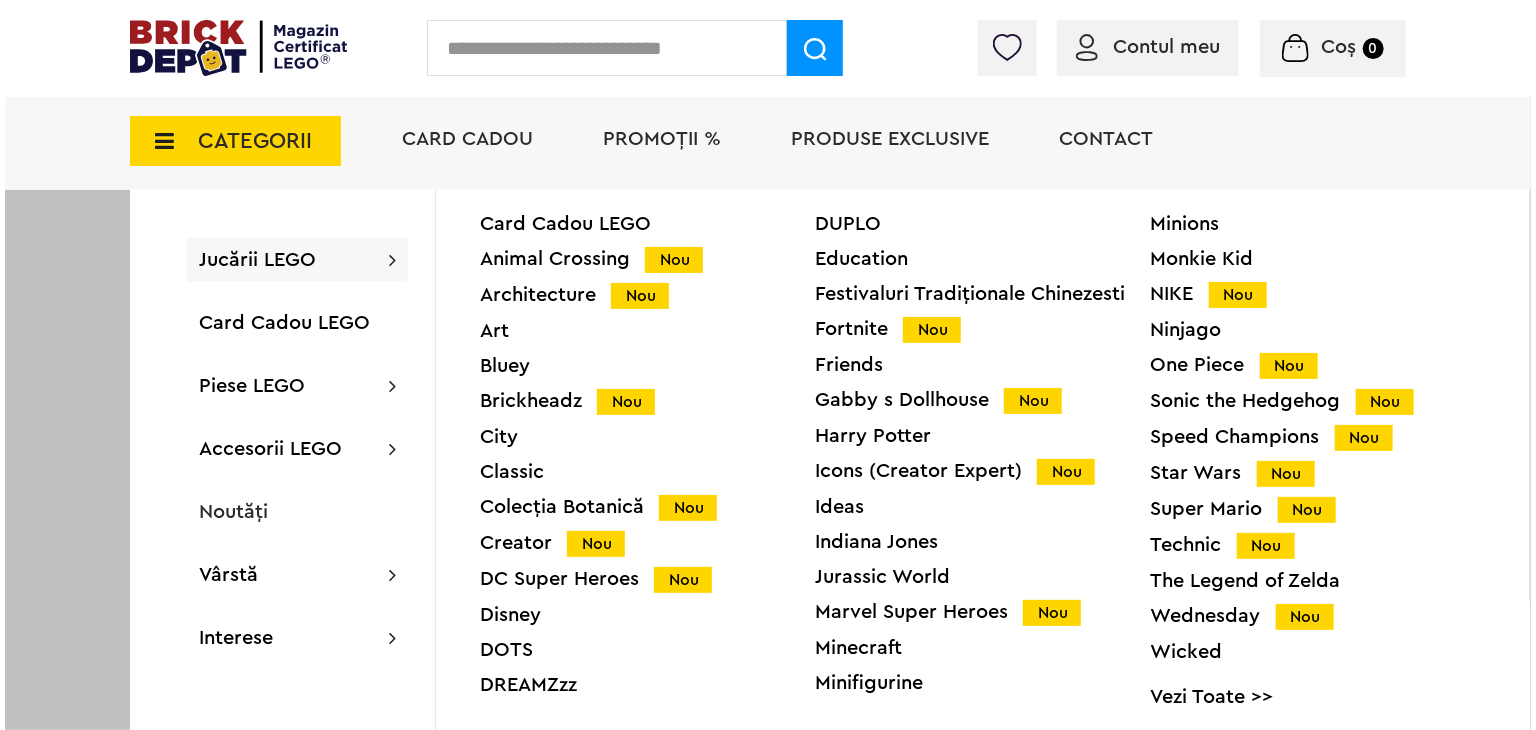 scroll, scrollTop: 4069, scrollLeft: 0, axis: vertical 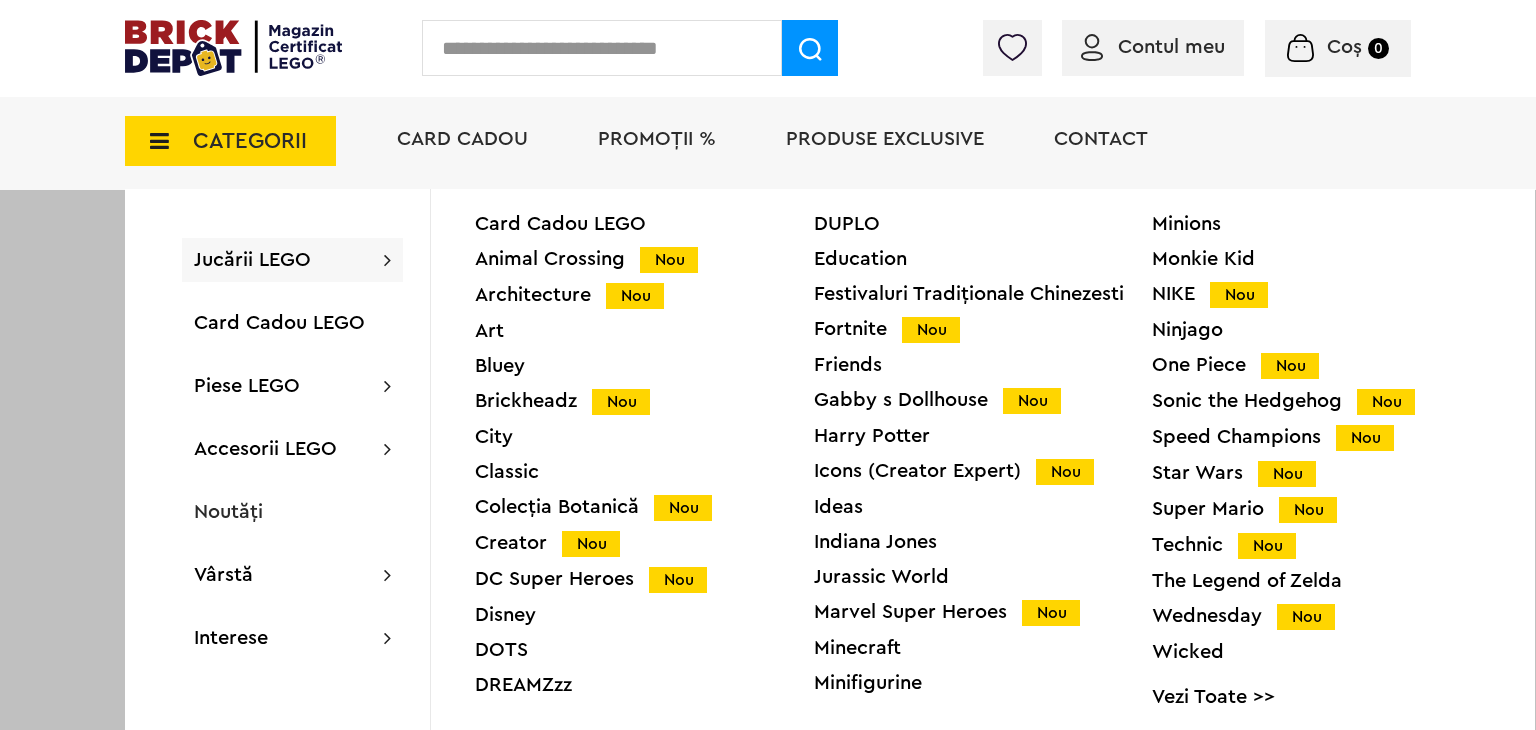 click on "Disney" at bounding box center (644, 615) 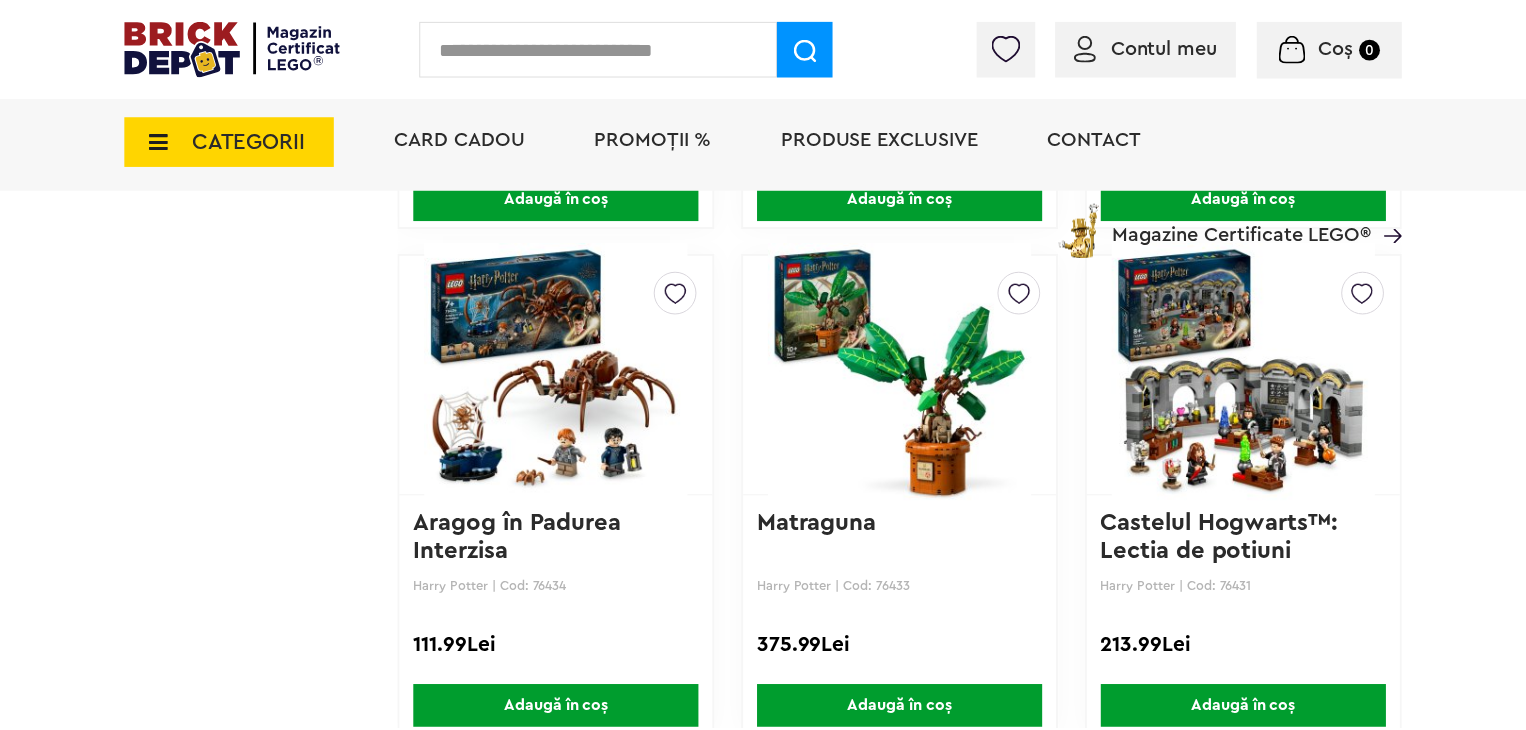 scroll, scrollTop: 4068, scrollLeft: 0, axis: vertical 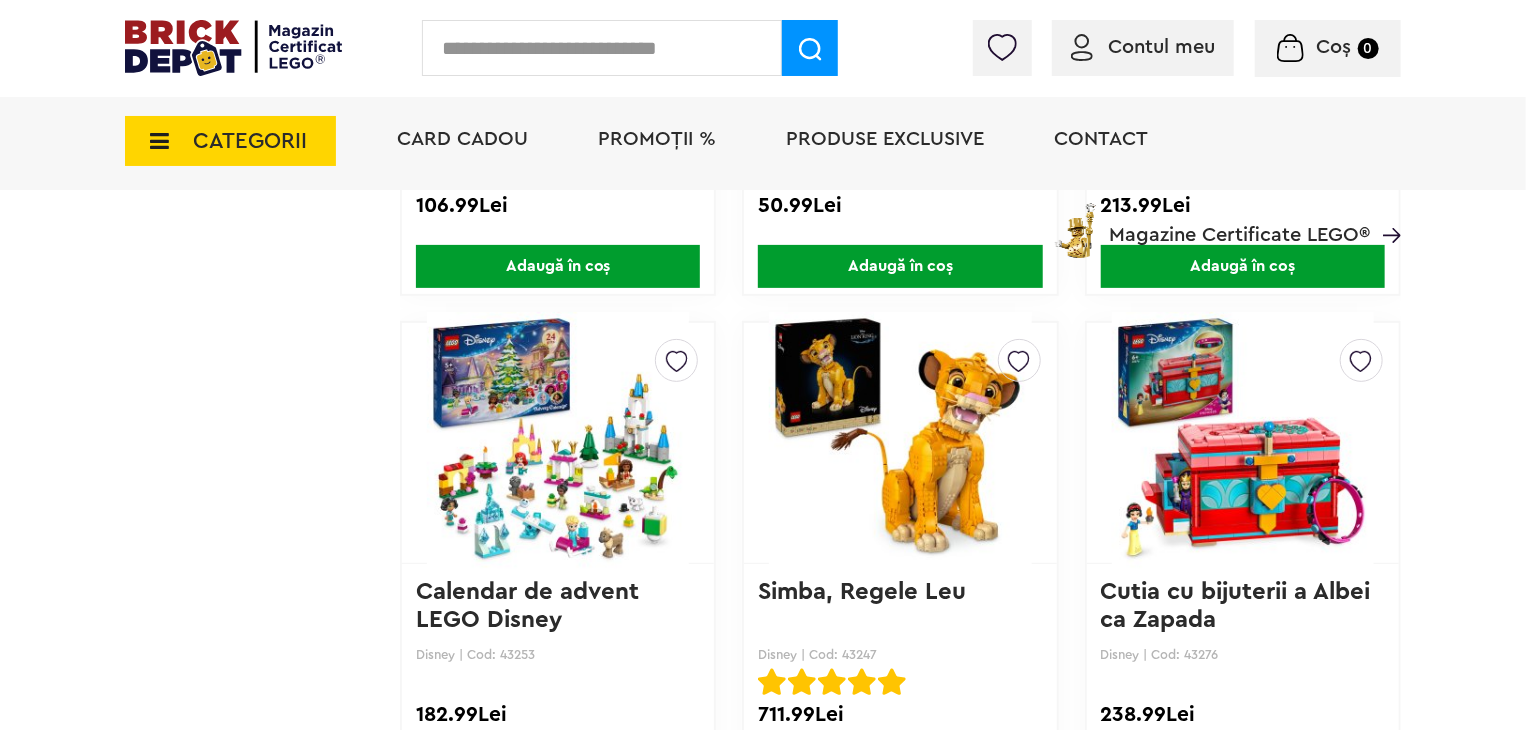 click at bounding box center (900, 443) 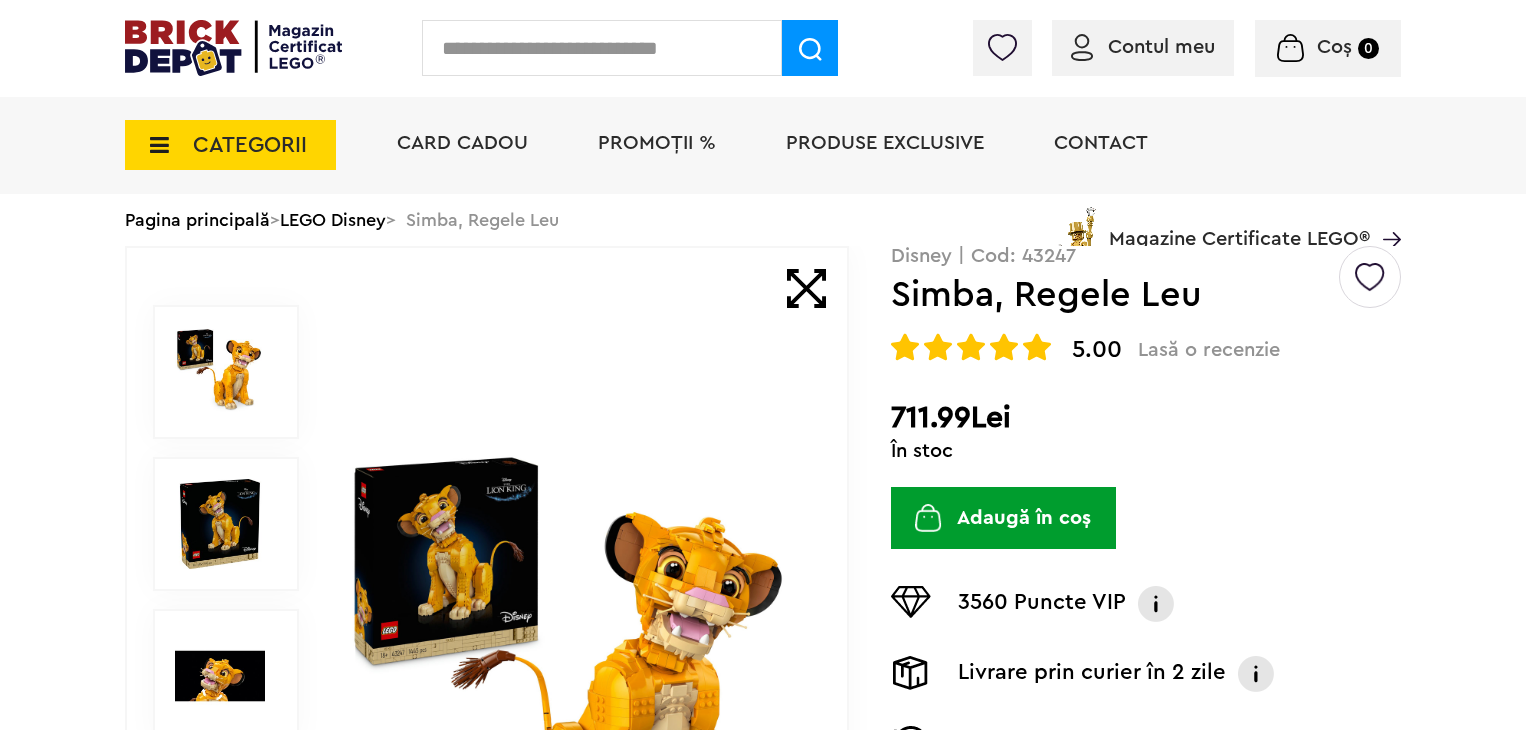 scroll, scrollTop: 0, scrollLeft: 0, axis: both 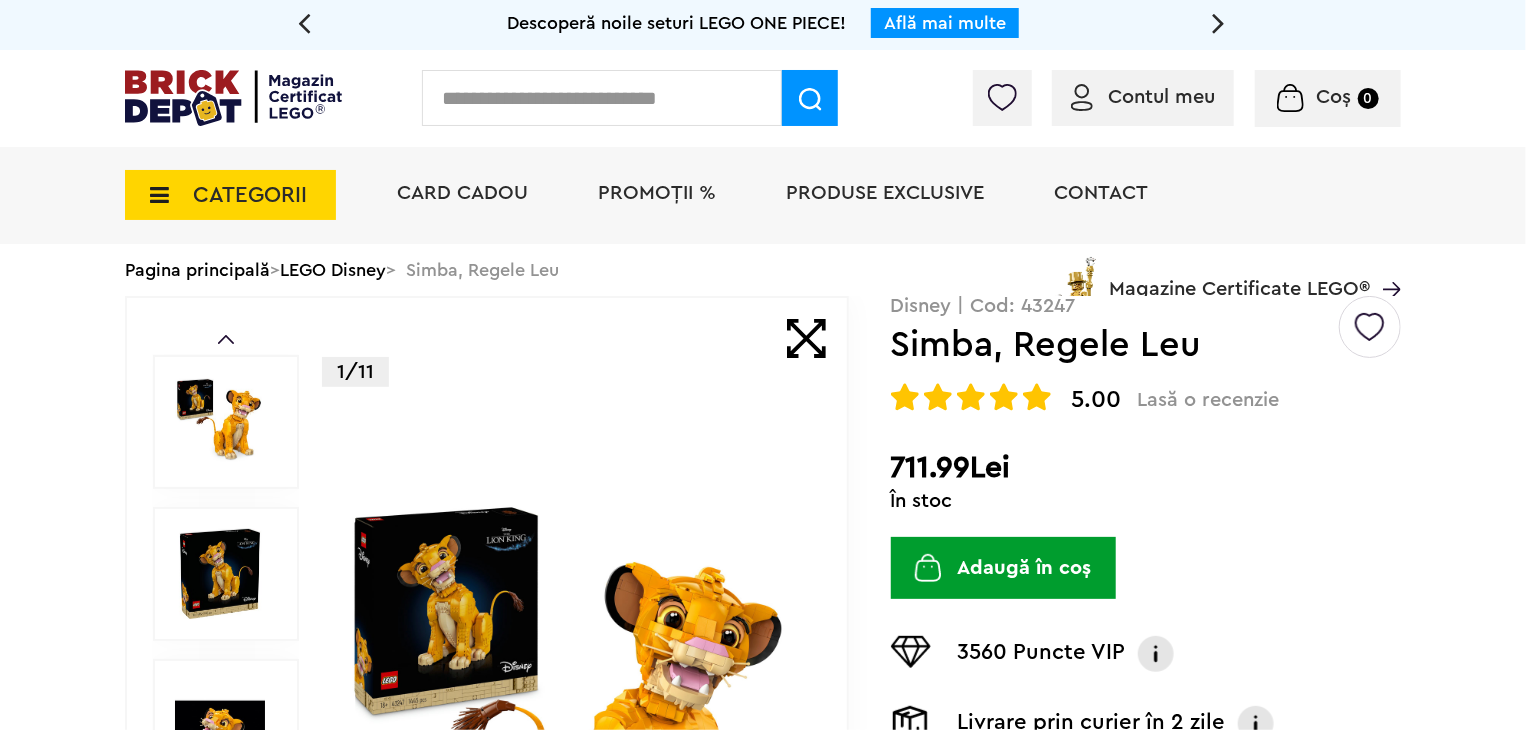 click at bounding box center (573, 726) 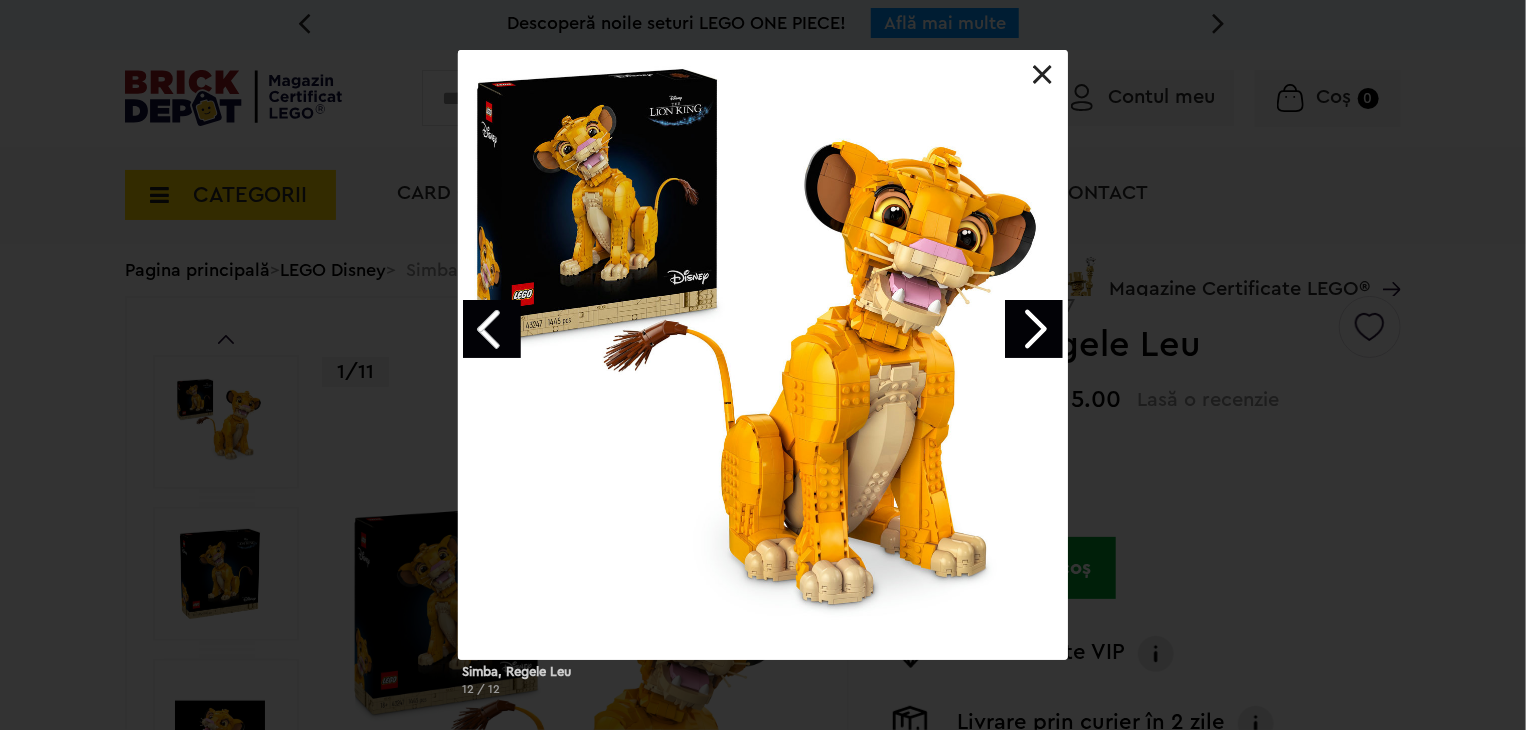 click at bounding box center [1034, 329] 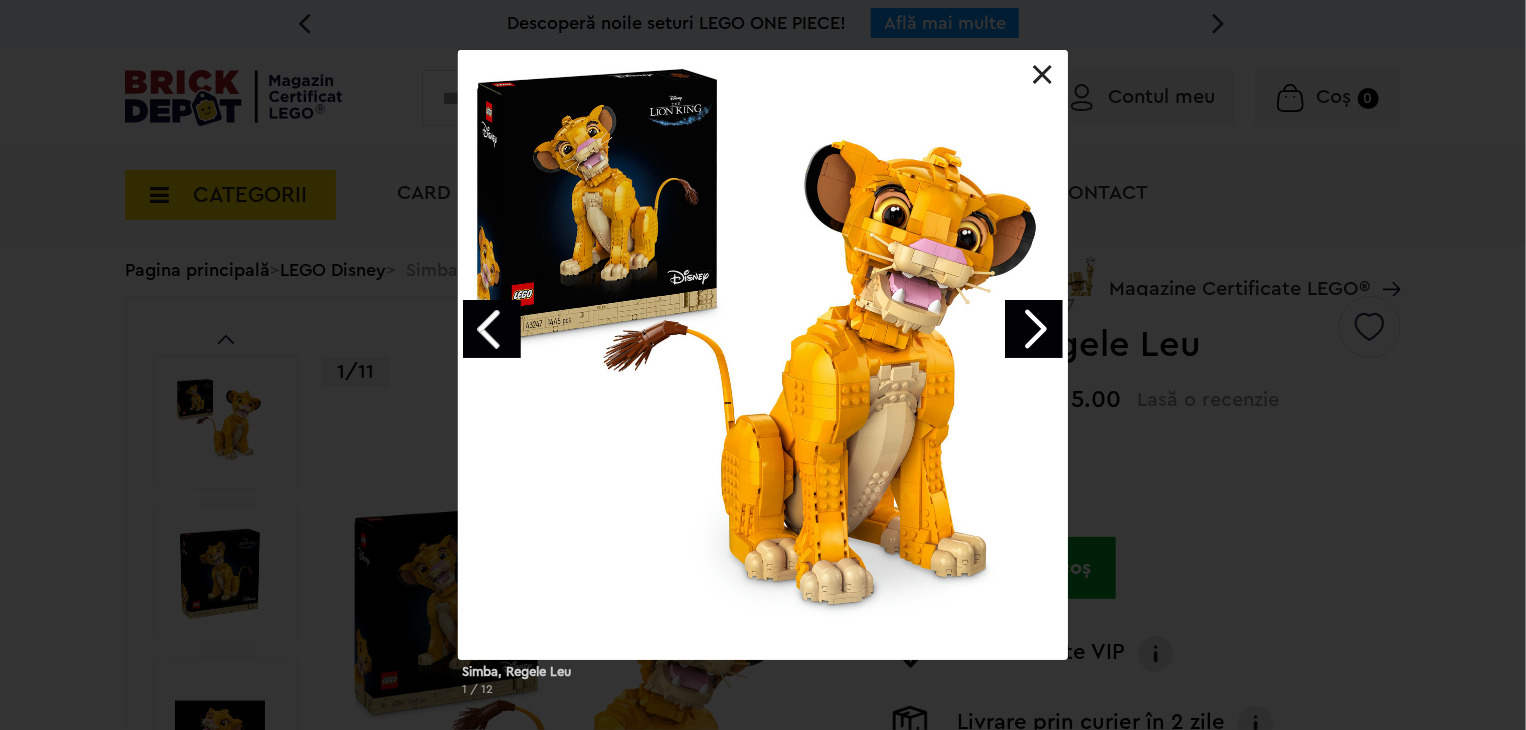 click at bounding box center (1034, 329) 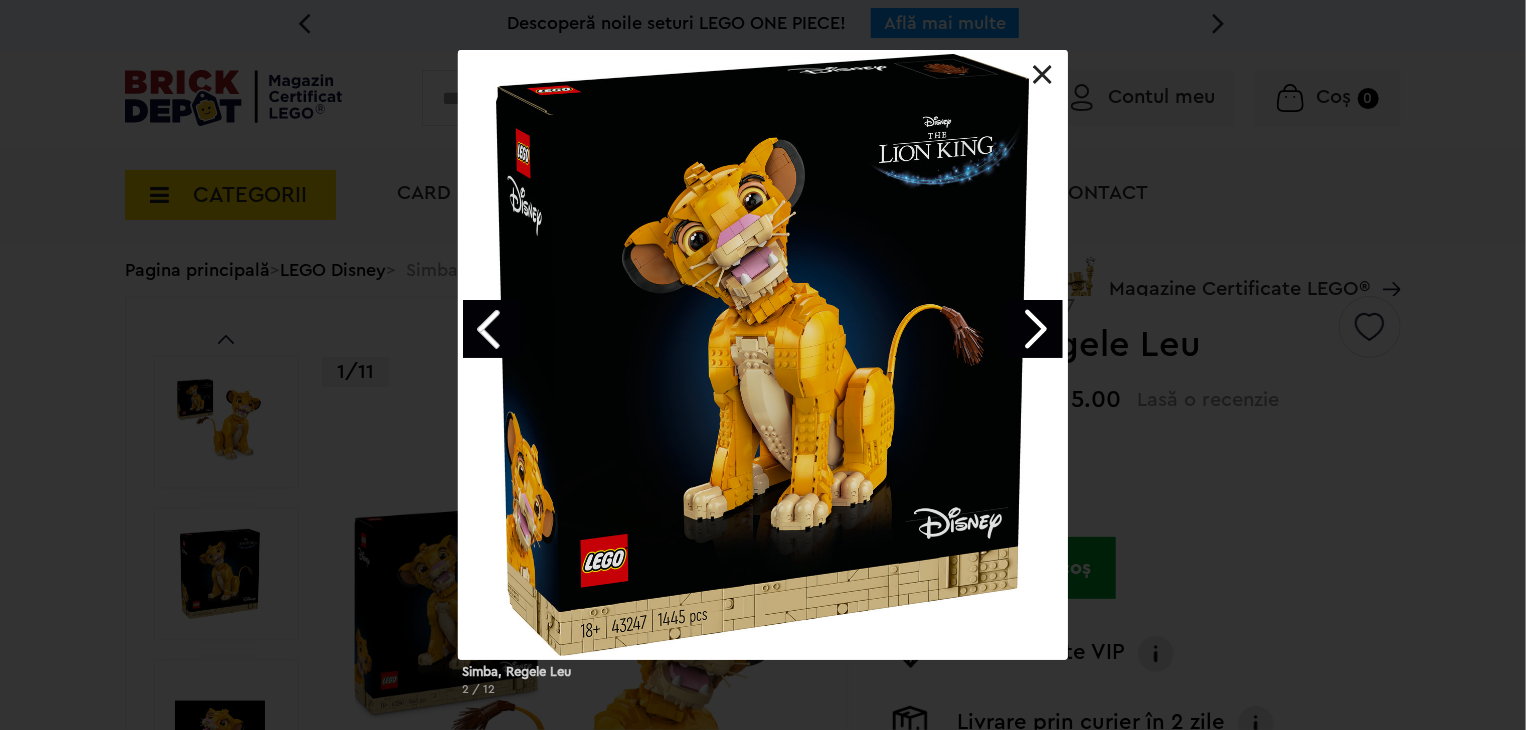 click at bounding box center (1034, 329) 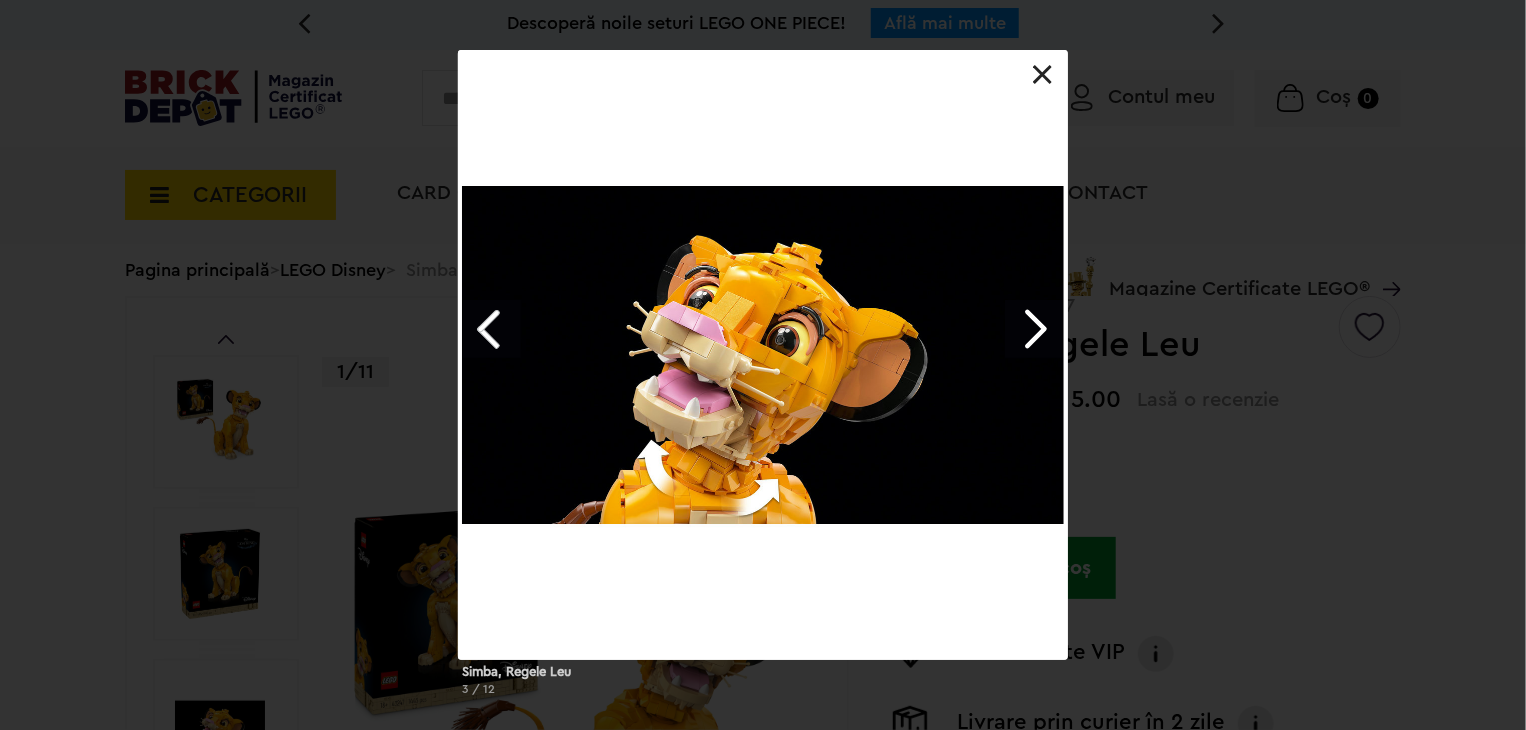 click at bounding box center (1034, 329) 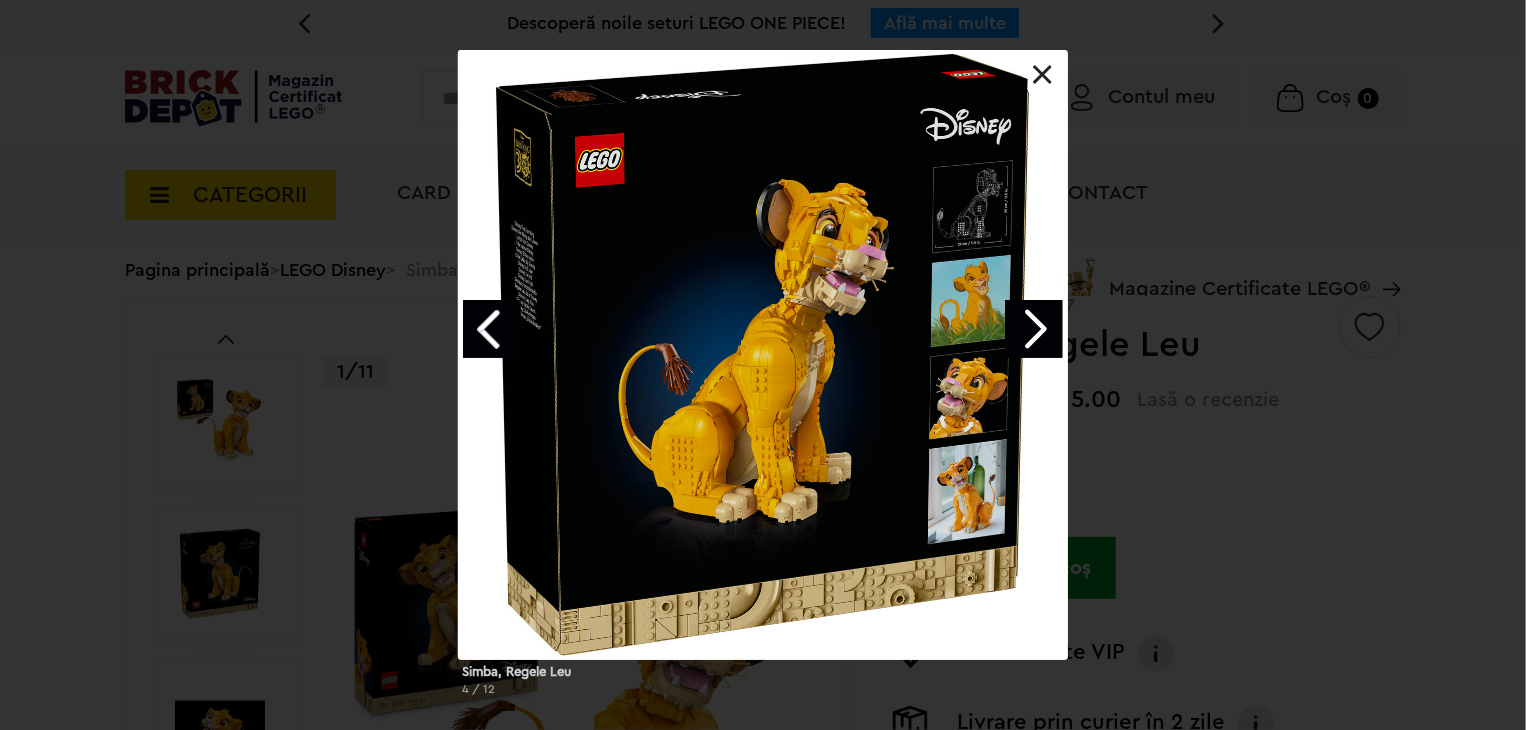 click at bounding box center [1034, 329] 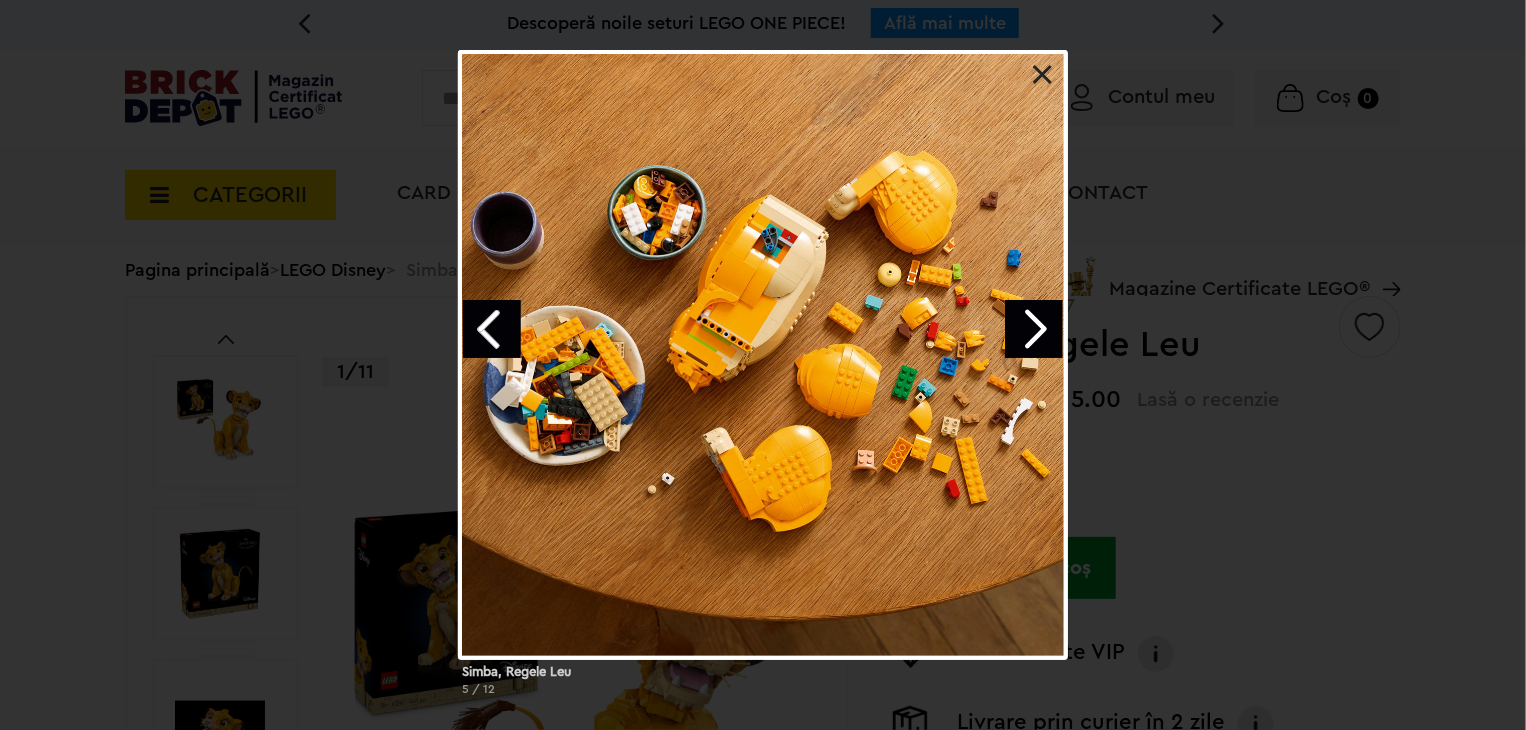 click at bounding box center (1034, 329) 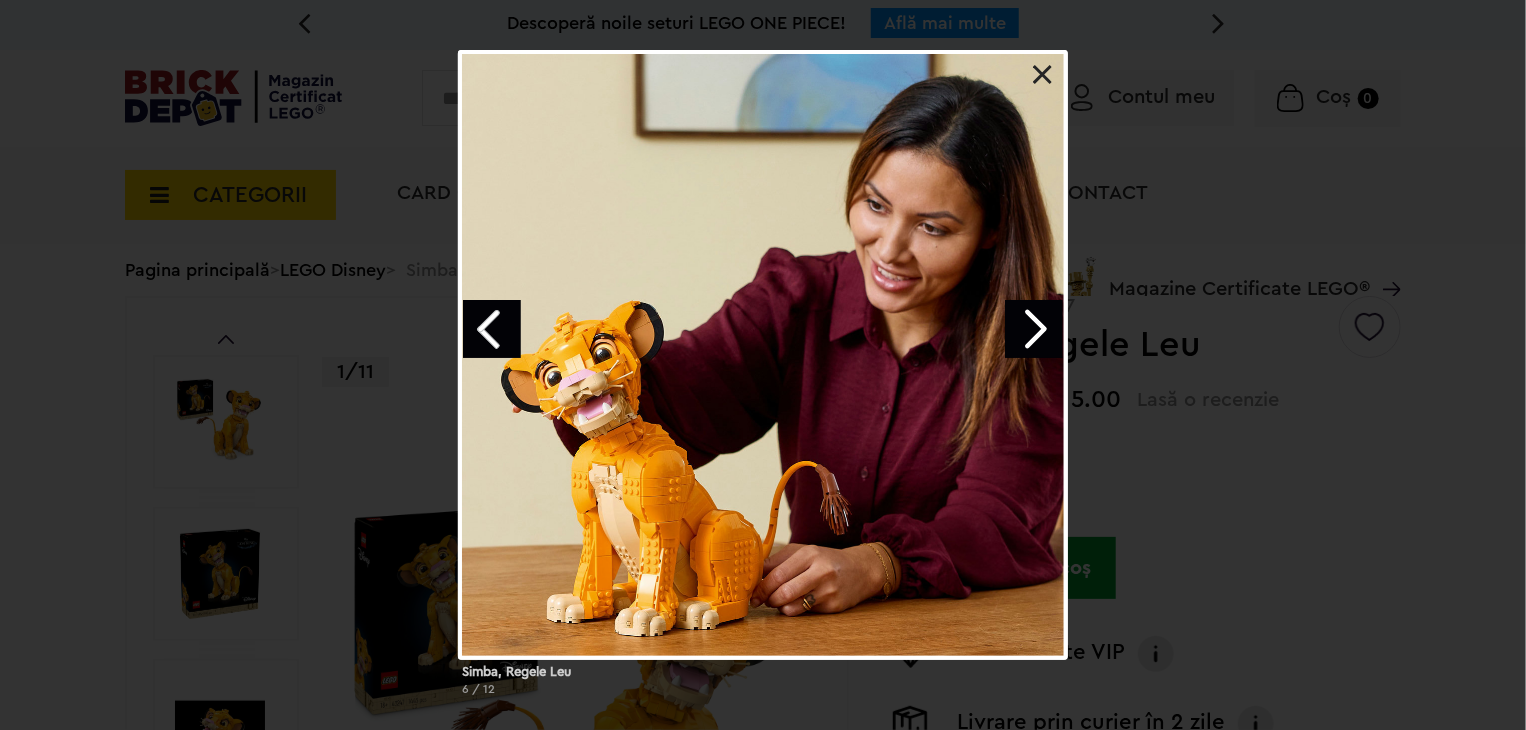 click at bounding box center [1034, 329] 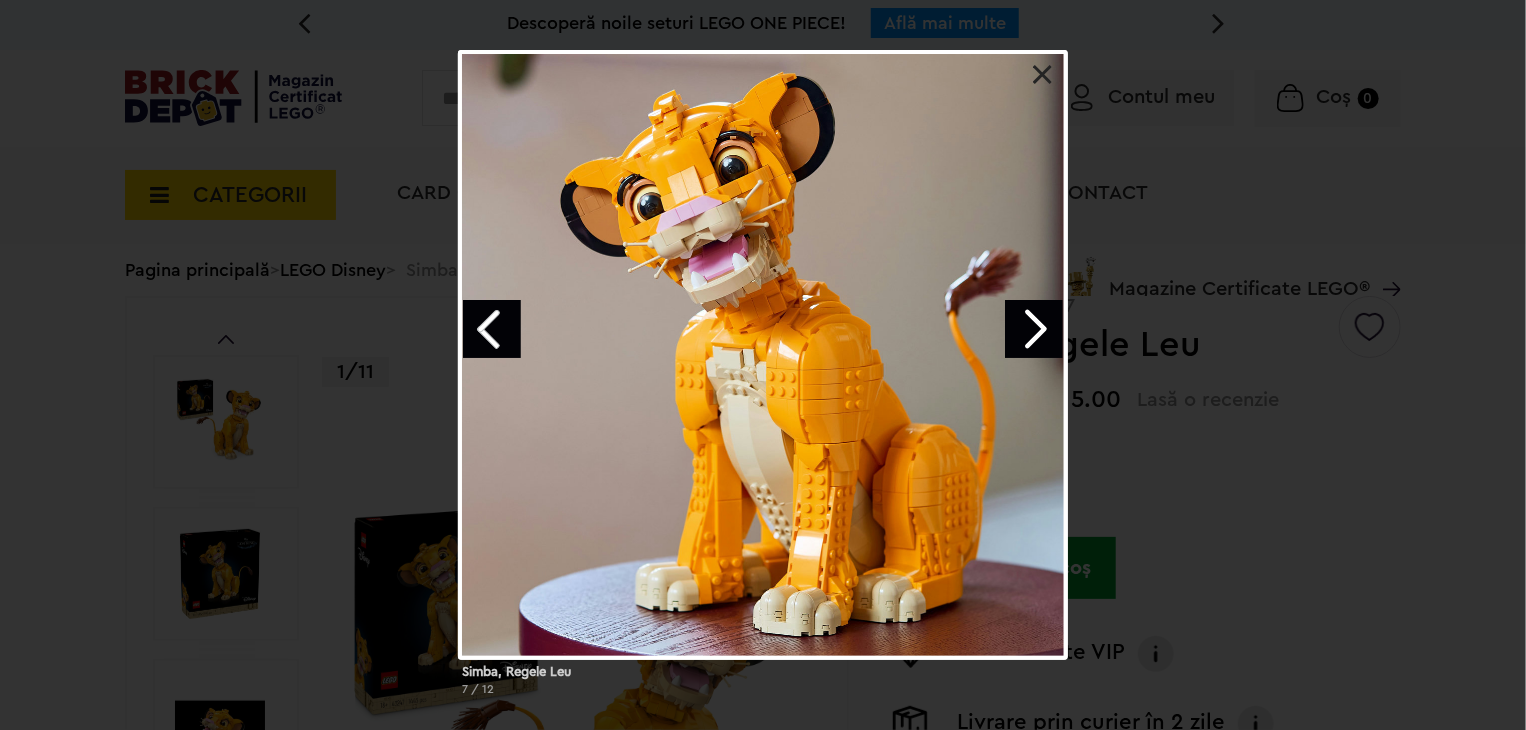 click at bounding box center [1034, 329] 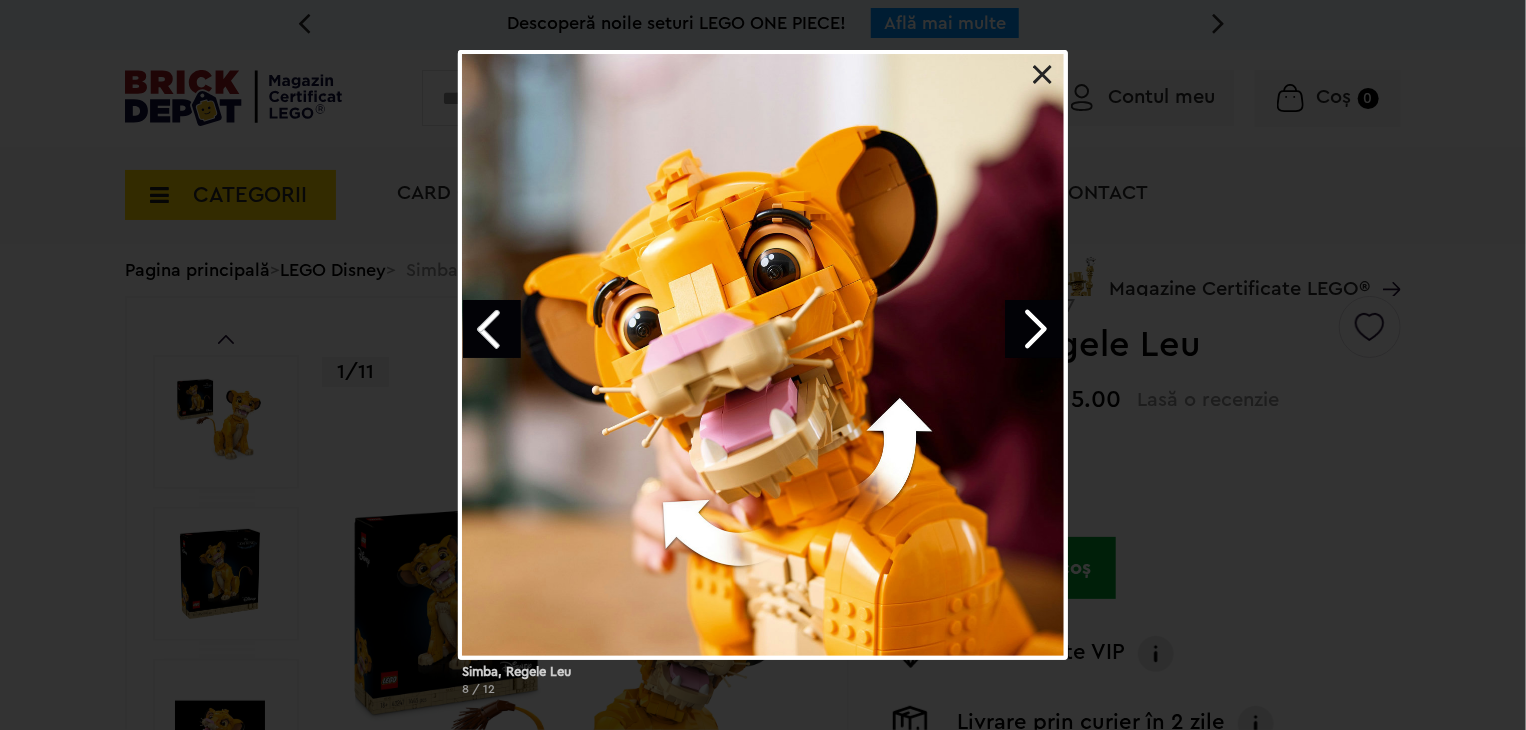 click at bounding box center [1034, 329] 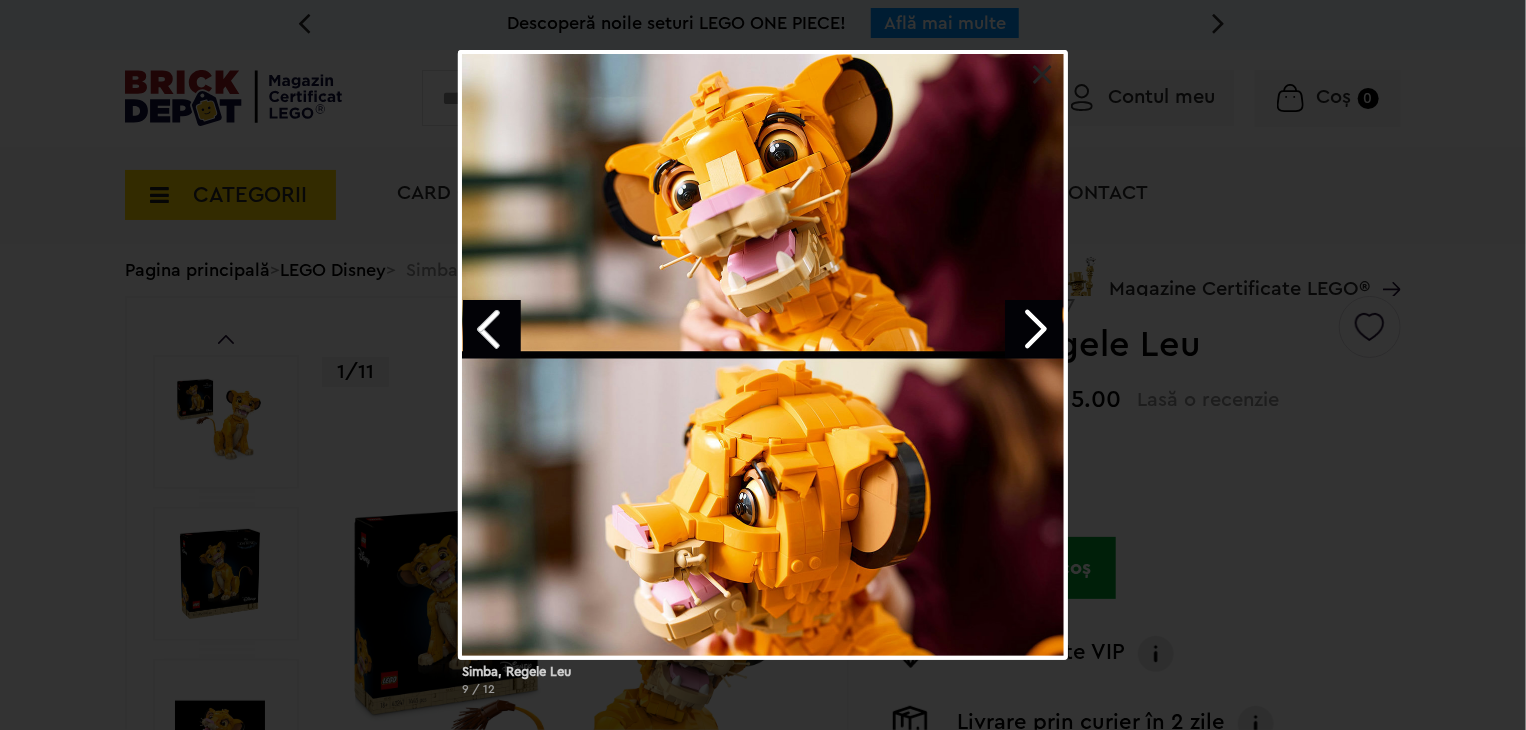 click at bounding box center [763, 355] 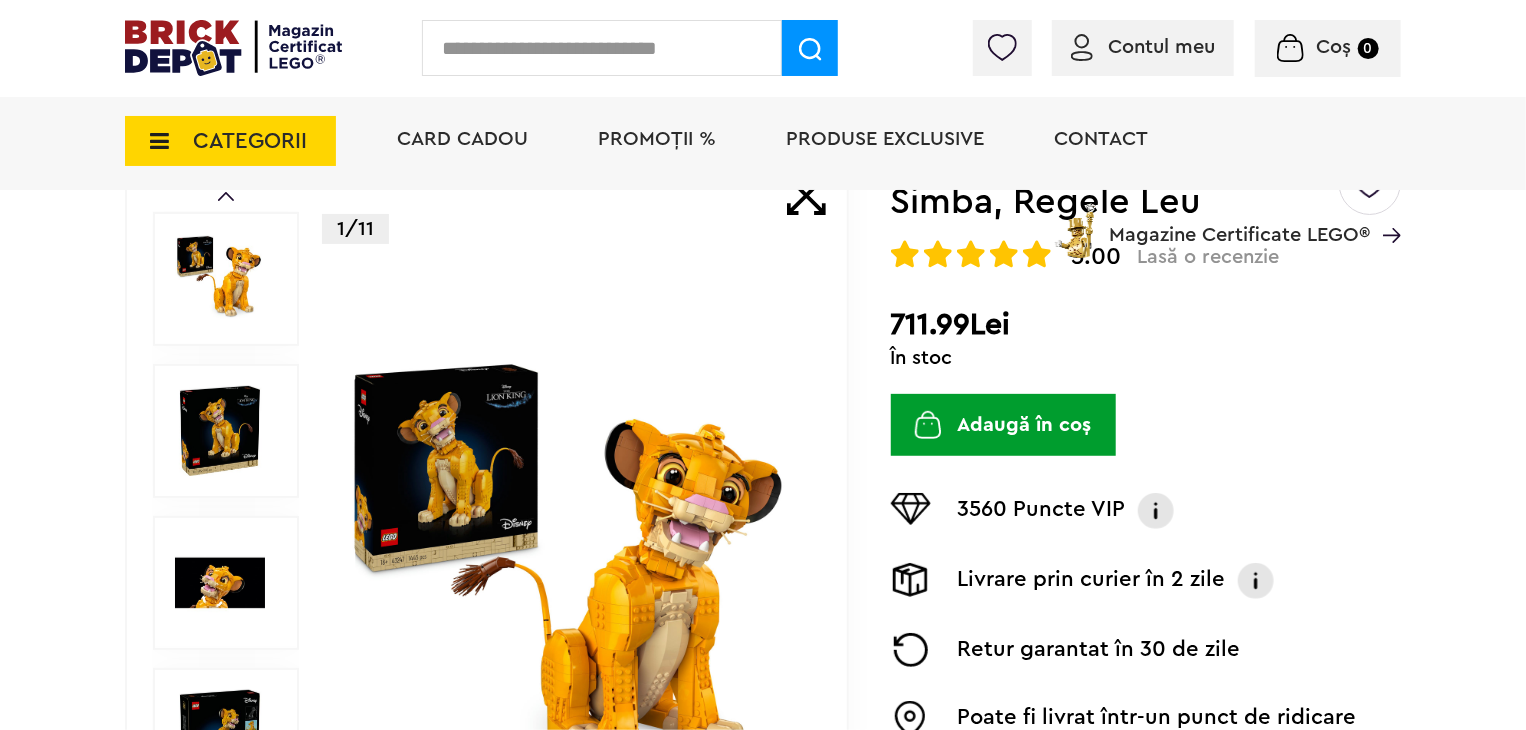 scroll, scrollTop: 252, scrollLeft: 0, axis: vertical 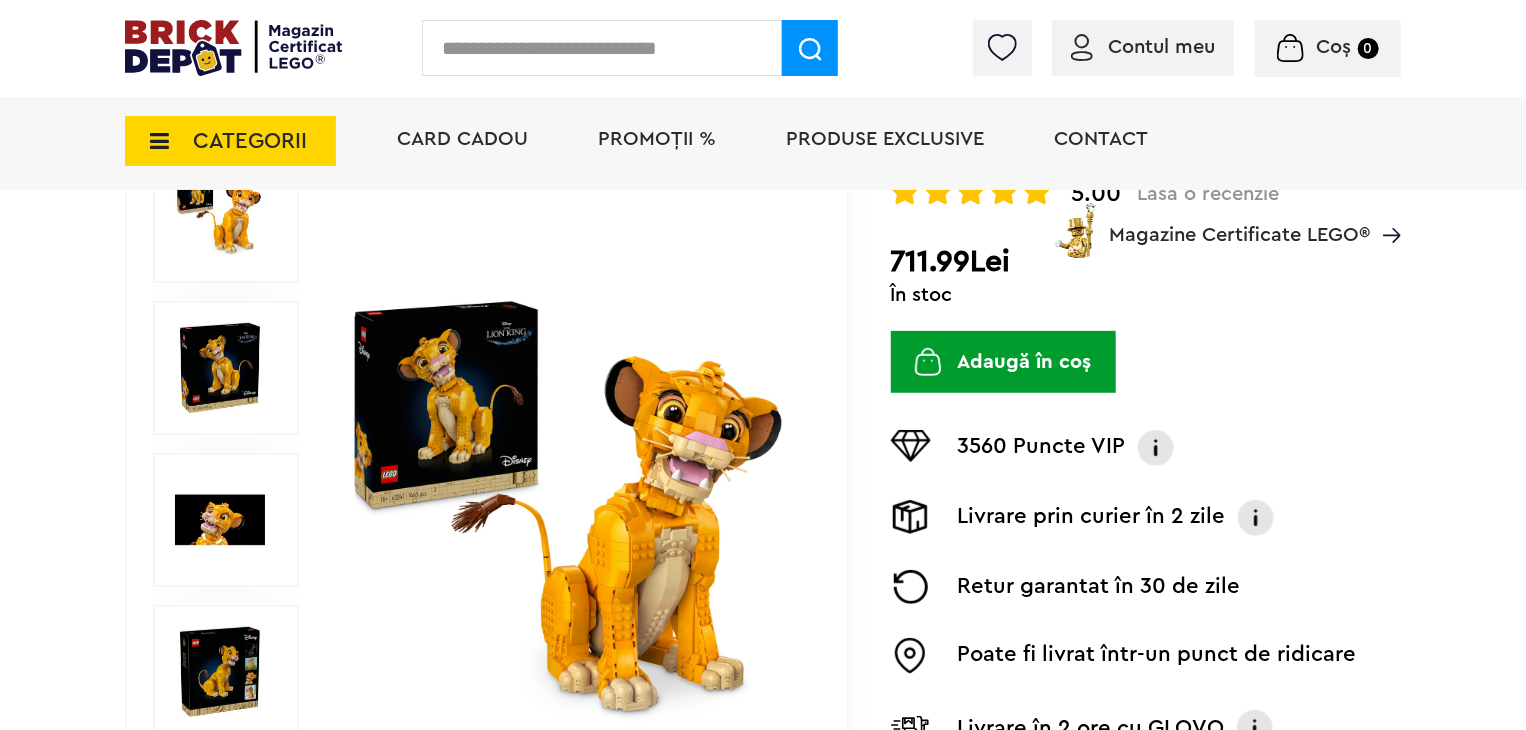 click at bounding box center [220, 672] 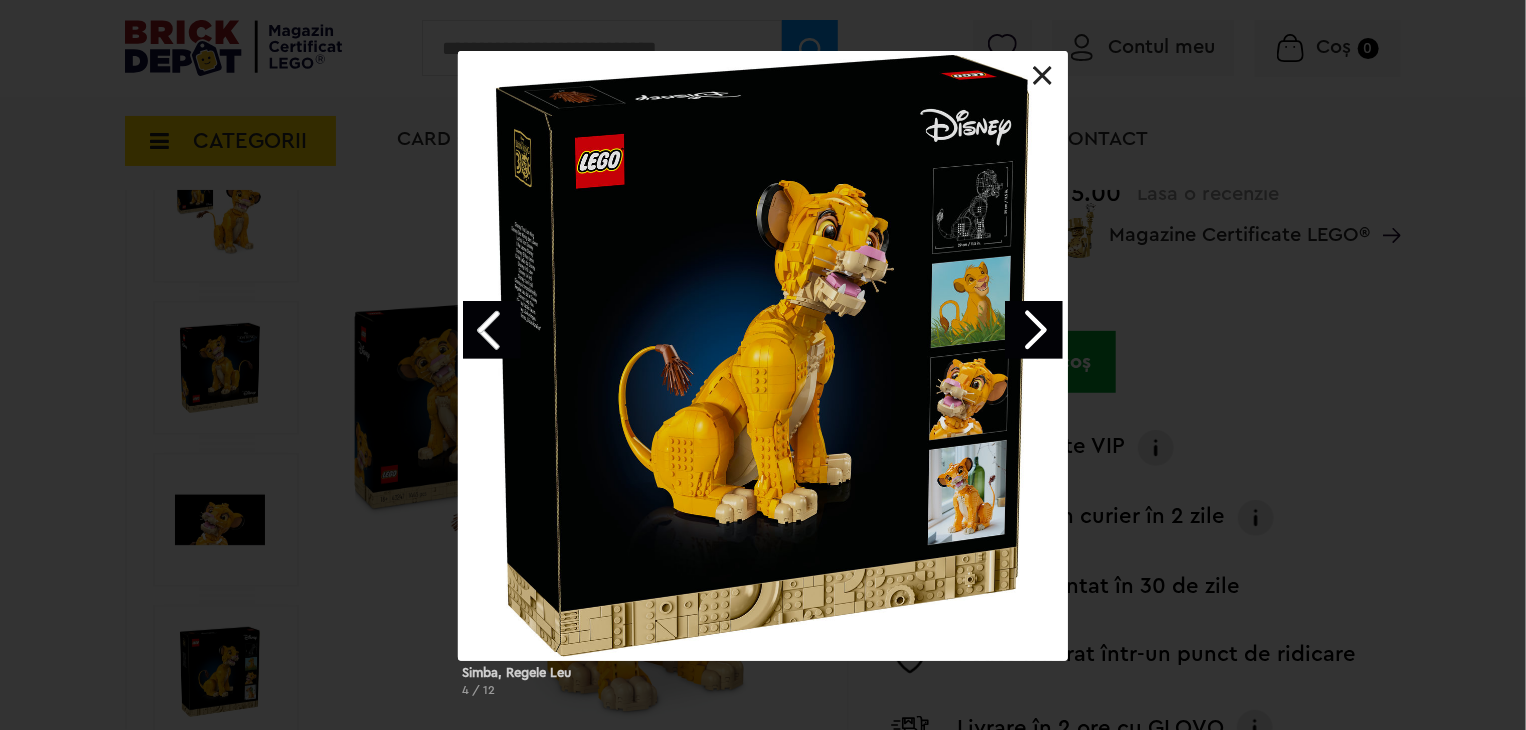 click at bounding box center (1034, 330) 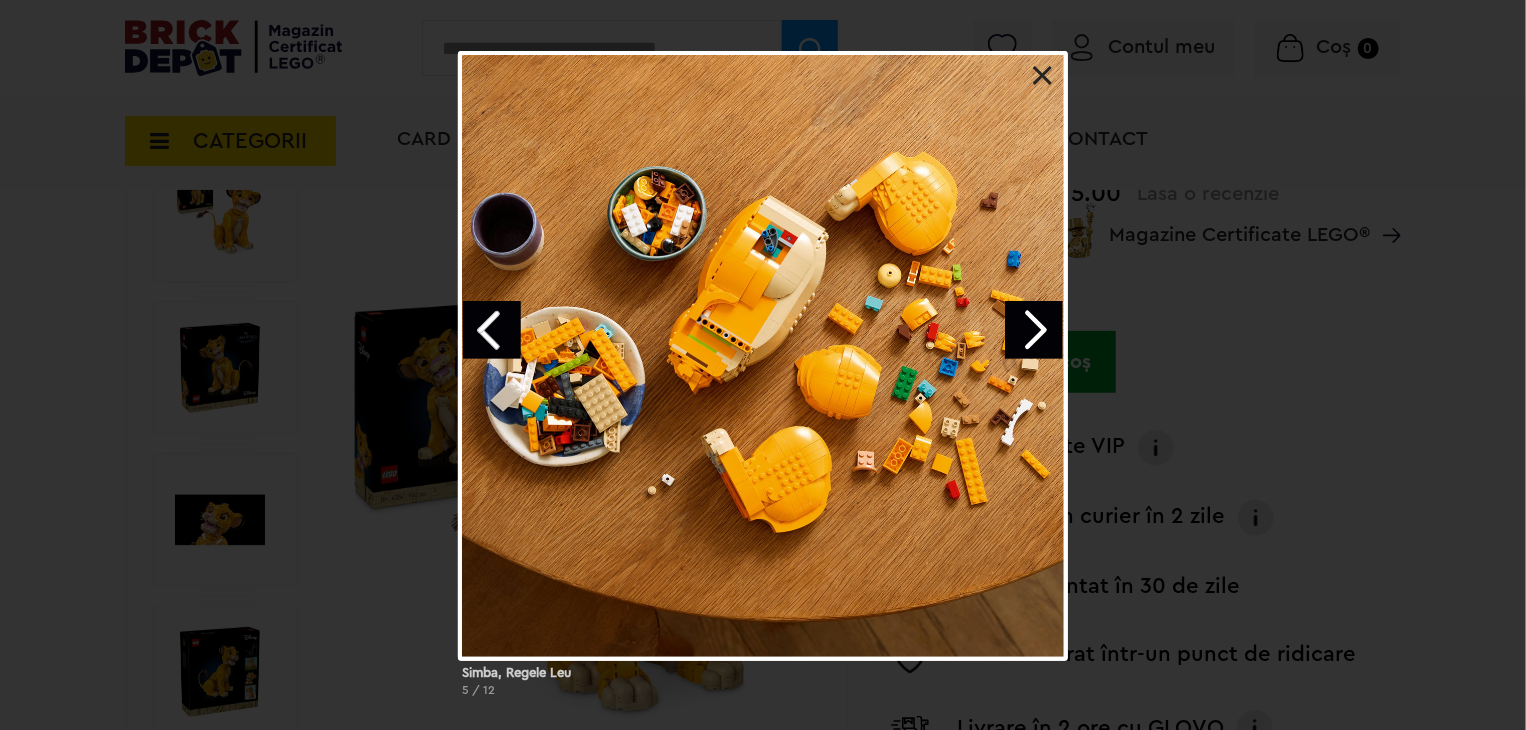 click at bounding box center (1043, 76) 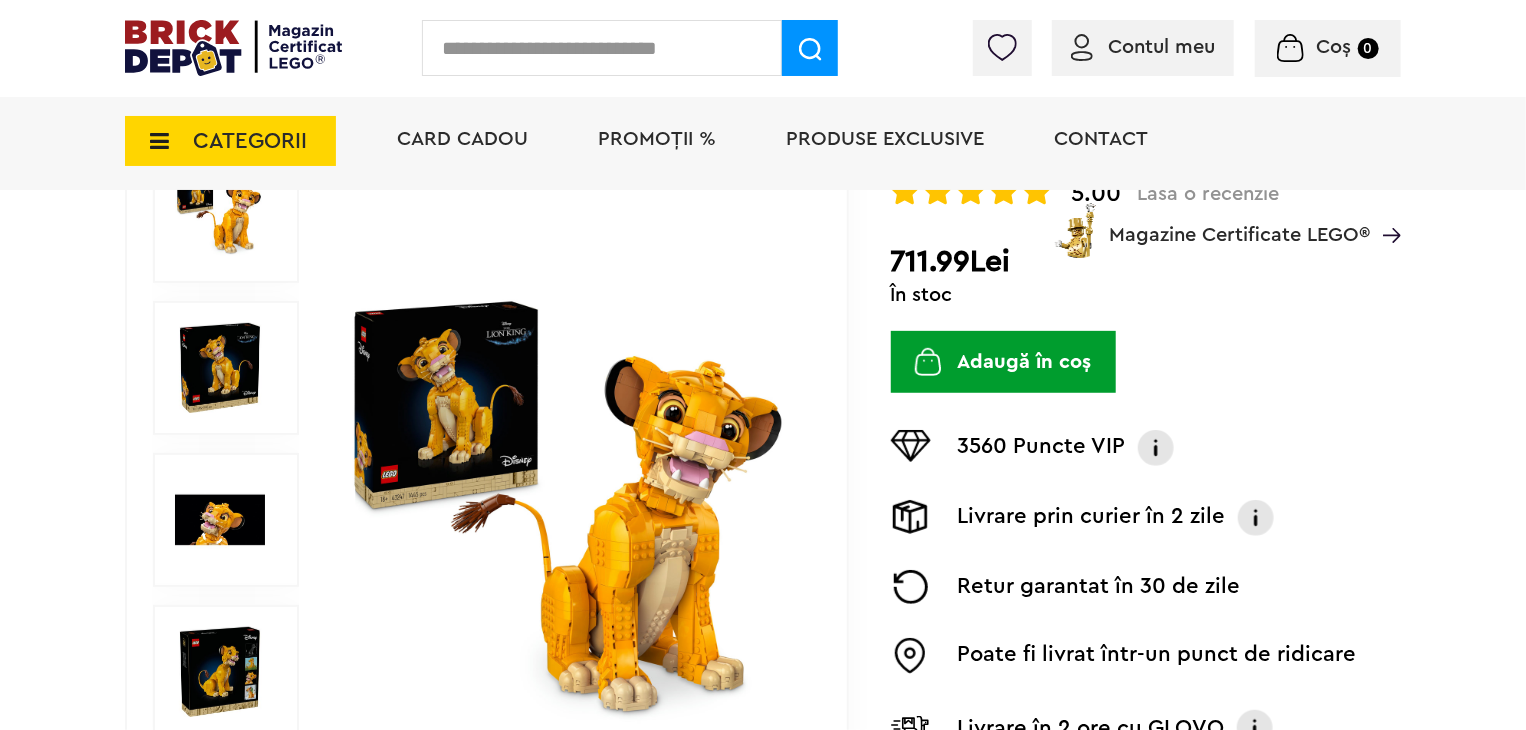 click at bounding box center [153, 141] 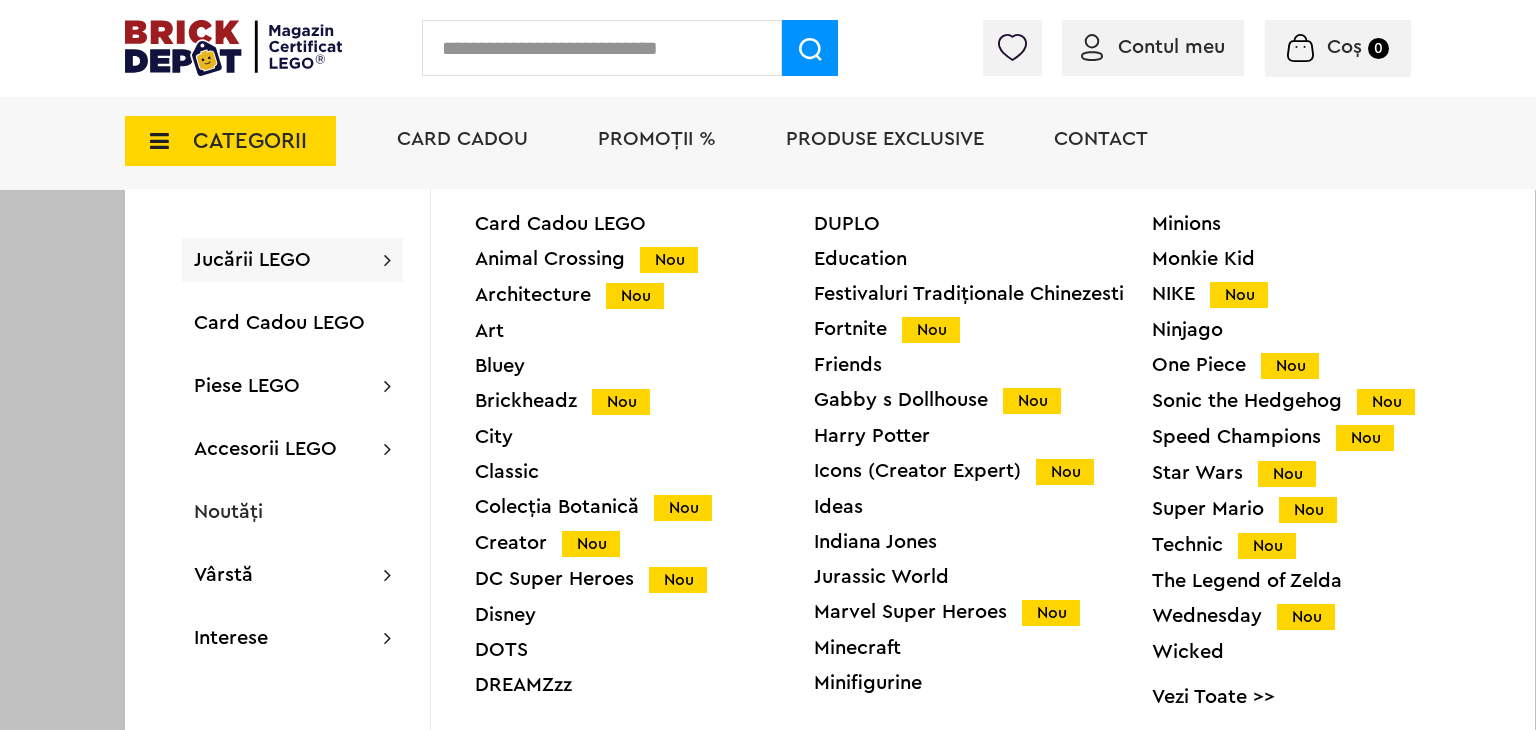 click on "Disney" at bounding box center [644, 615] 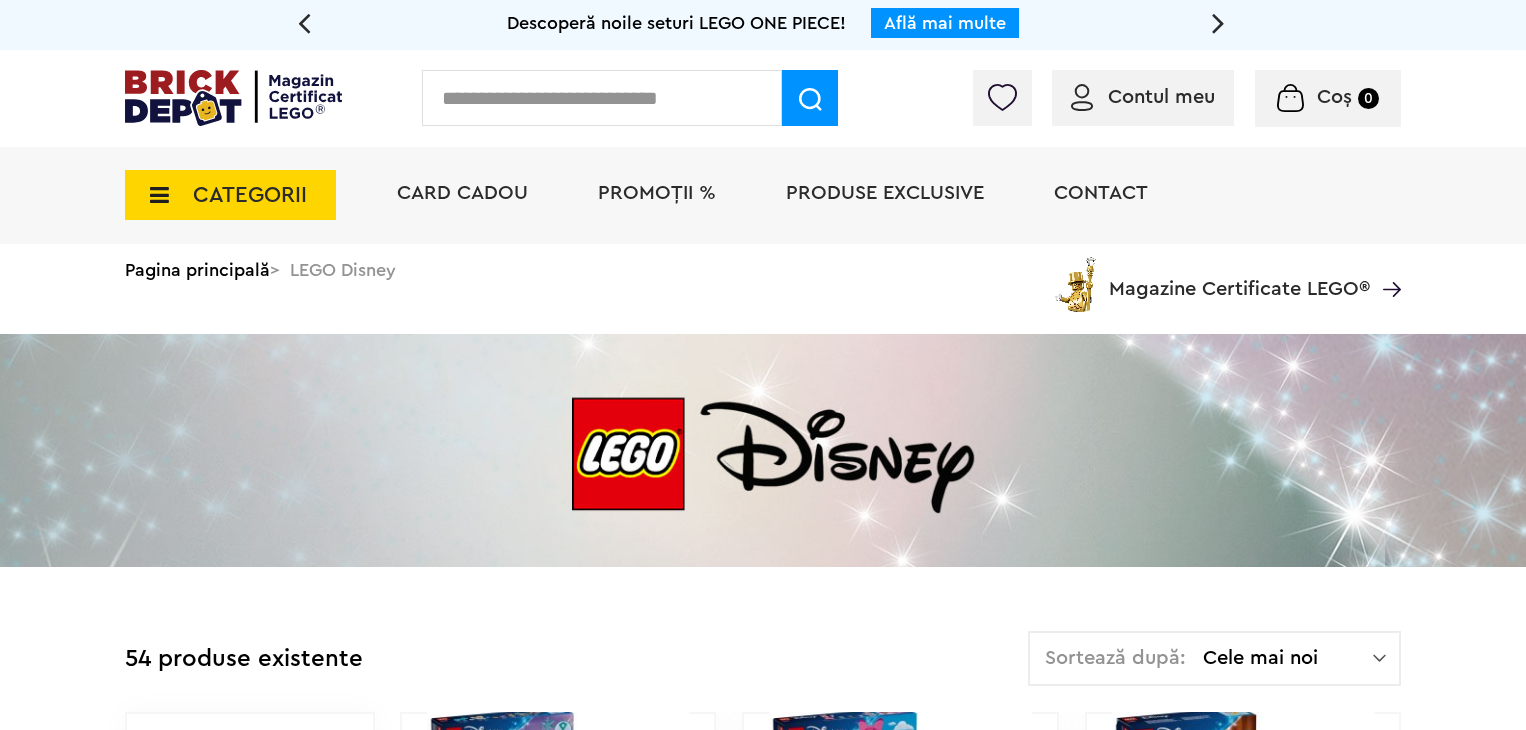 scroll, scrollTop: 0, scrollLeft: 0, axis: both 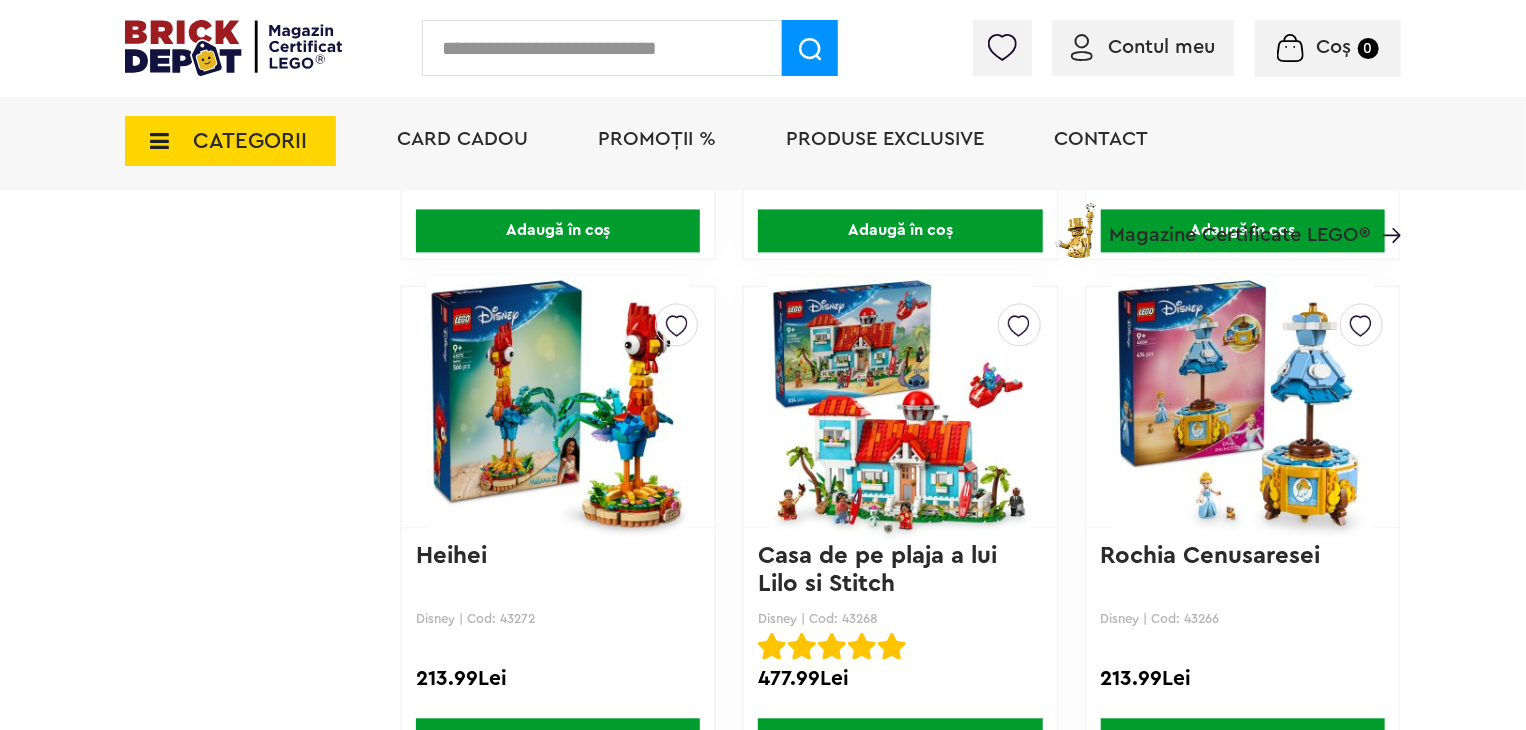 click at bounding box center [900, 407] 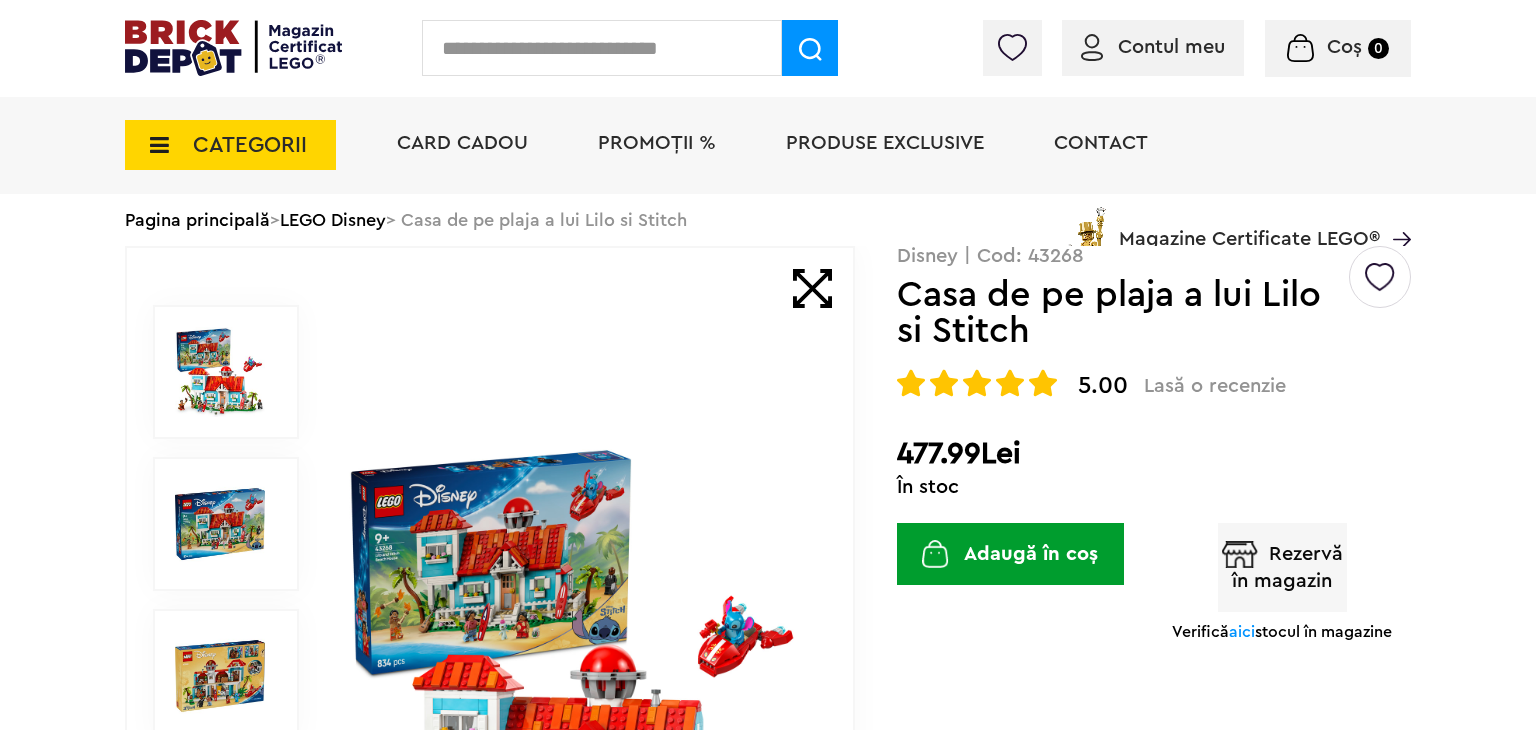 click at bounding box center (490, 676) 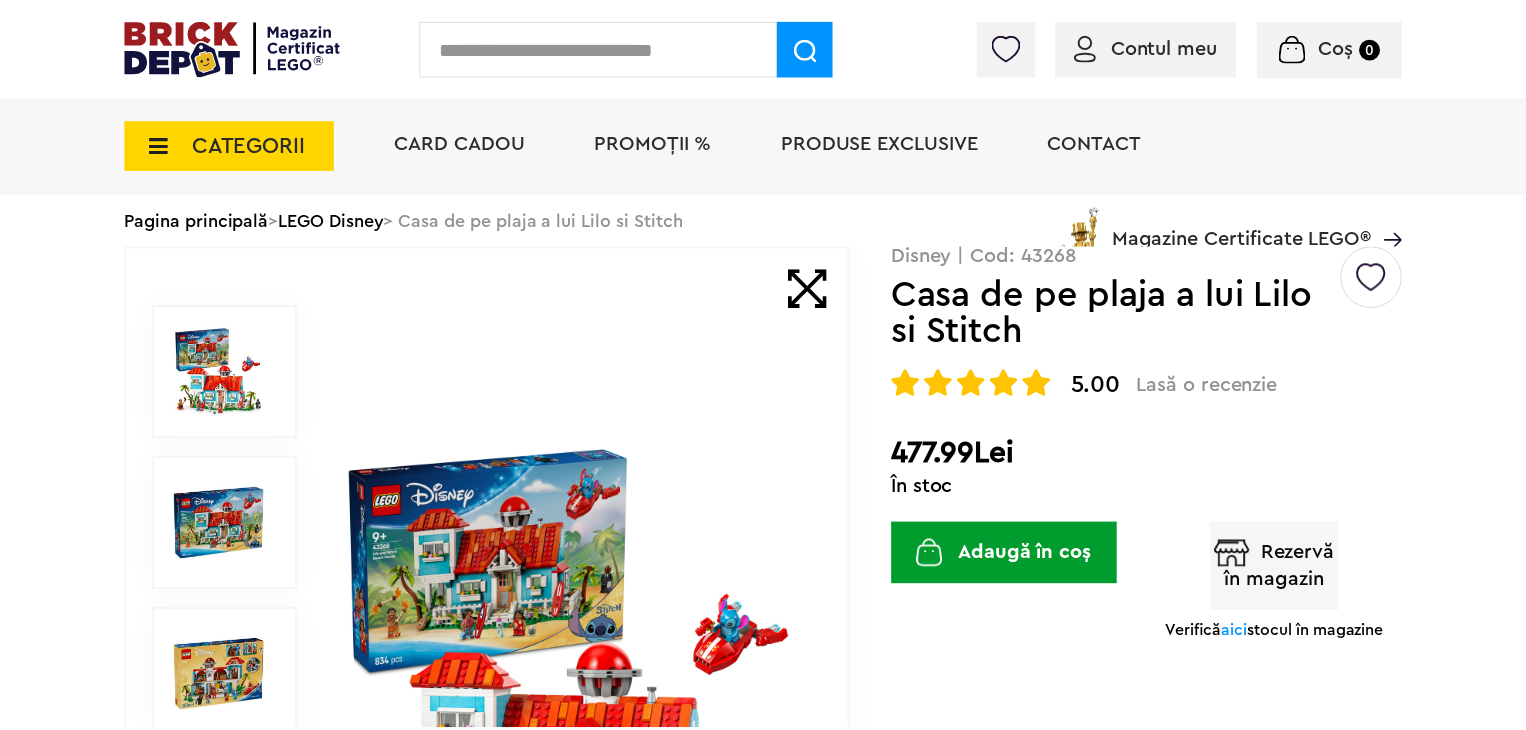scroll, scrollTop: 0, scrollLeft: 0, axis: both 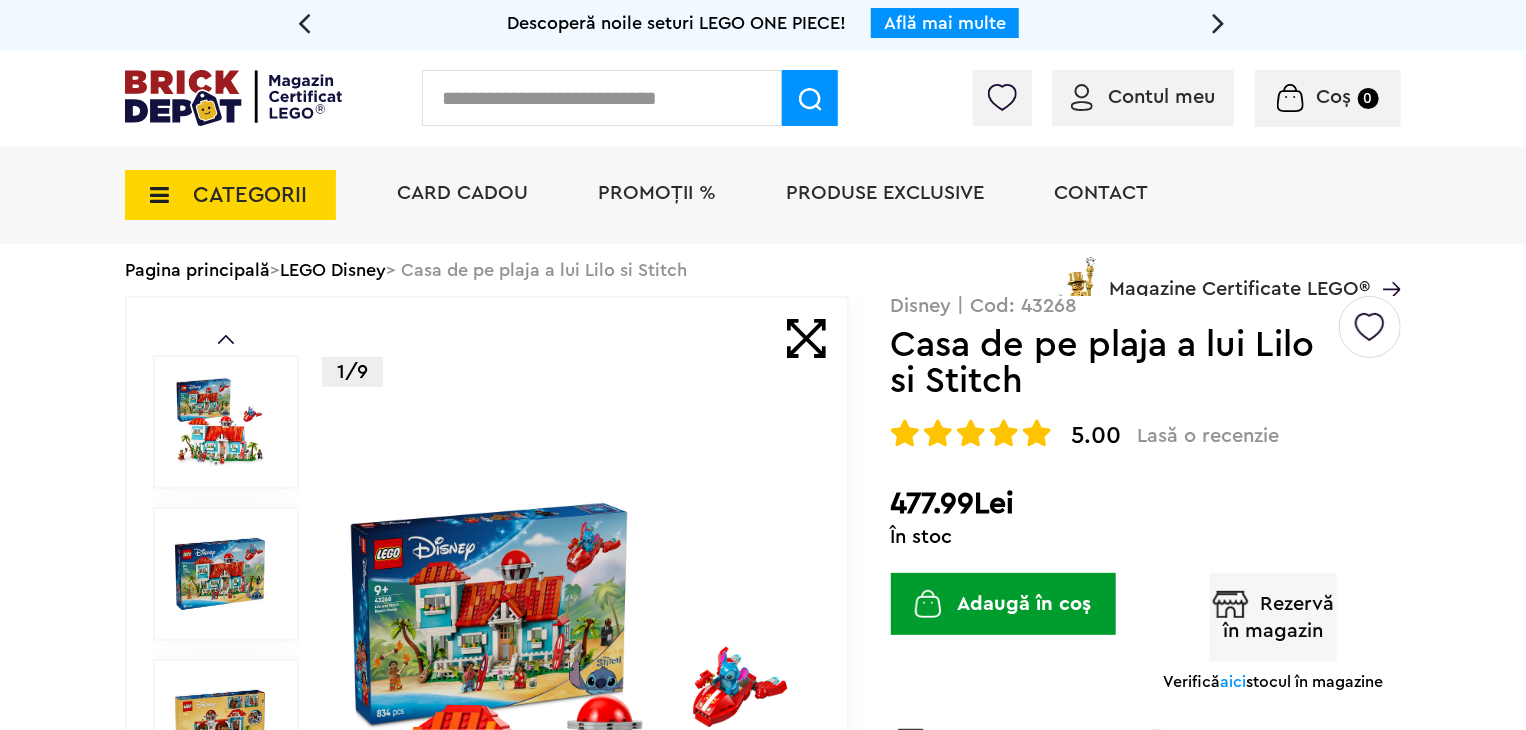 click at bounding box center [220, 422] 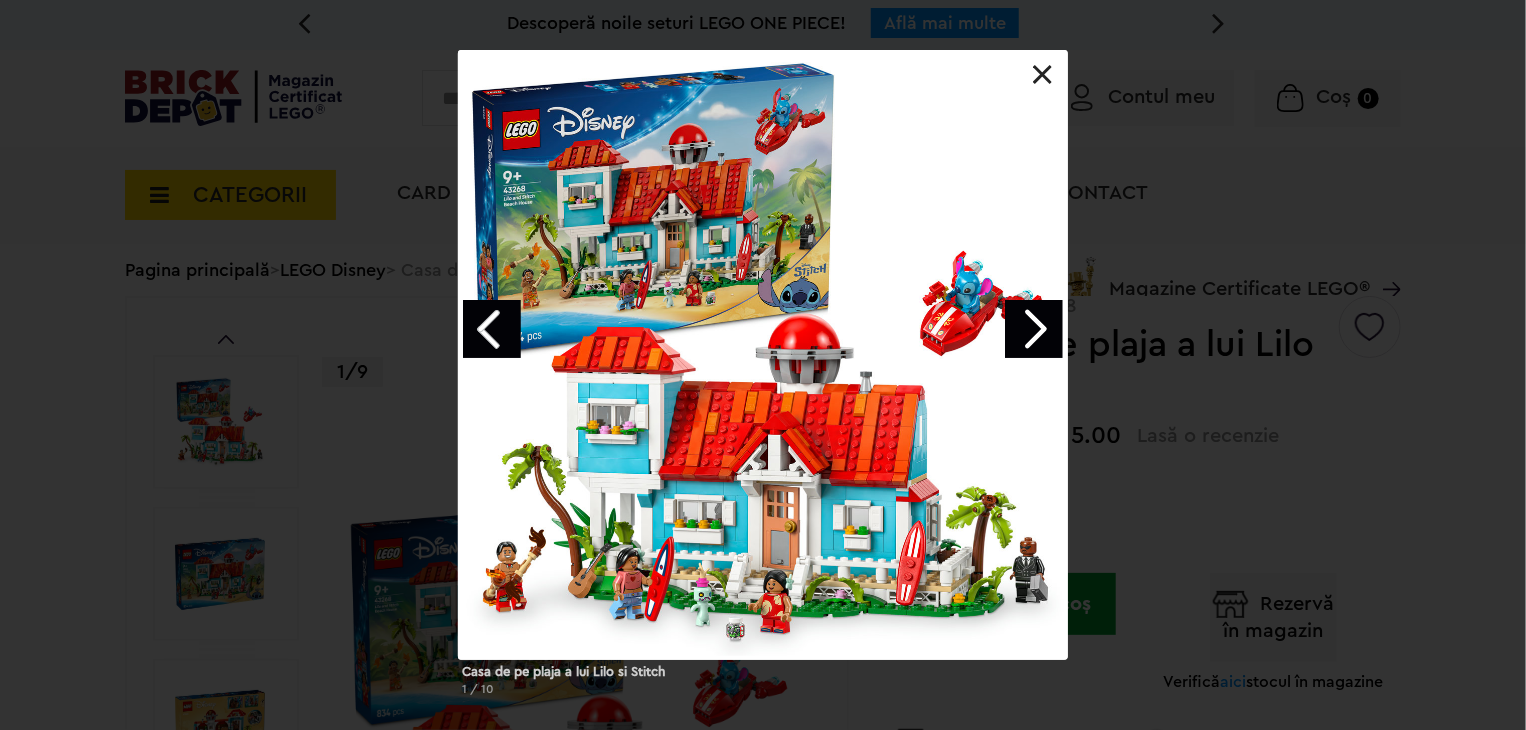 click at bounding box center [1034, 329] 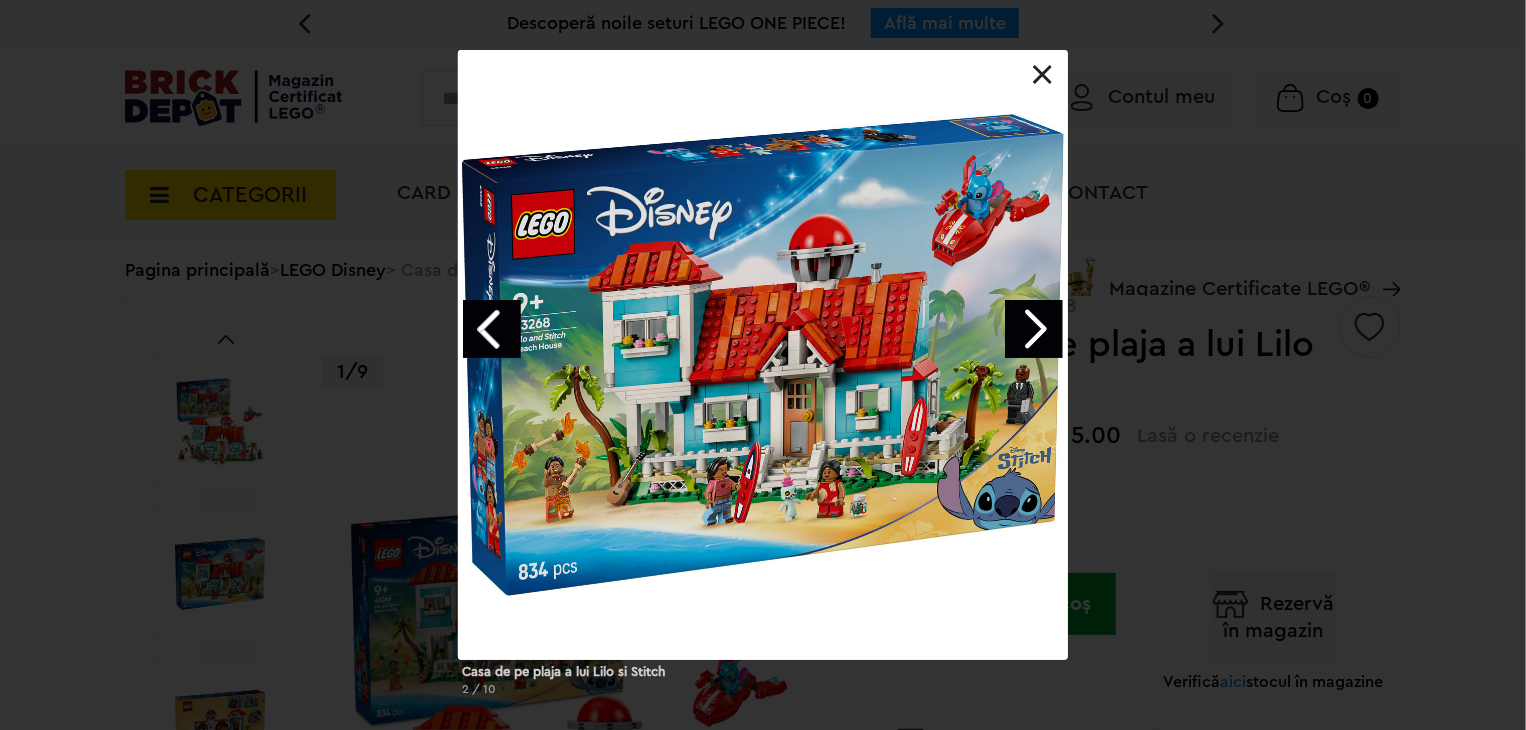 click on "Casa de pe plaja a lui Lilo si Stitch 2 / 10" at bounding box center (763, 381) 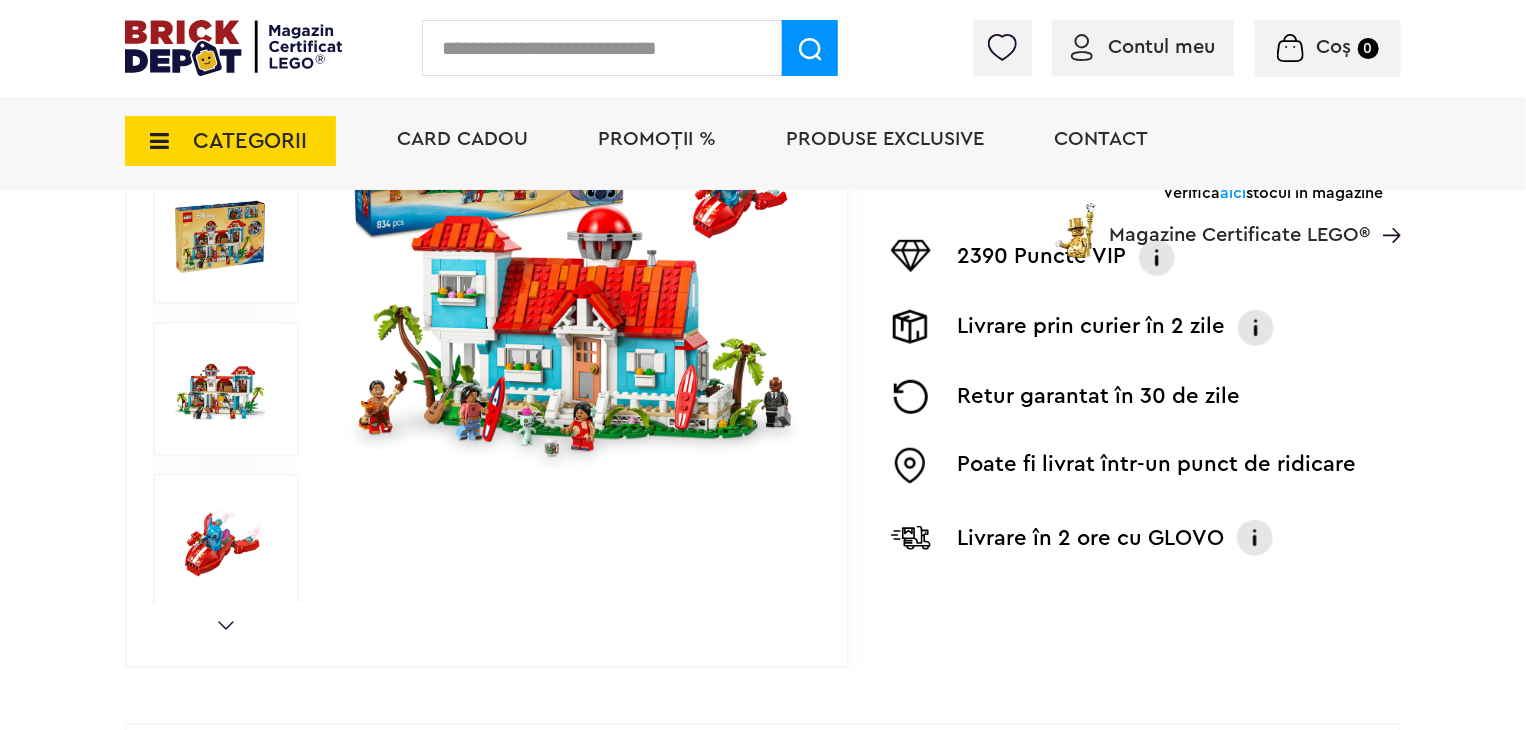 scroll, scrollTop: 500, scrollLeft: 0, axis: vertical 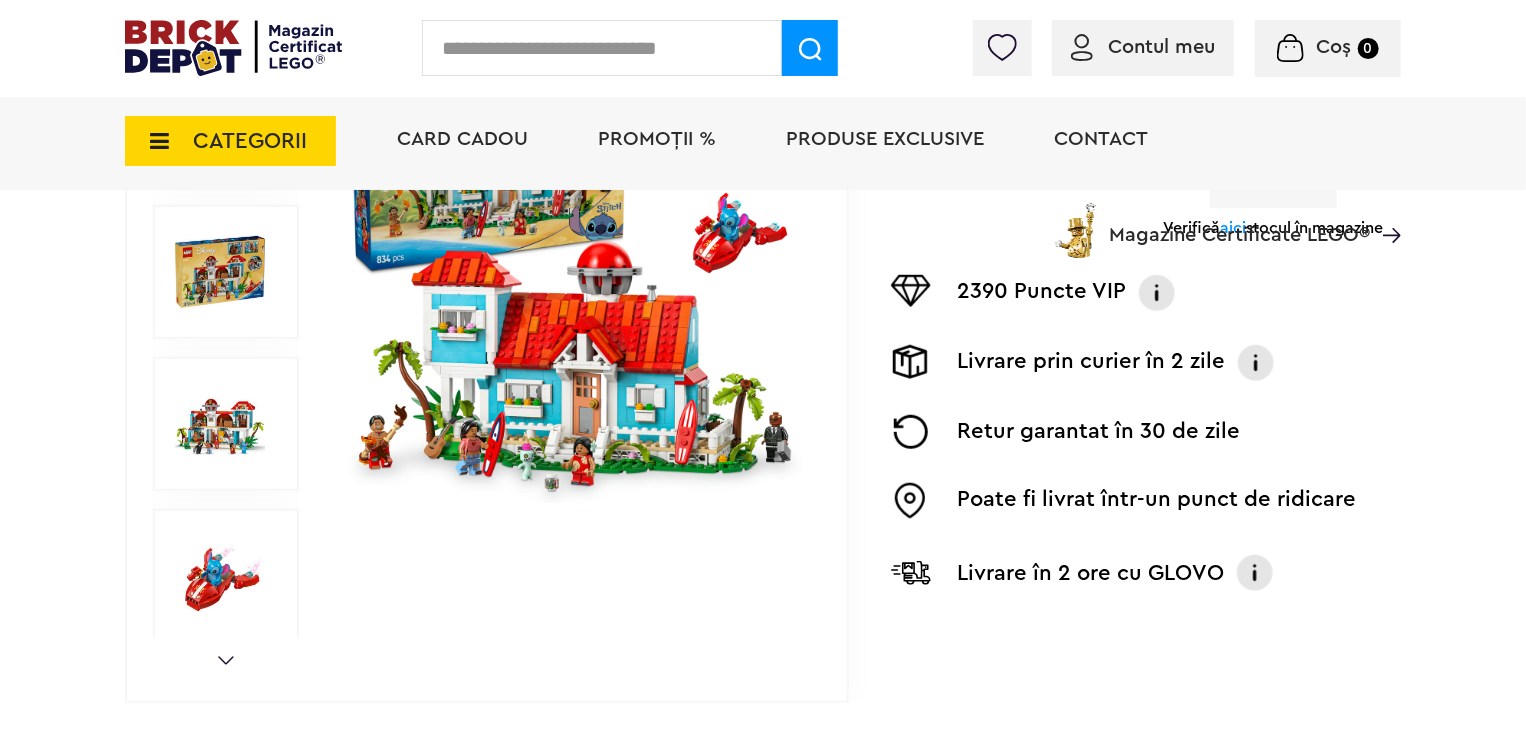 click at bounding box center [220, 576] 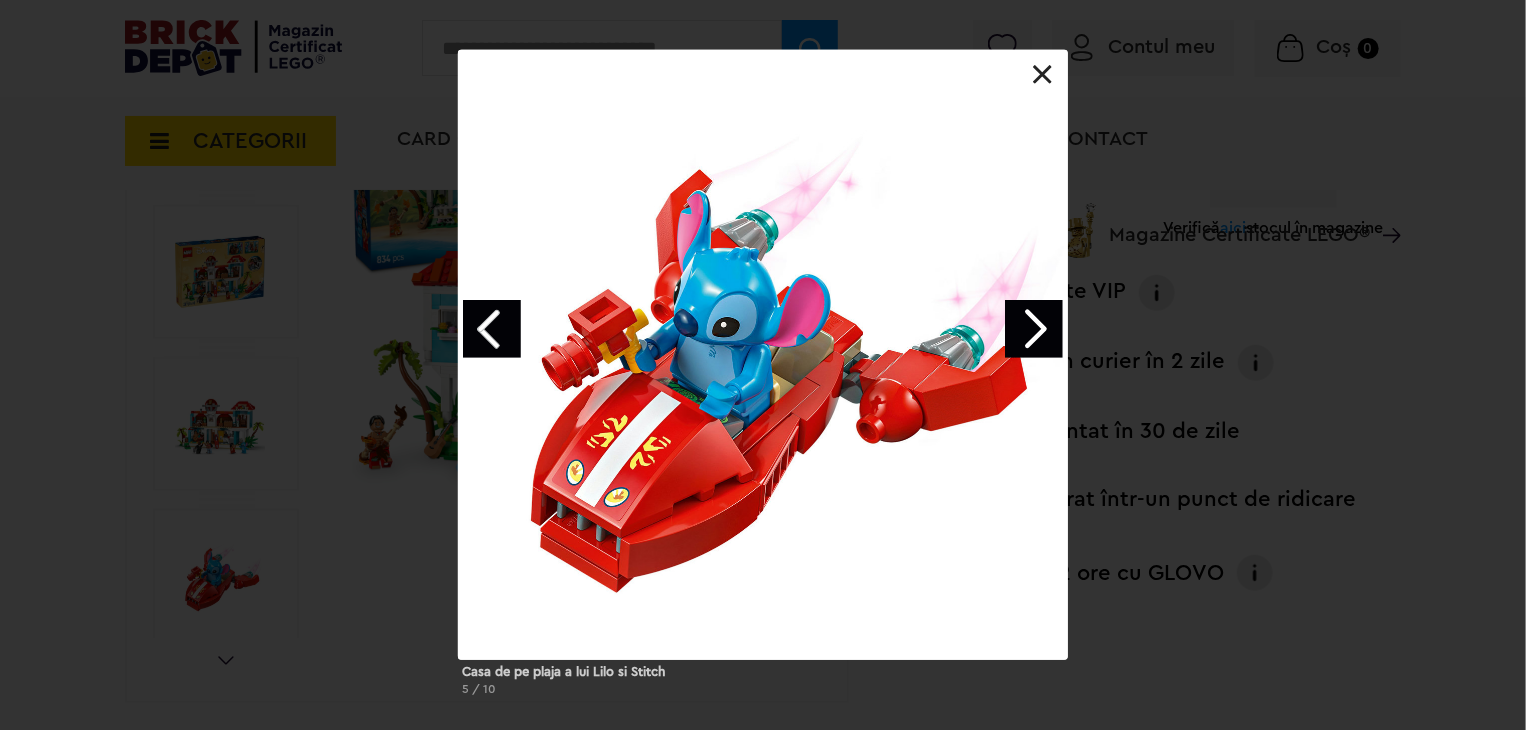 click at bounding box center [492, 329] 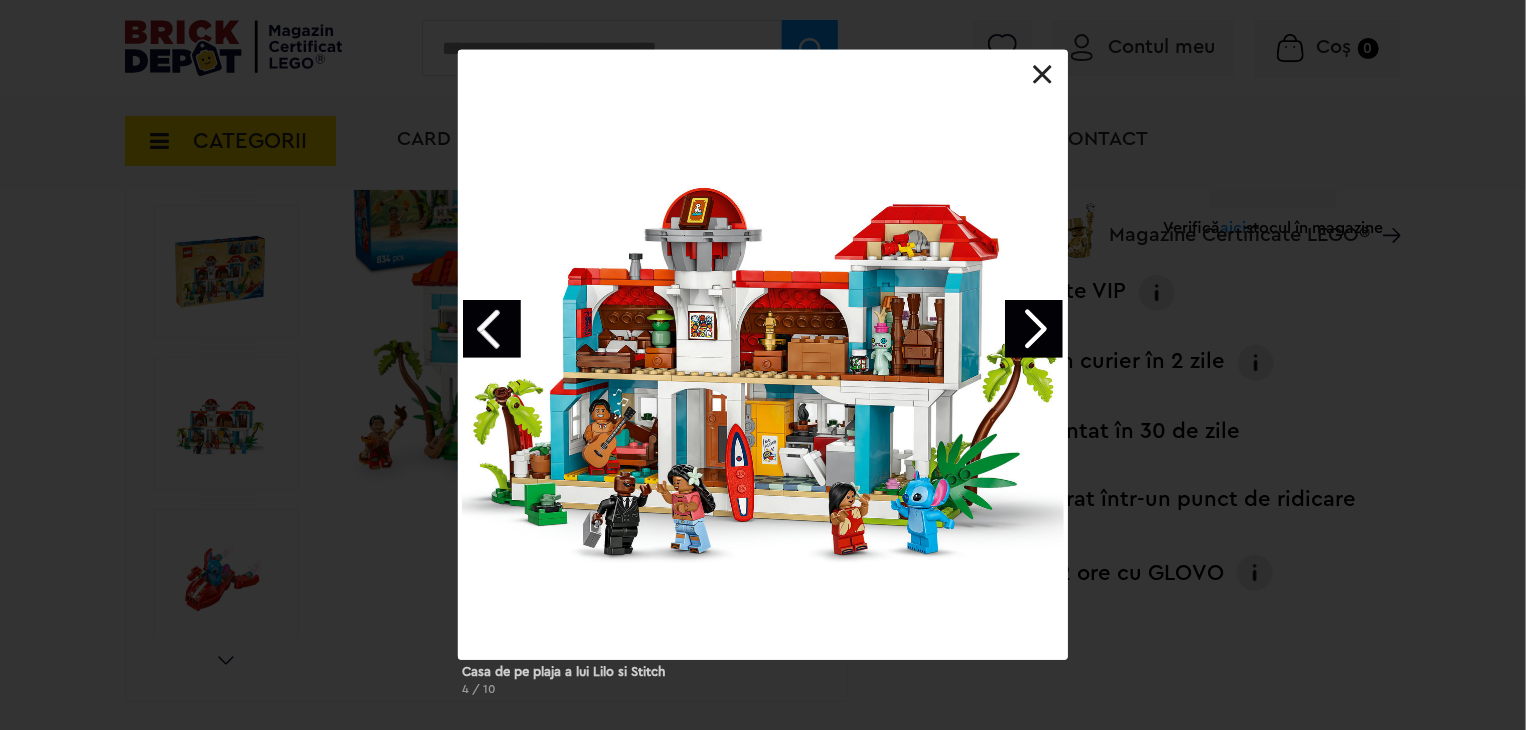 click at bounding box center [492, 329] 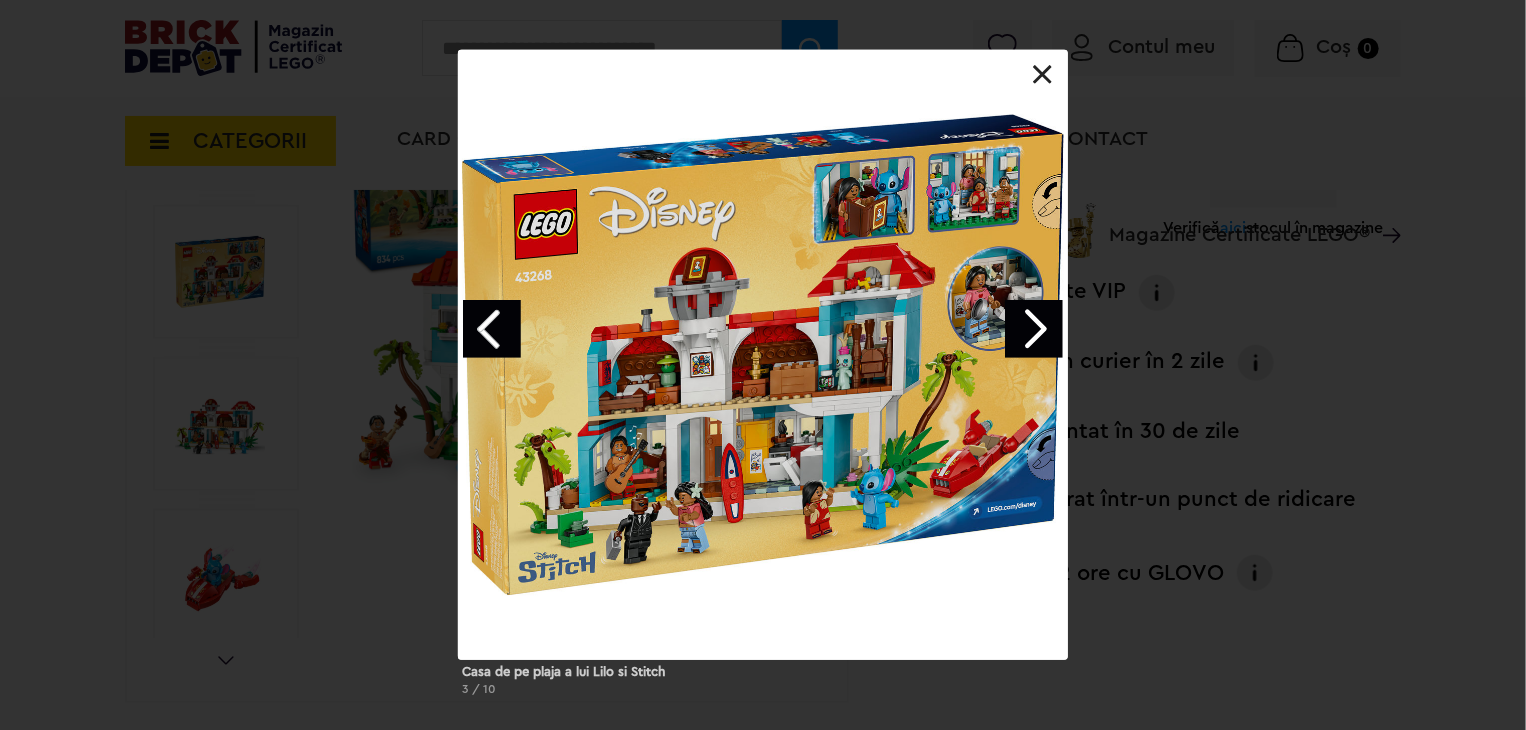 click at bounding box center [492, 329] 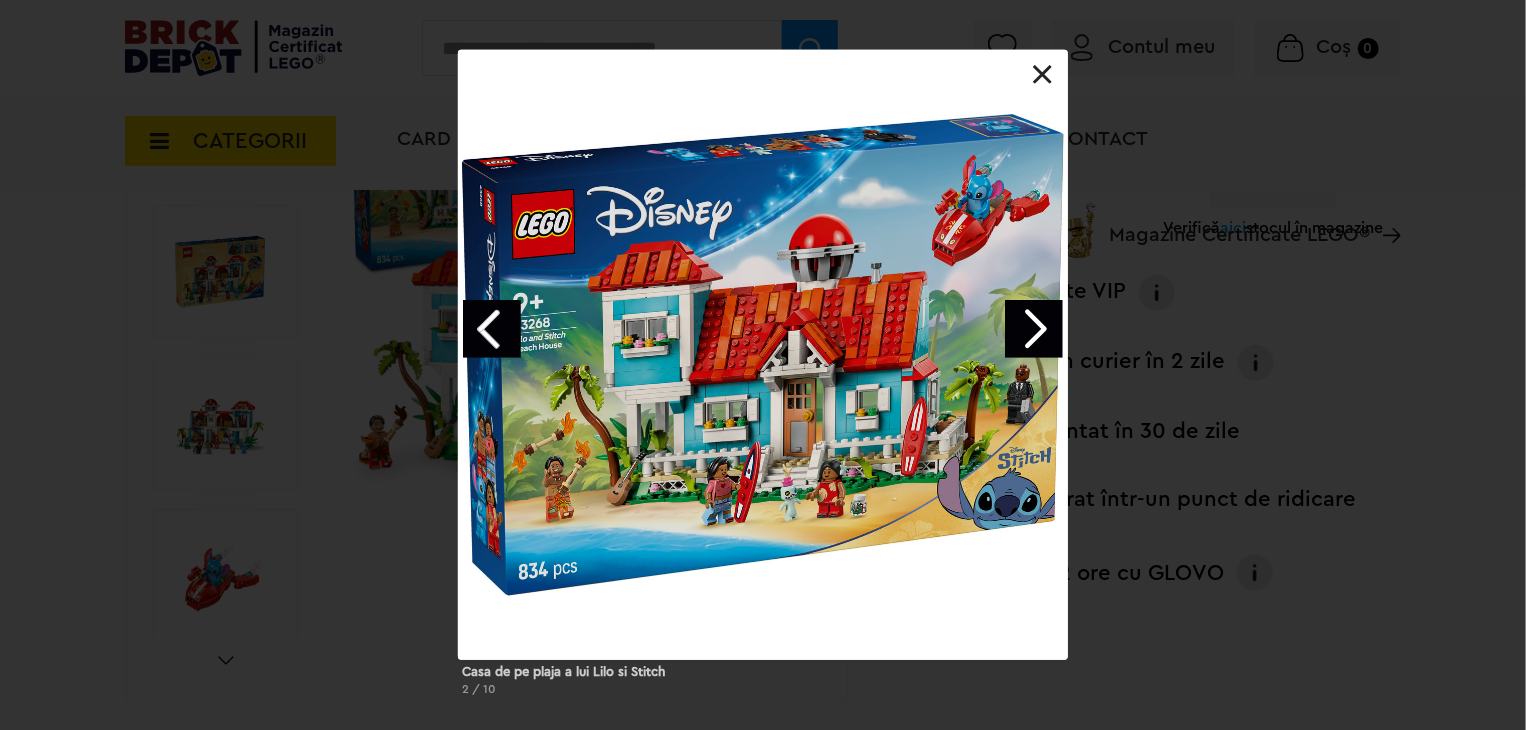 click at bounding box center [492, 329] 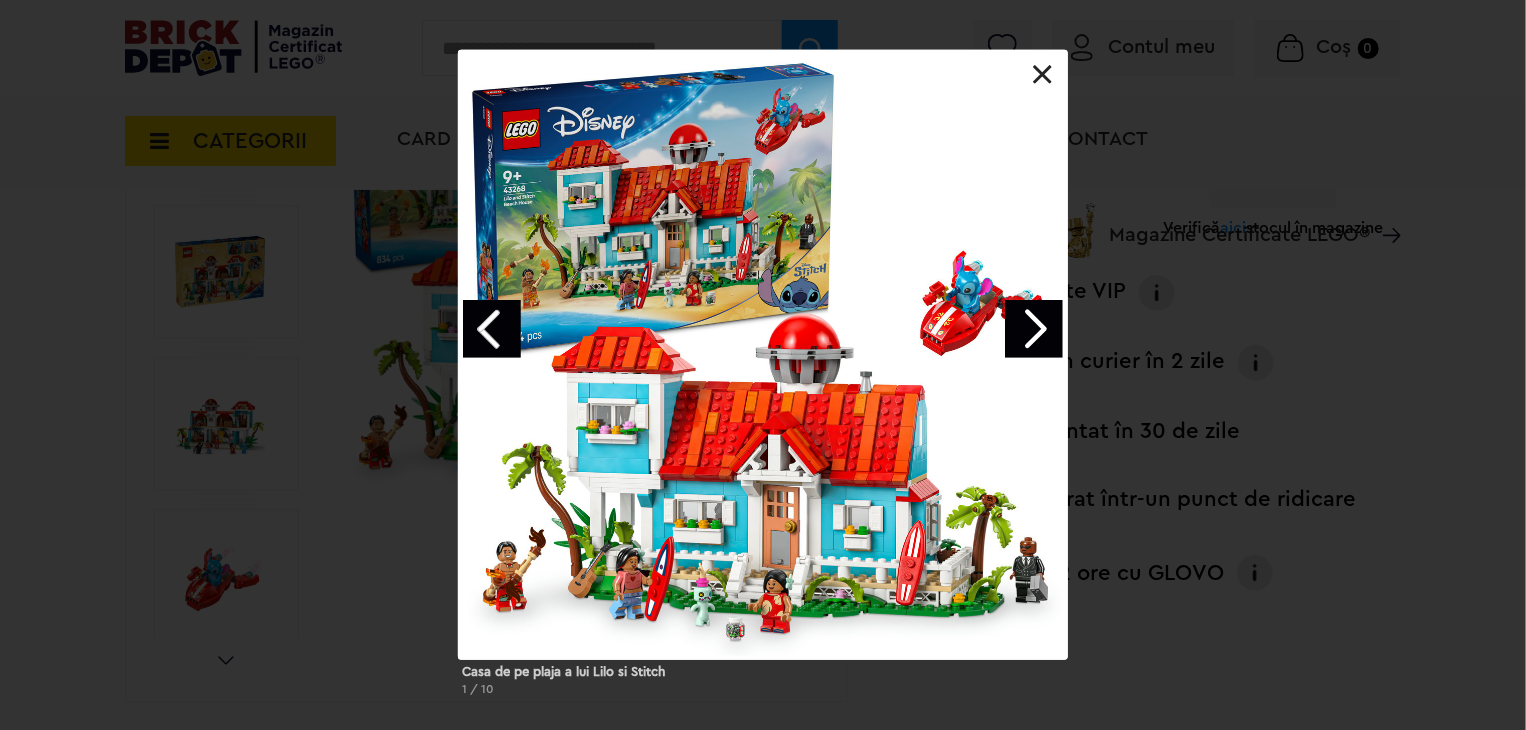 click at bounding box center [492, 329] 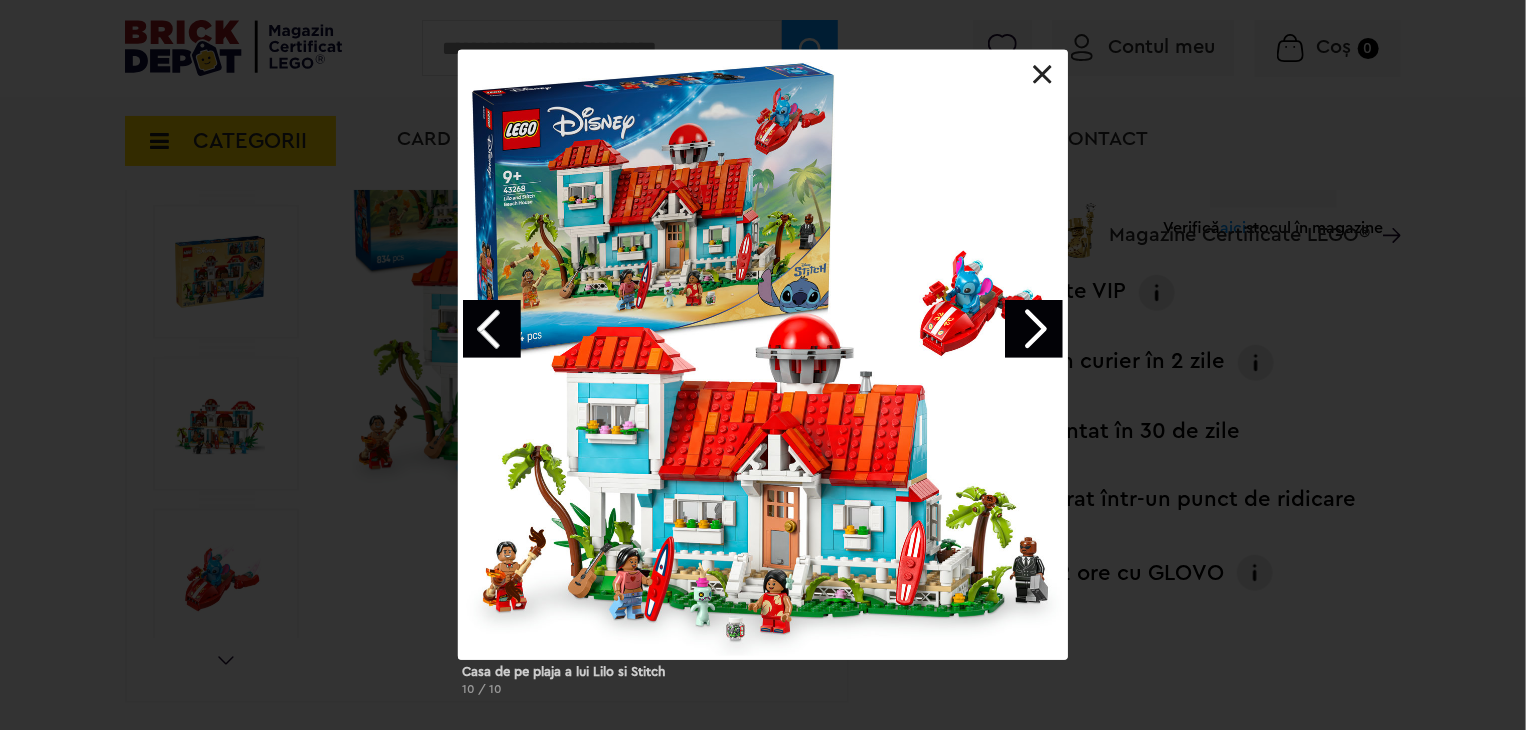click at bounding box center (492, 329) 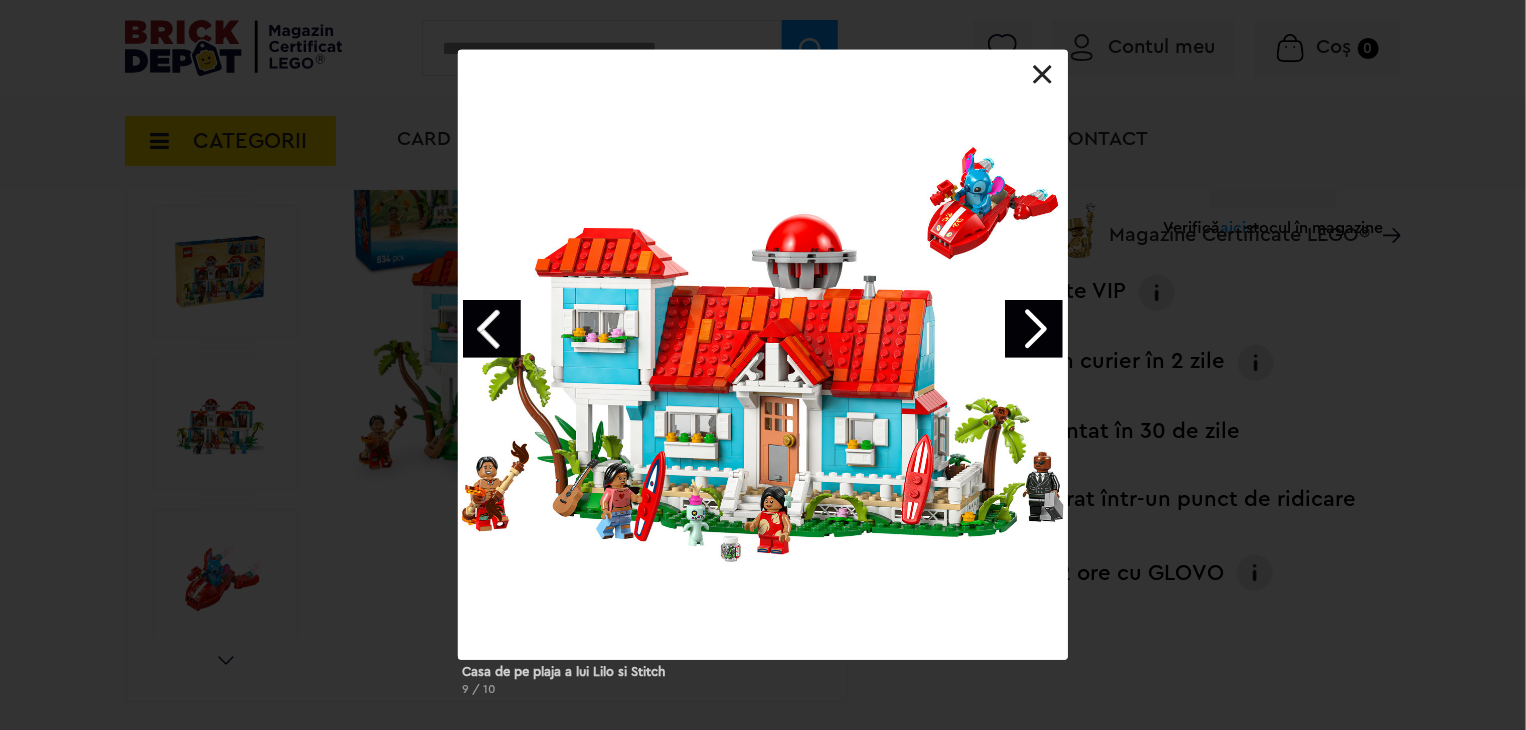 click at bounding box center [492, 329] 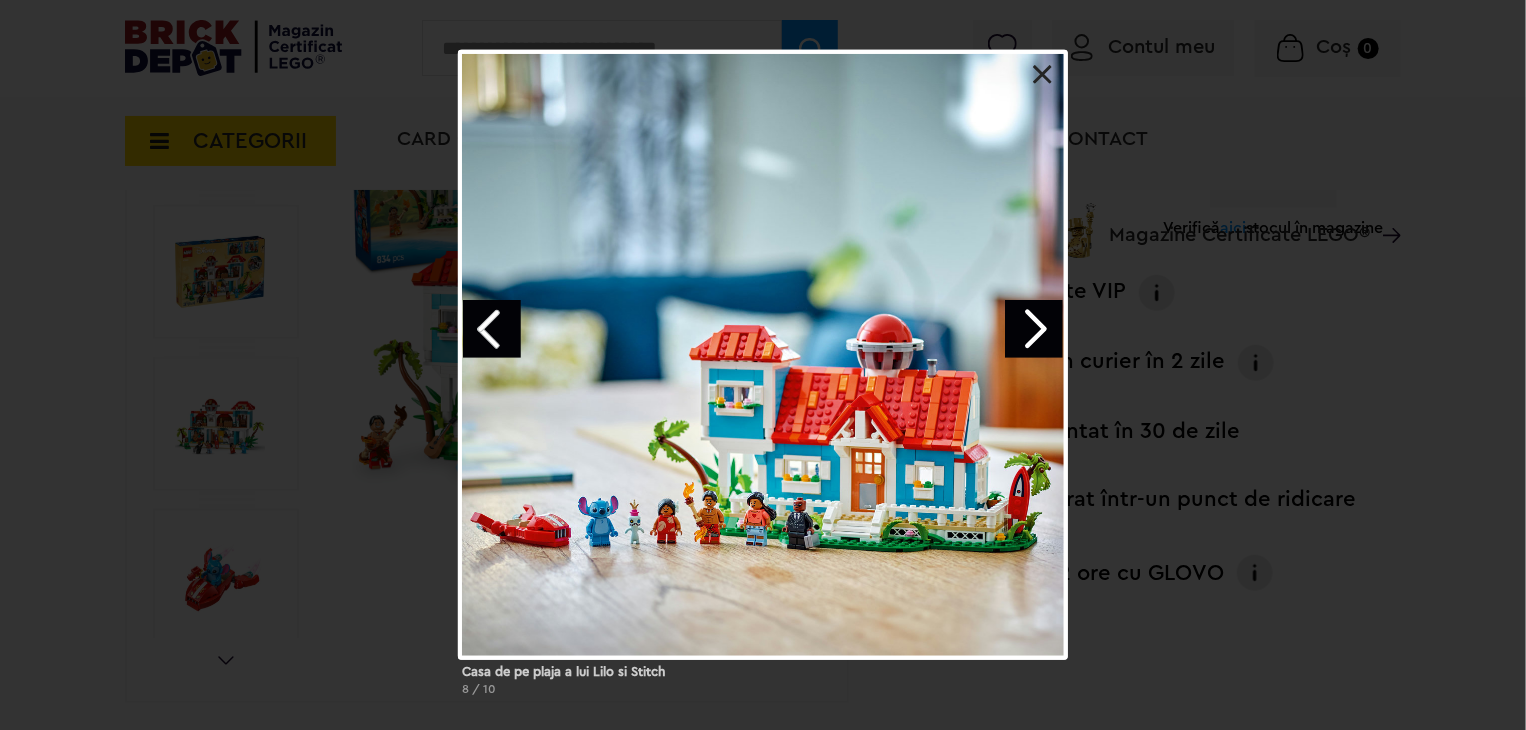 click at bounding box center [492, 329] 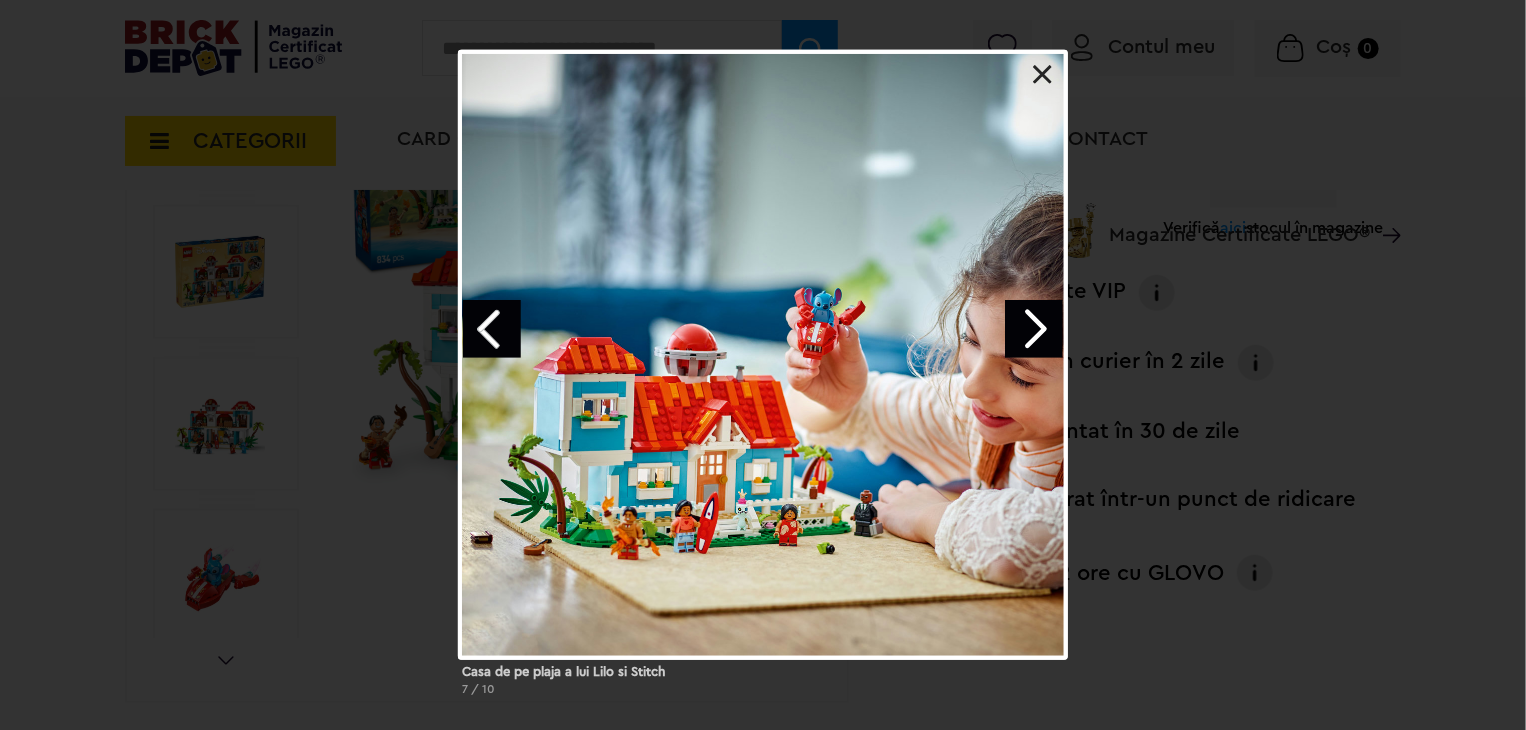 click at bounding box center (492, 329) 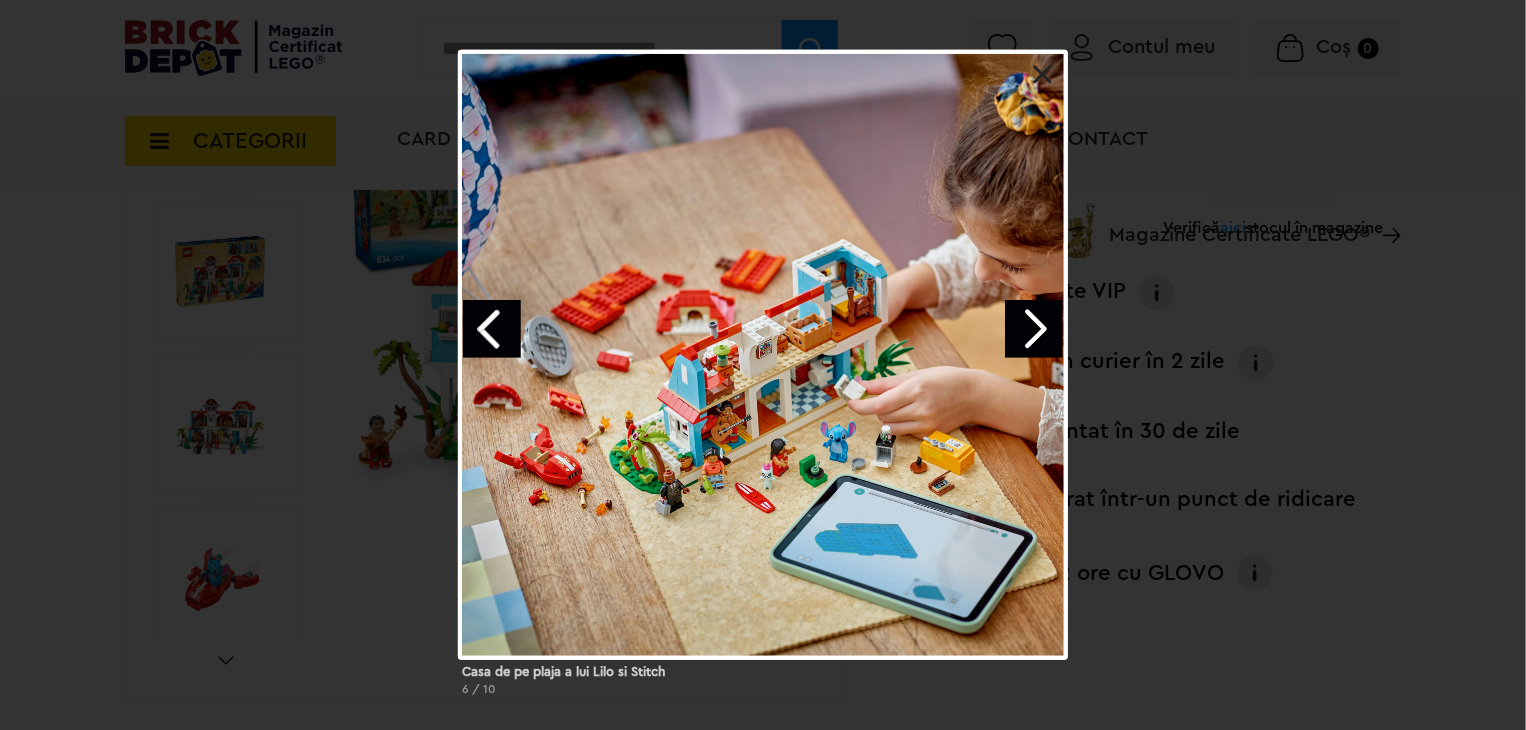 click at bounding box center (492, 329) 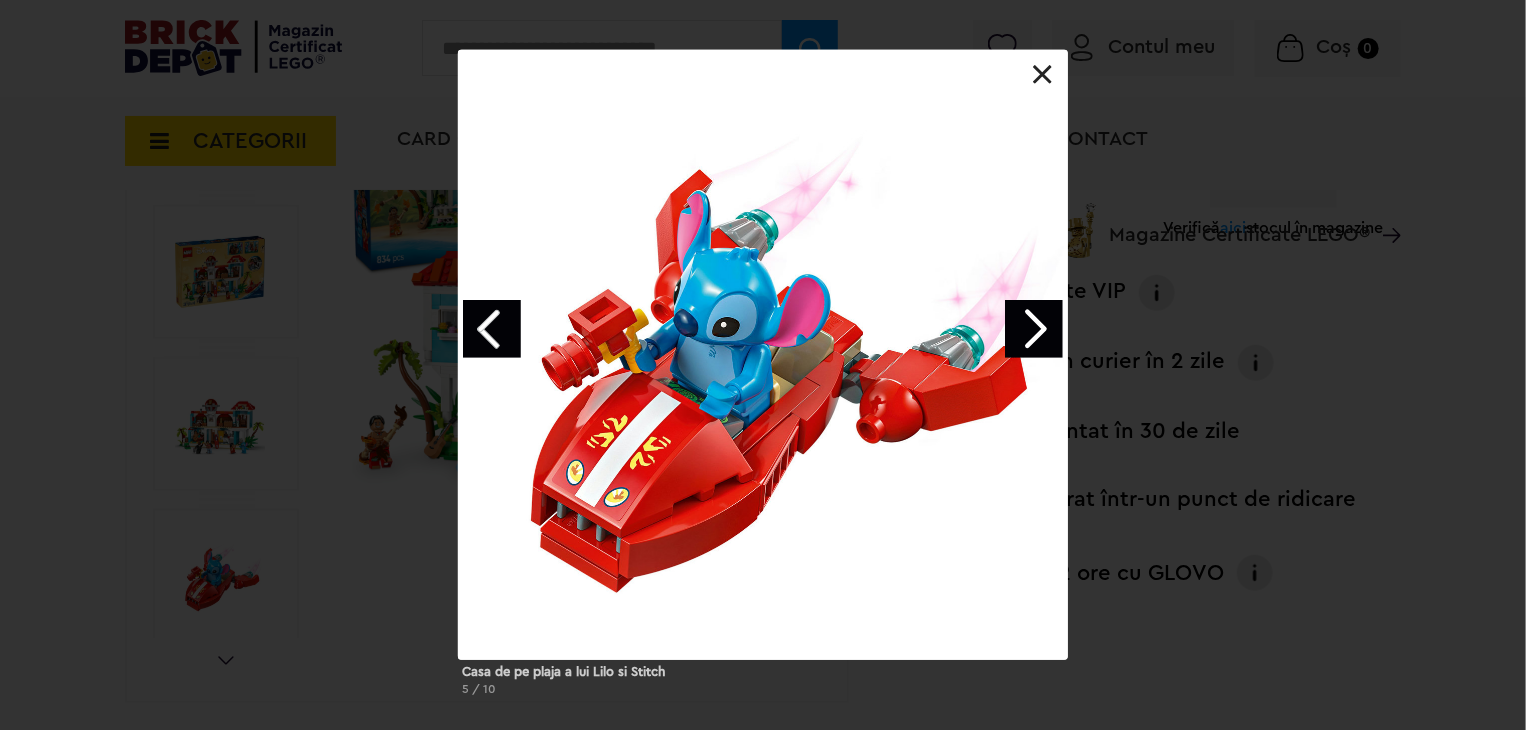 click at bounding box center [492, 329] 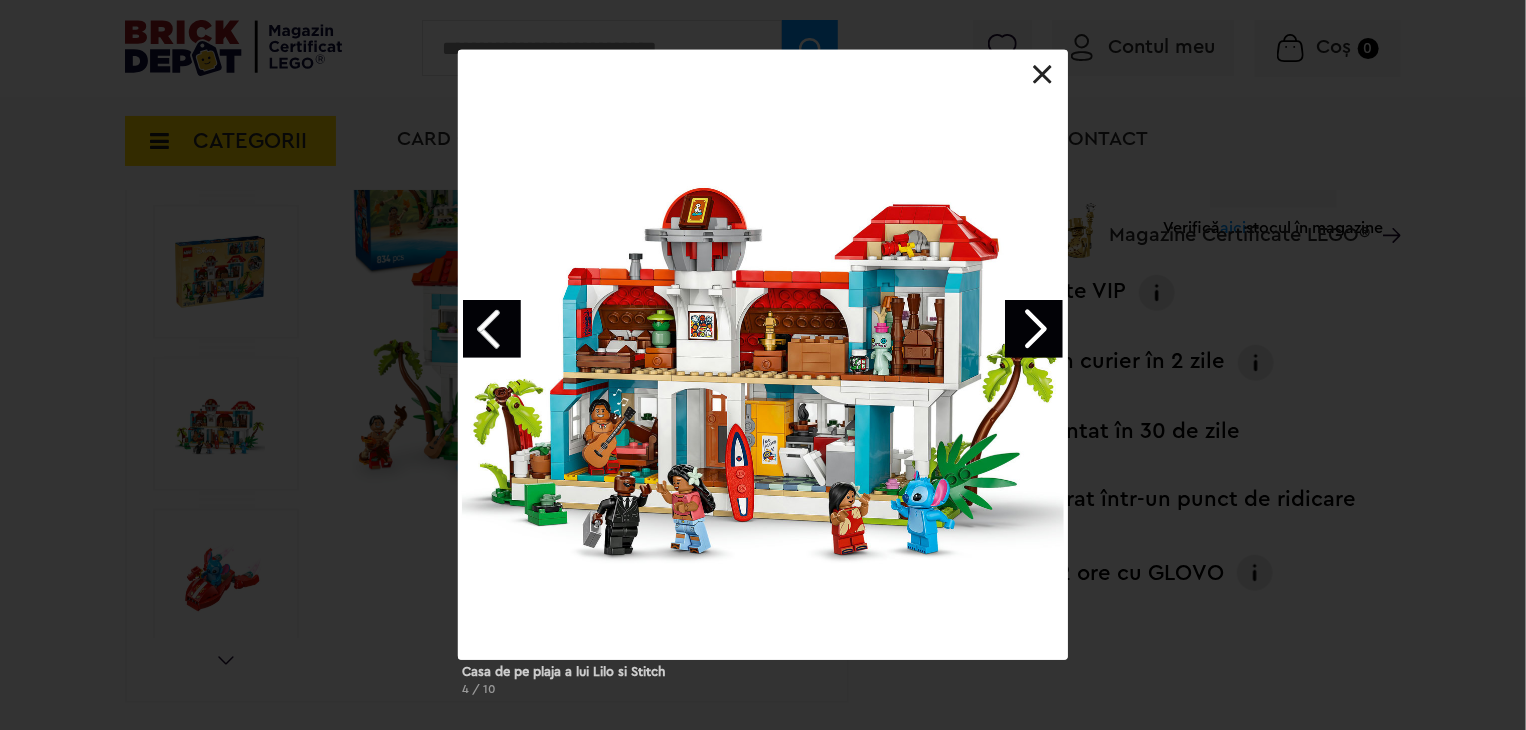 click at bounding box center (492, 329) 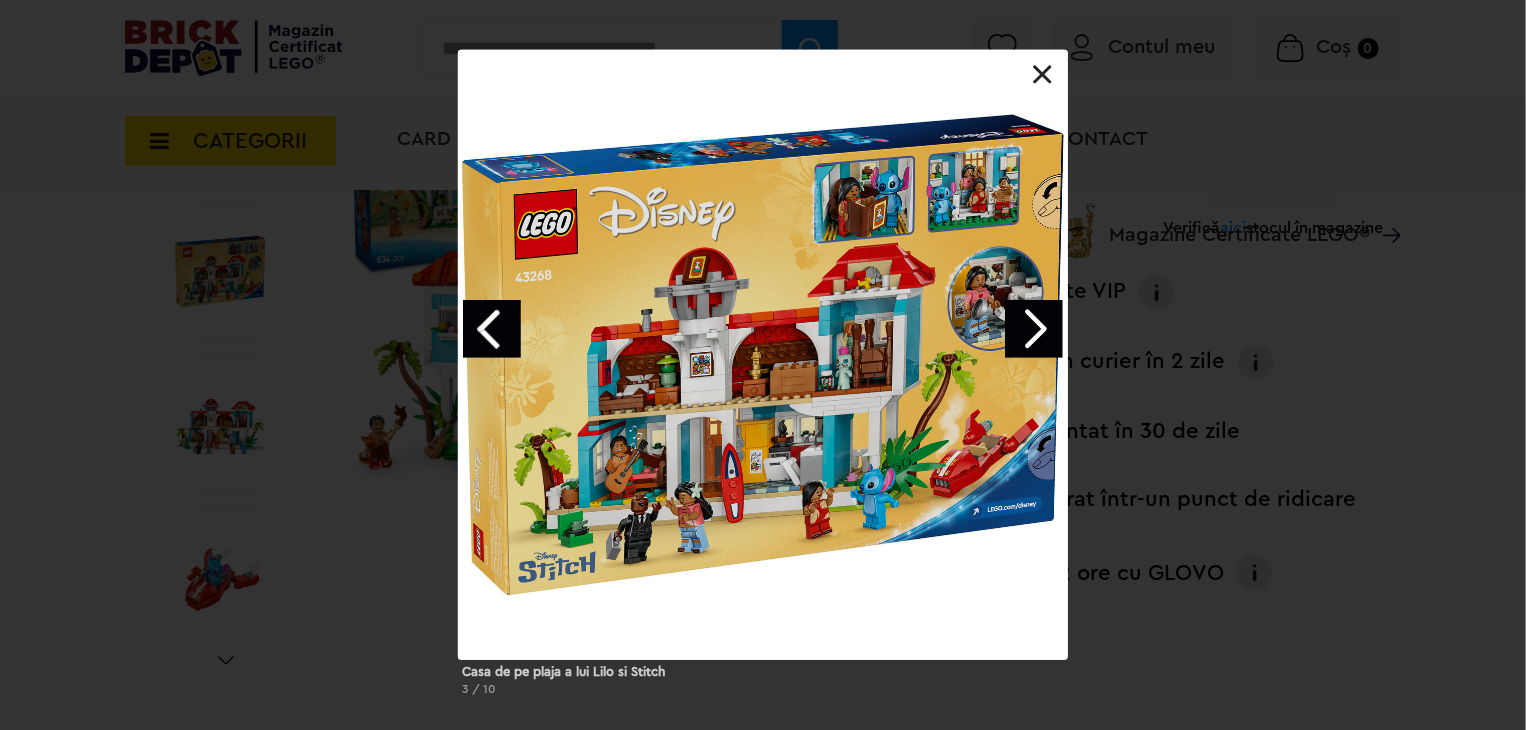click at bounding box center (492, 329) 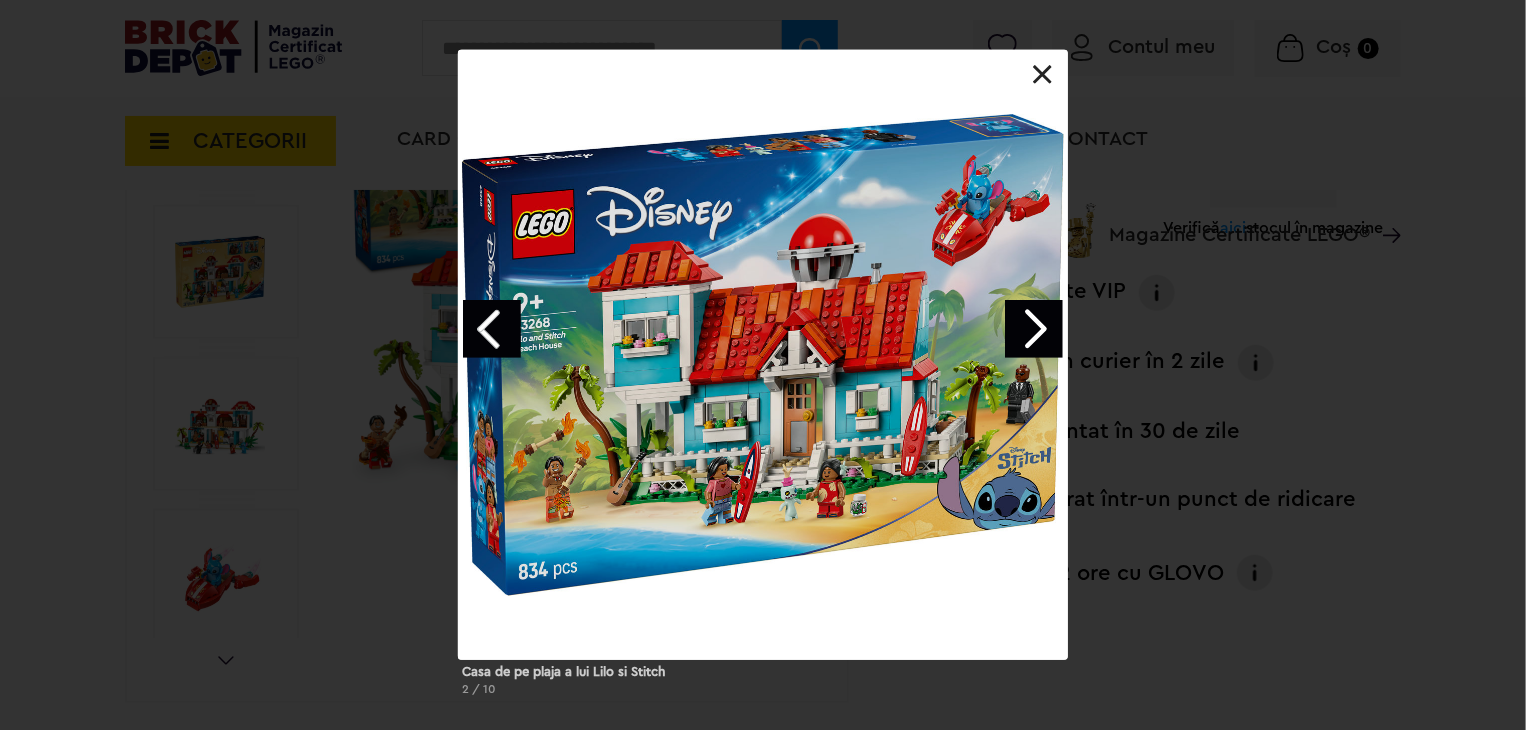 click at bounding box center [492, 329] 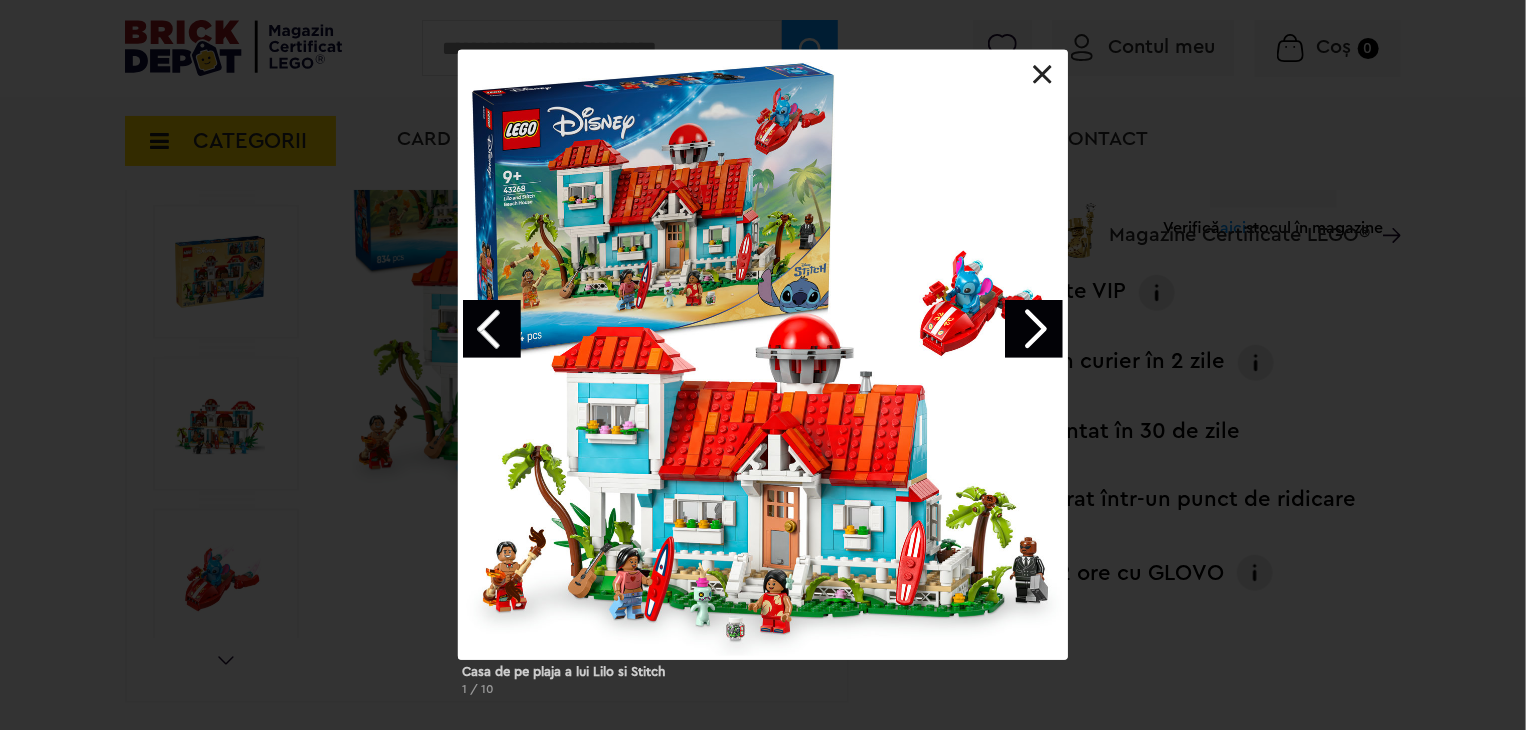 click at bounding box center (492, 329) 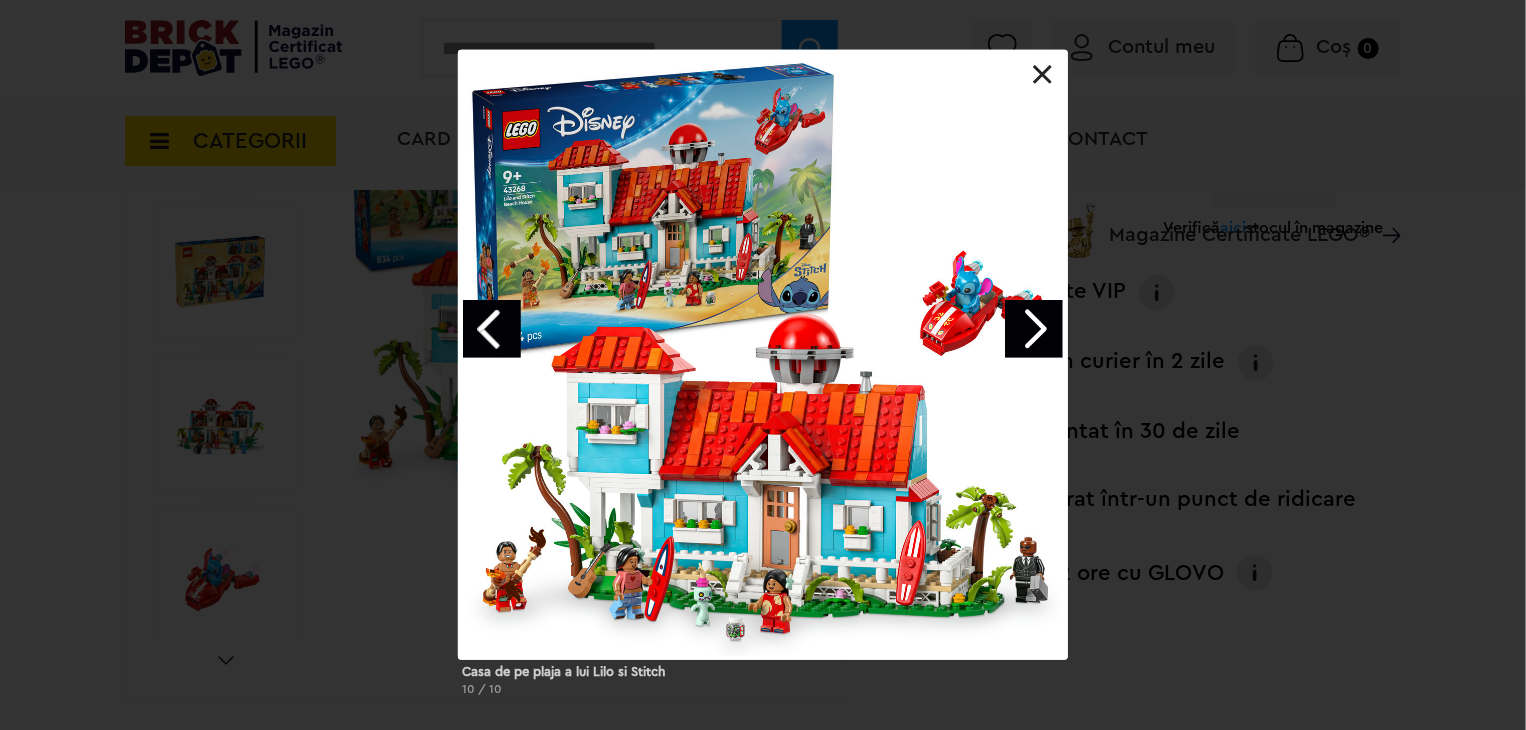 click at bounding box center (492, 329) 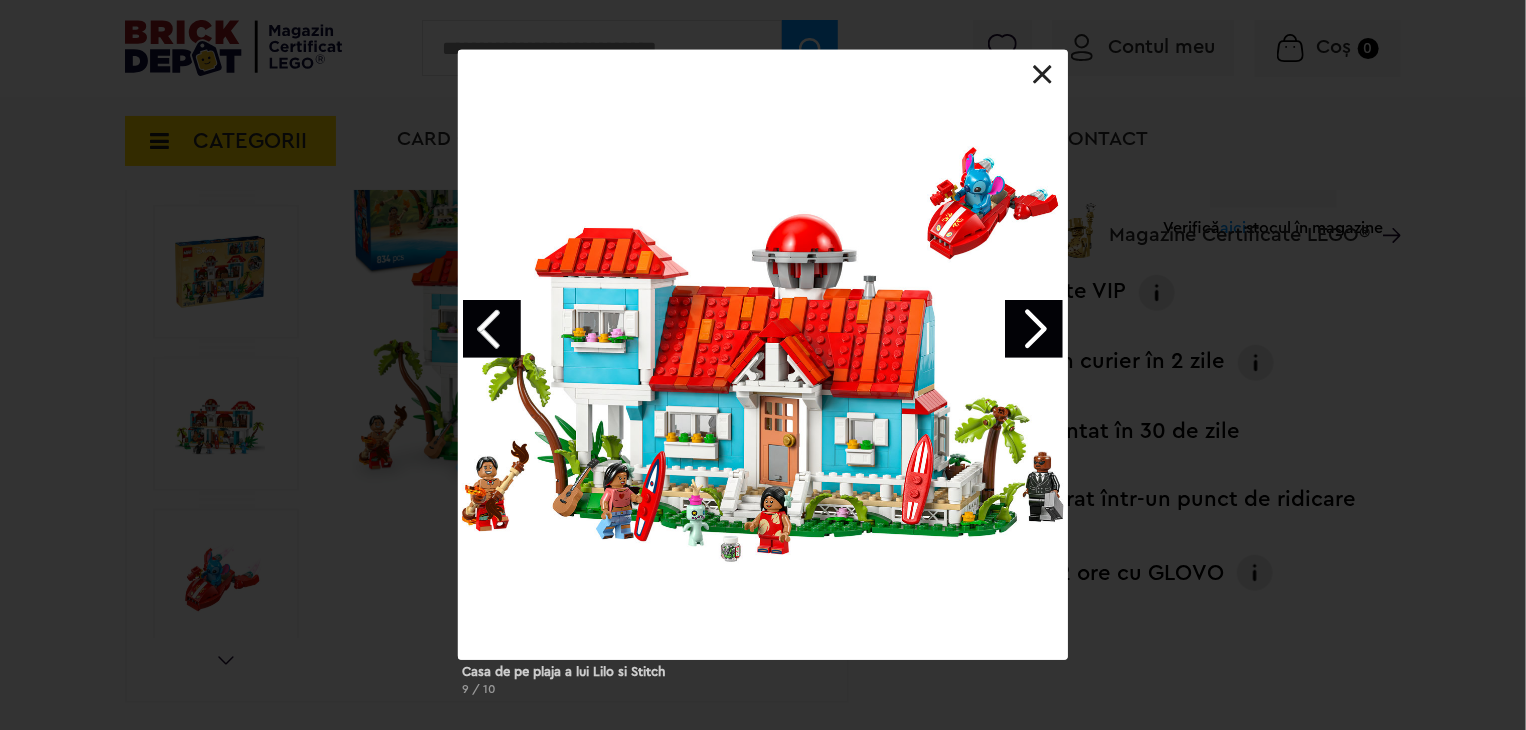 click at bounding box center [492, 329] 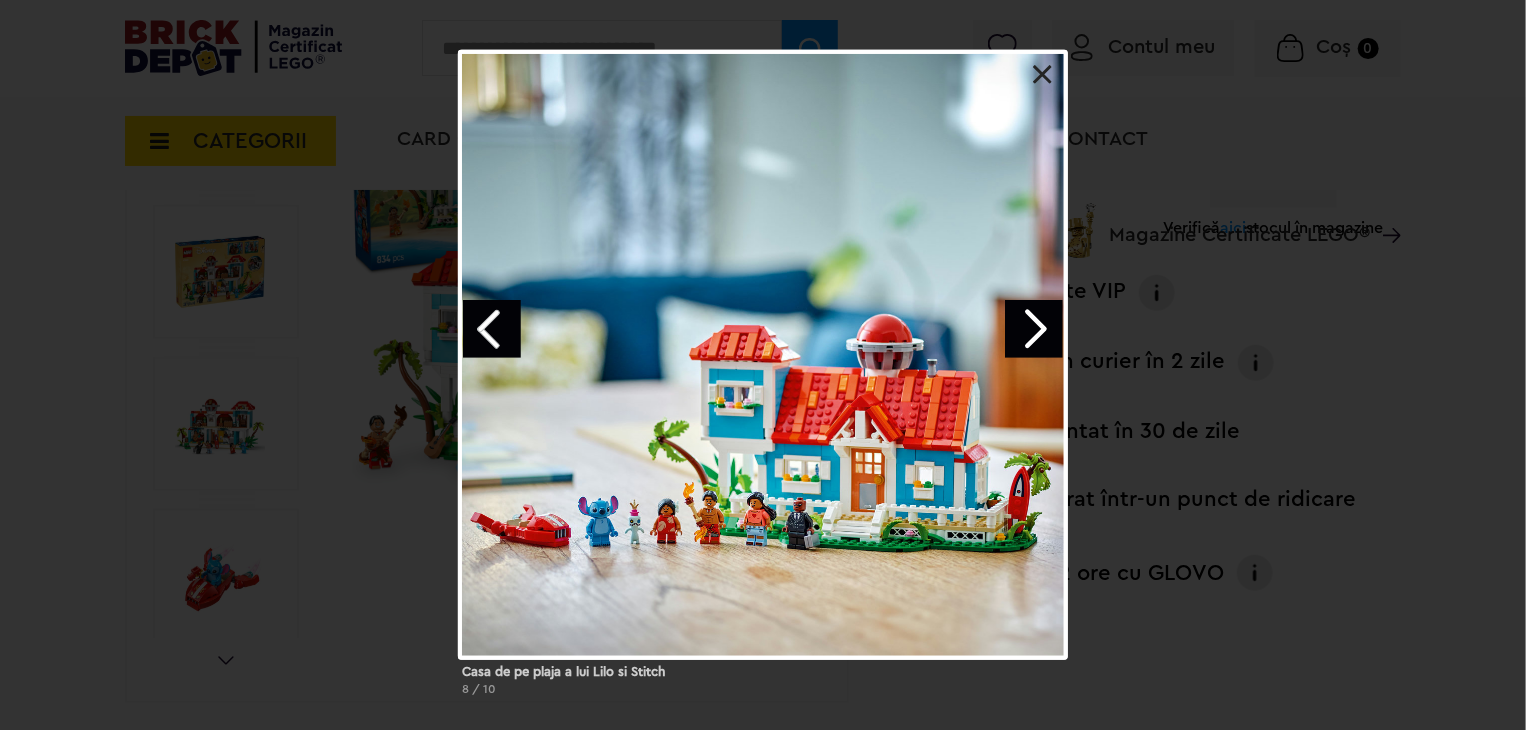 click at bounding box center [492, 329] 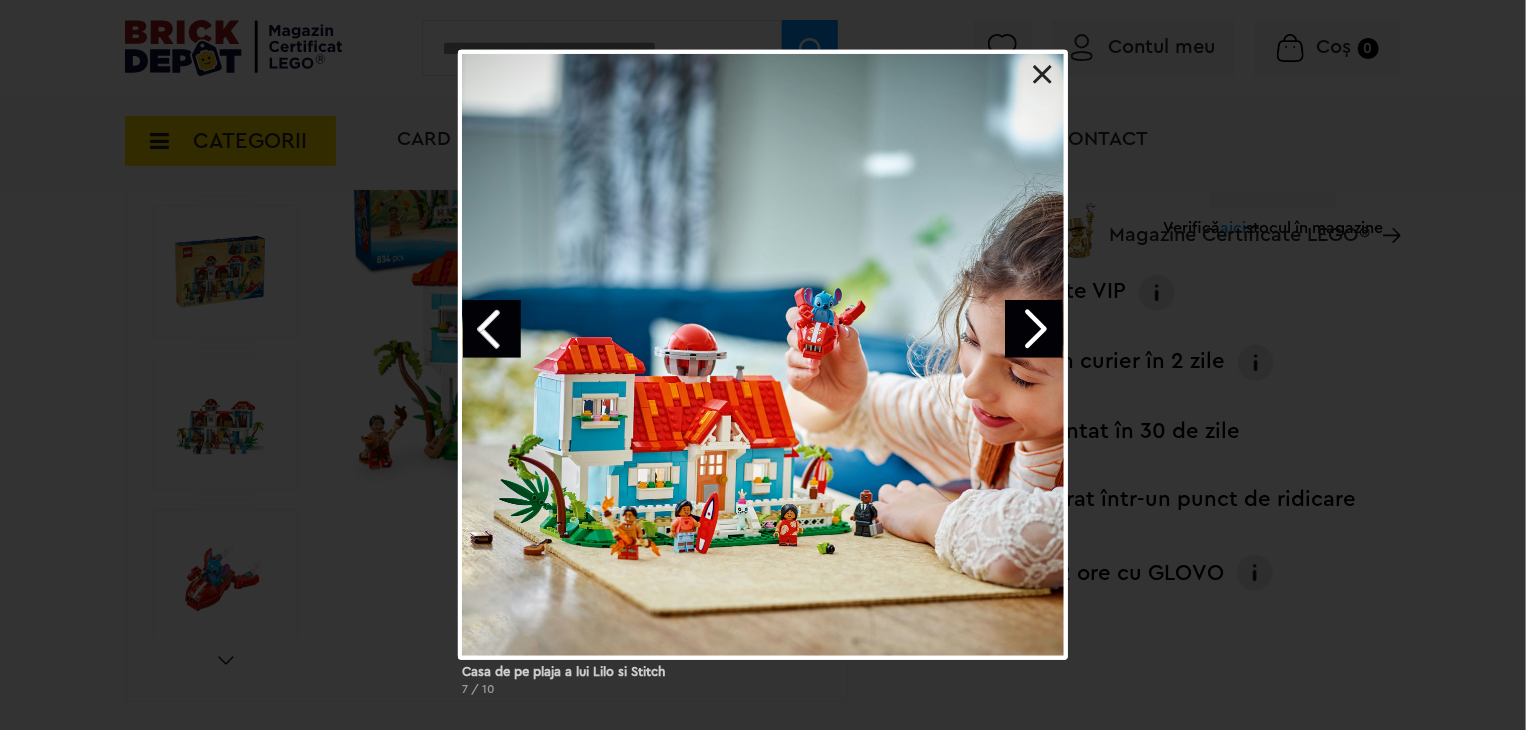 click at bounding box center [763, 355] 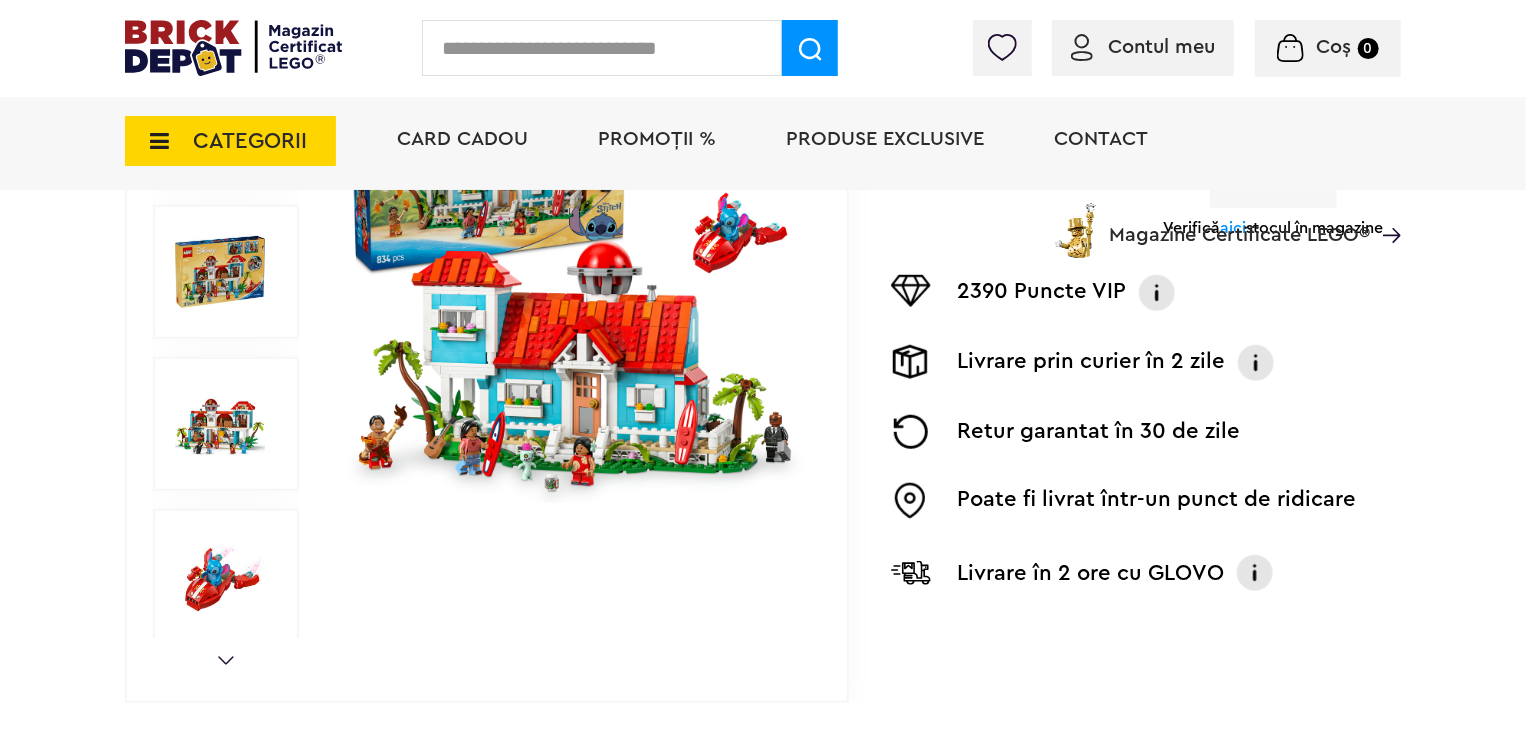 click on "CATEGORII" at bounding box center [230, 141] 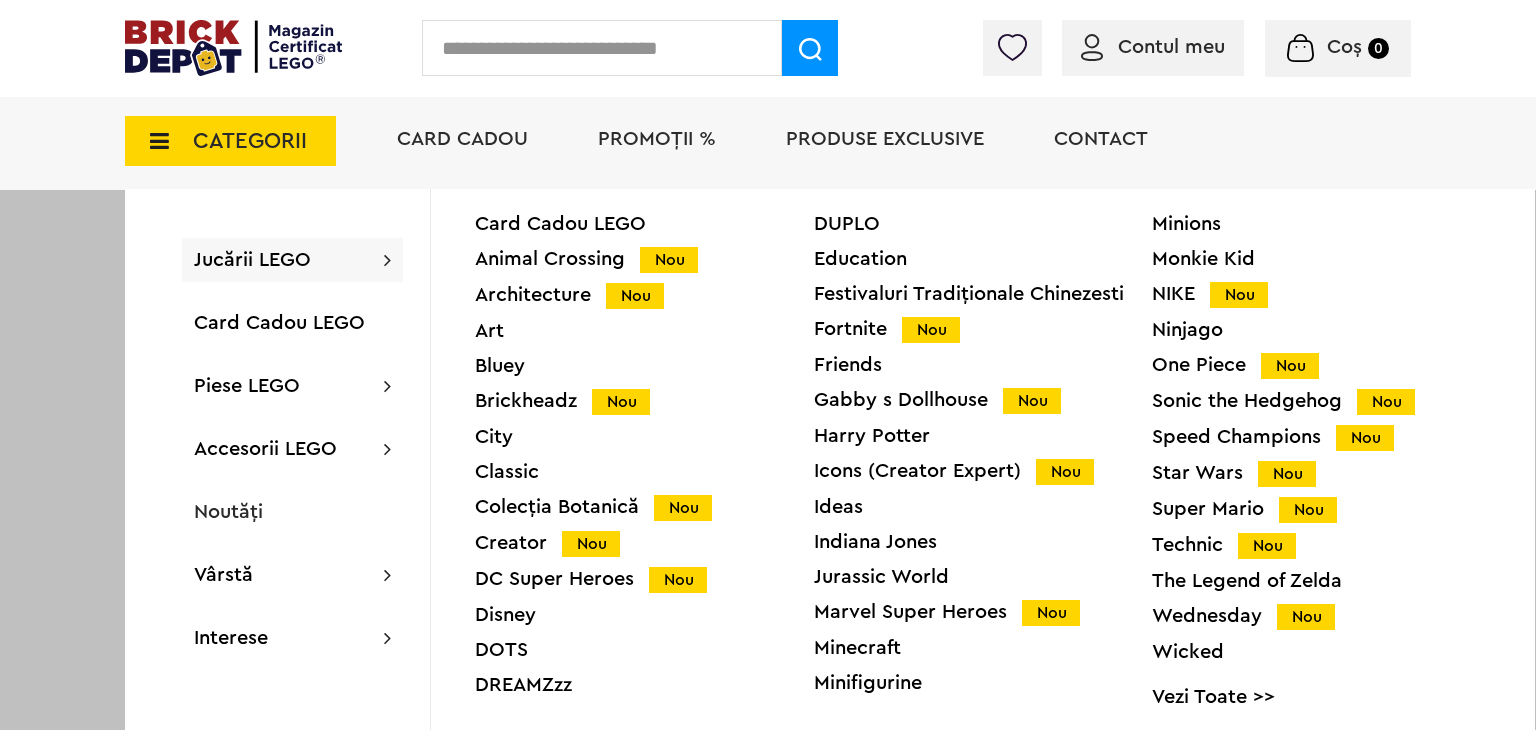 click on "Nou" at bounding box center [1306, 617] 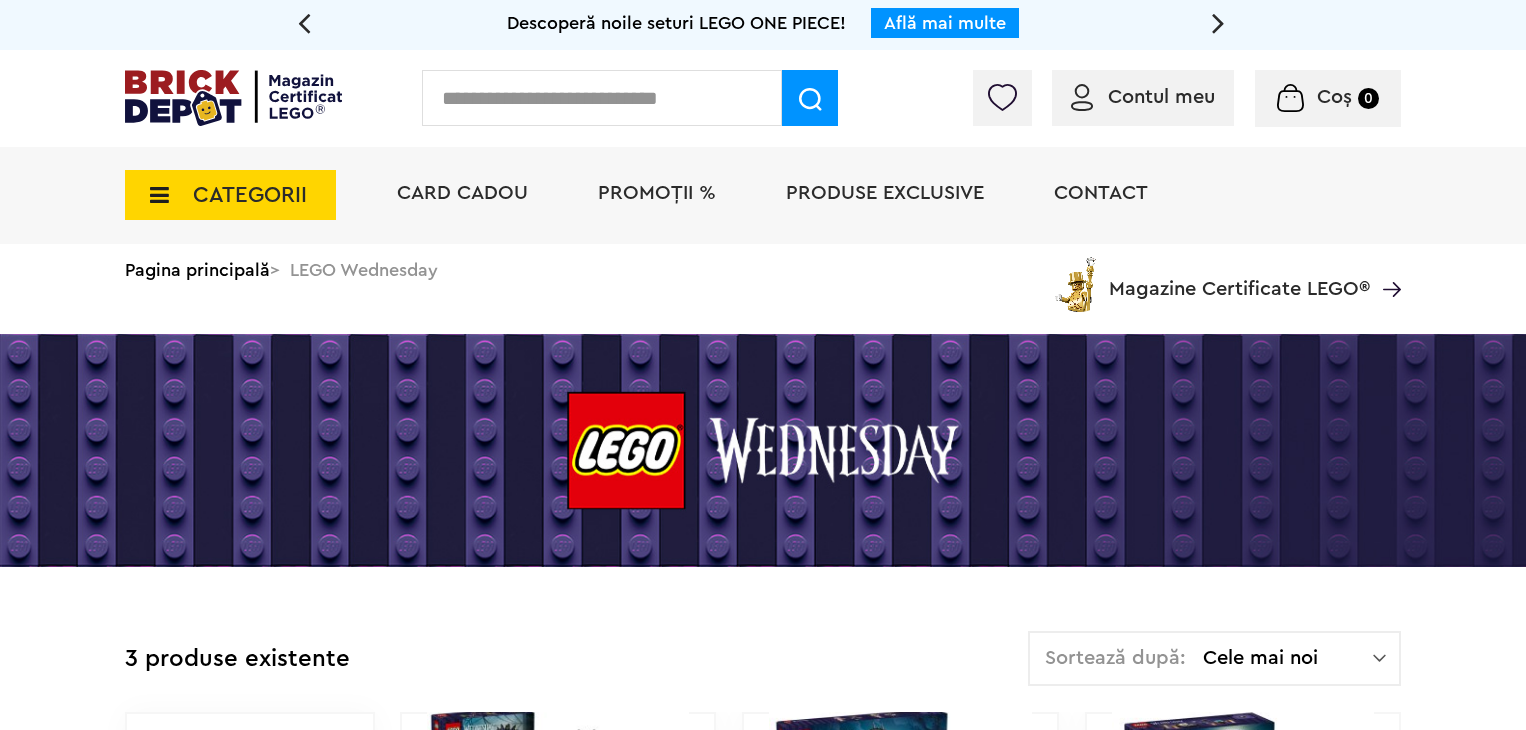 scroll, scrollTop: 0, scrollLeft: 0, axis: both 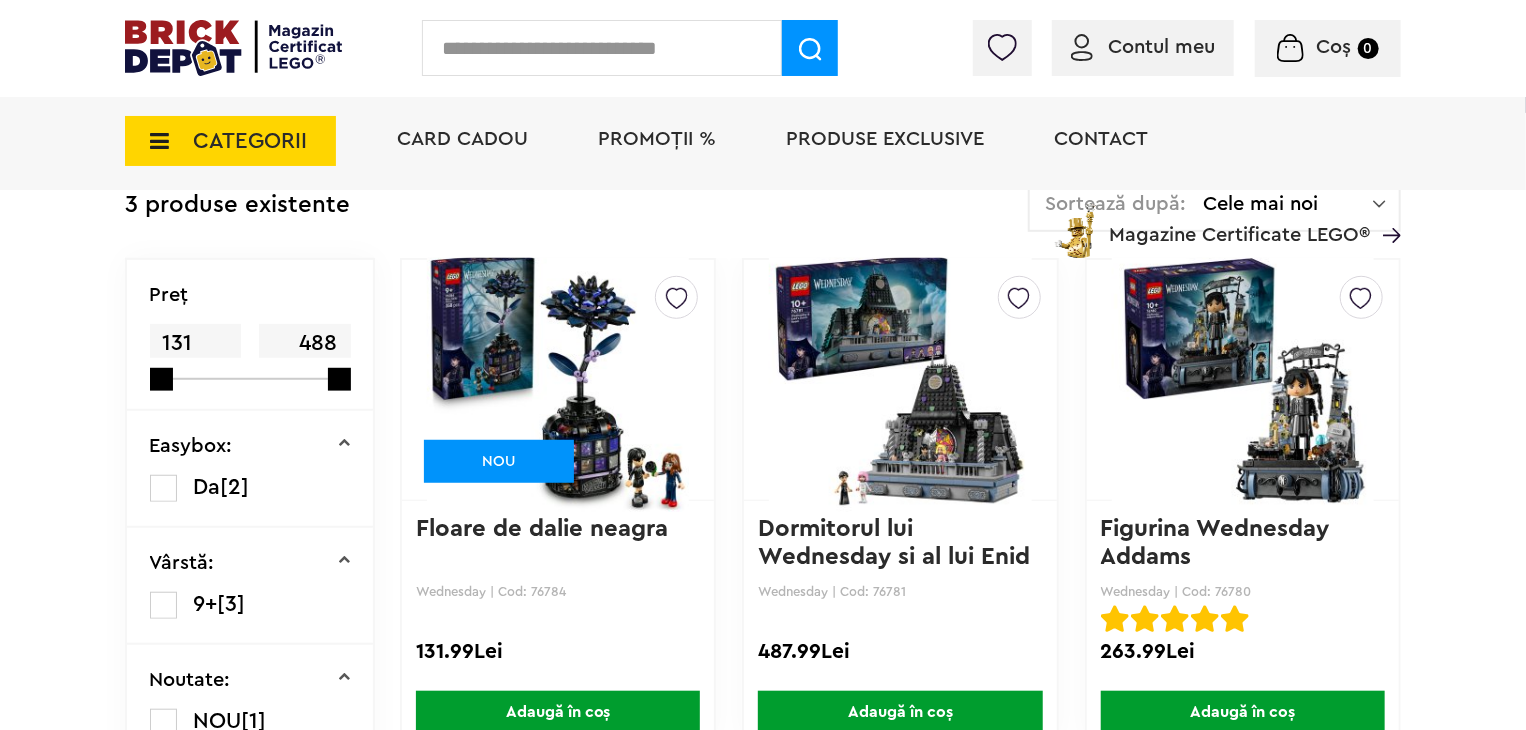 click at bounding box center (1243, 380) 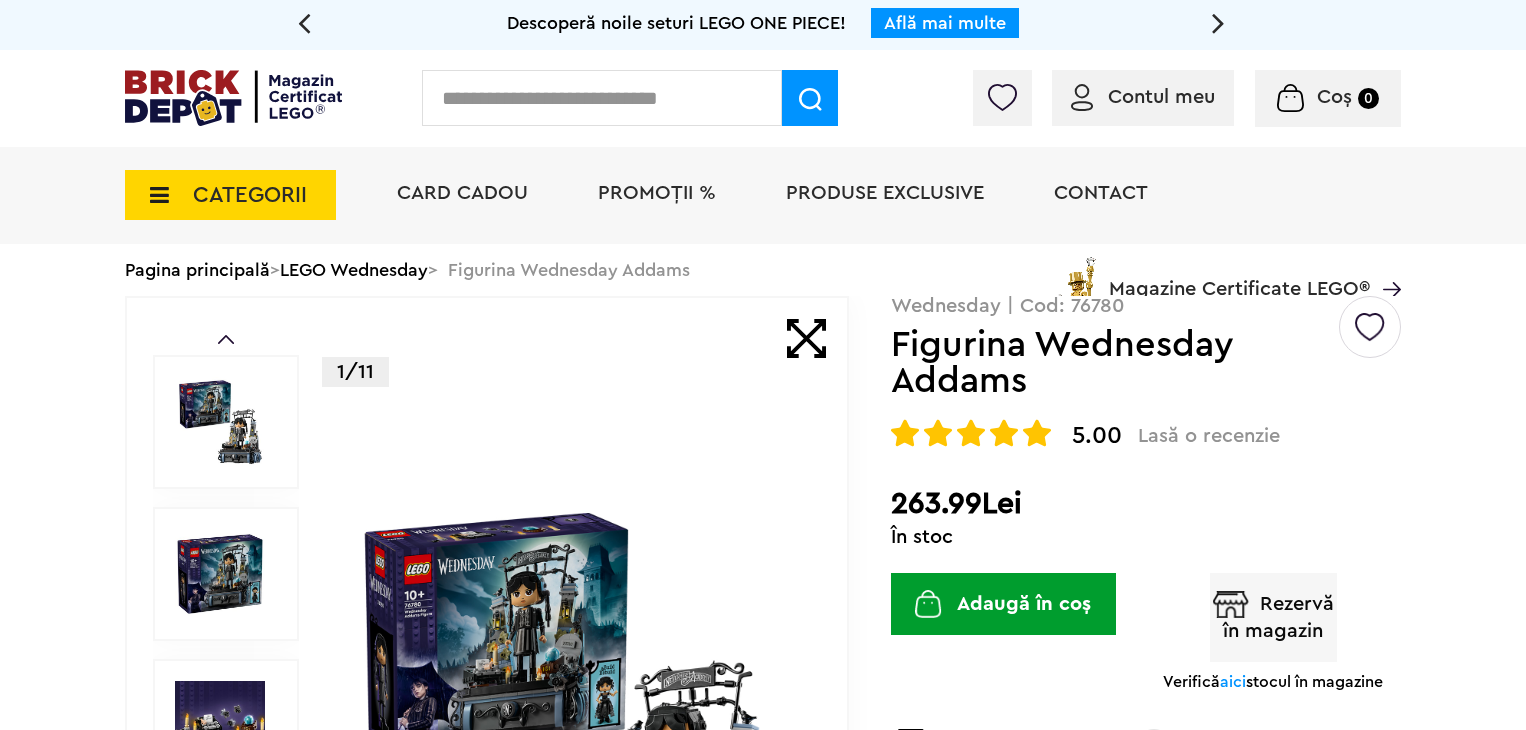 scroll, scrollTop: 0, scrollLeft: 0, axis: both 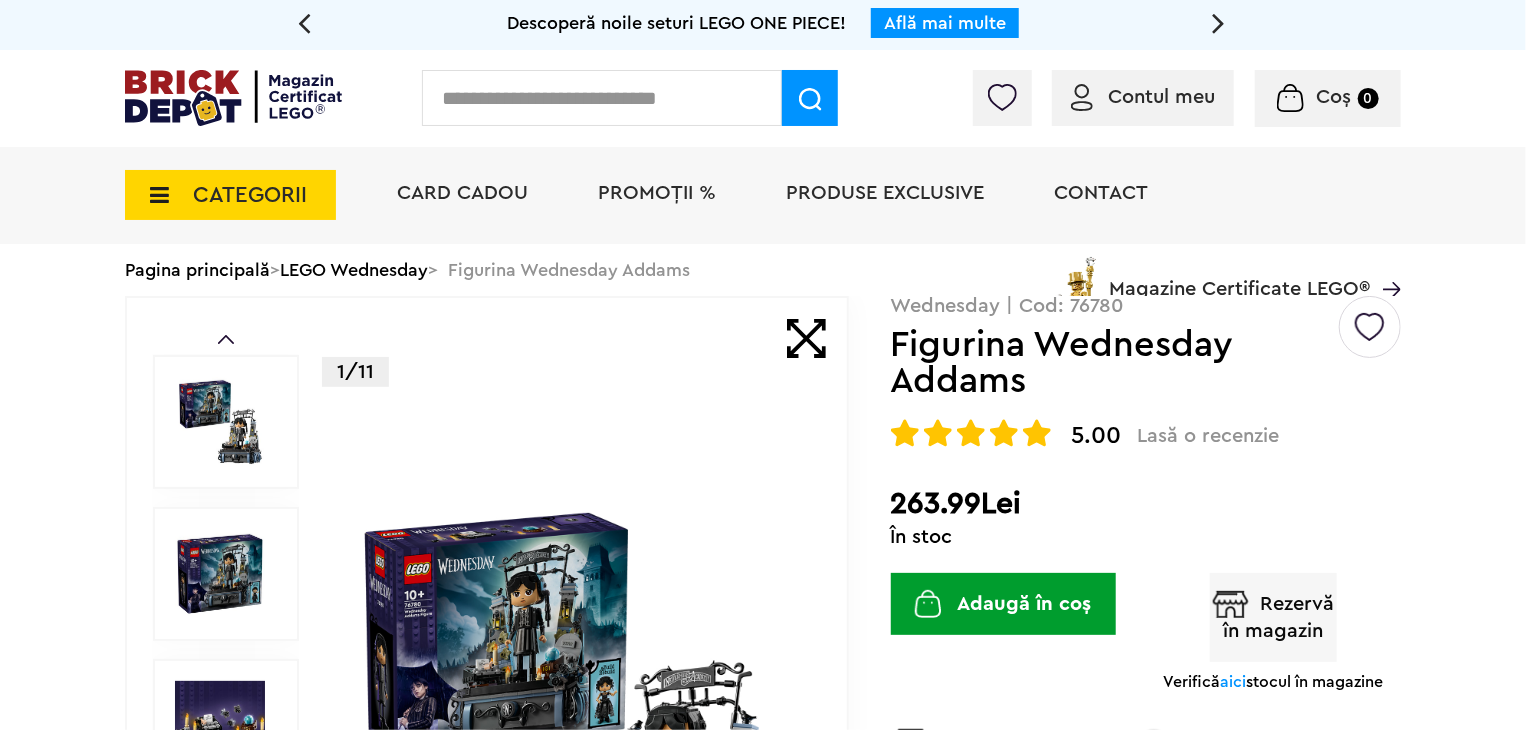 click at bounding box center [220, 422] 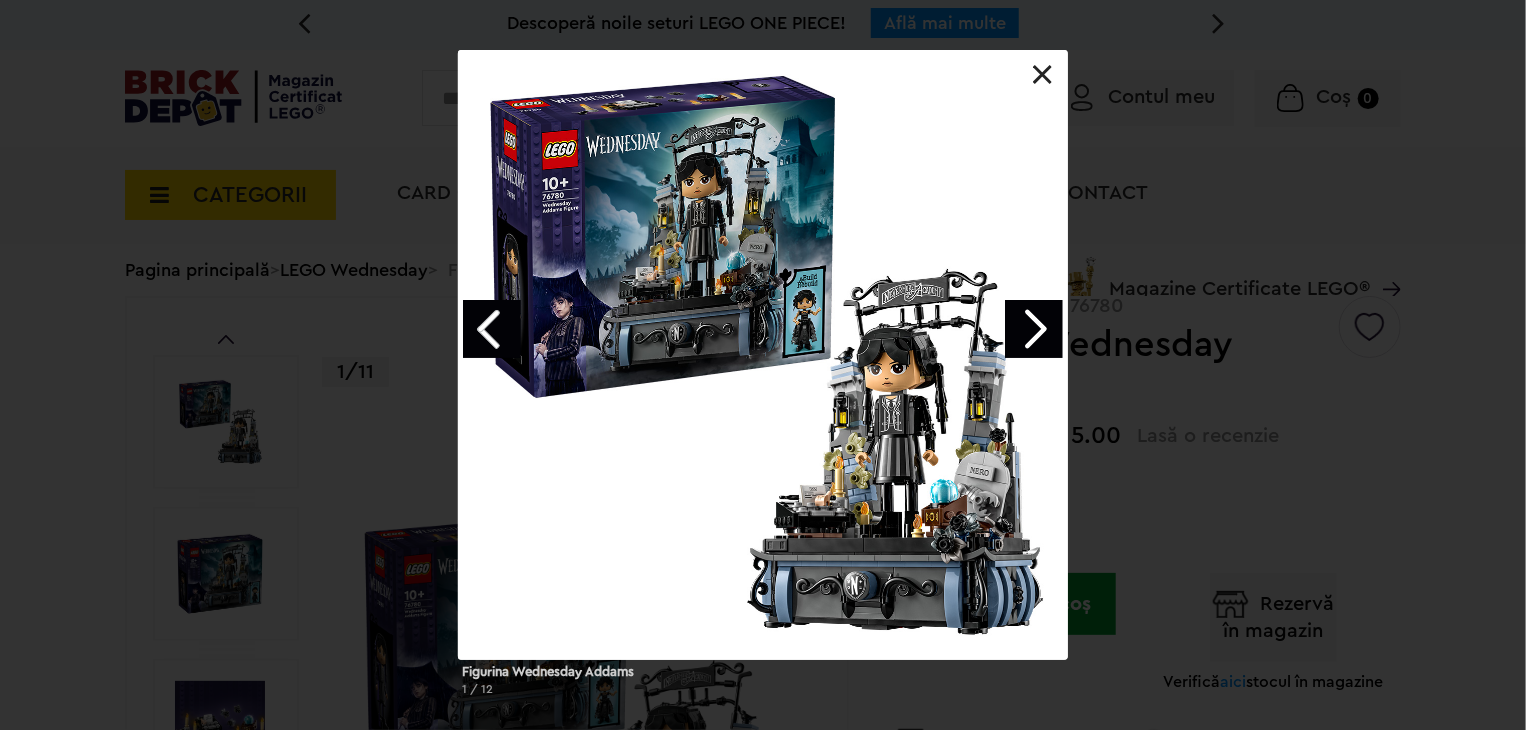click at bounding box center [1034, 329] 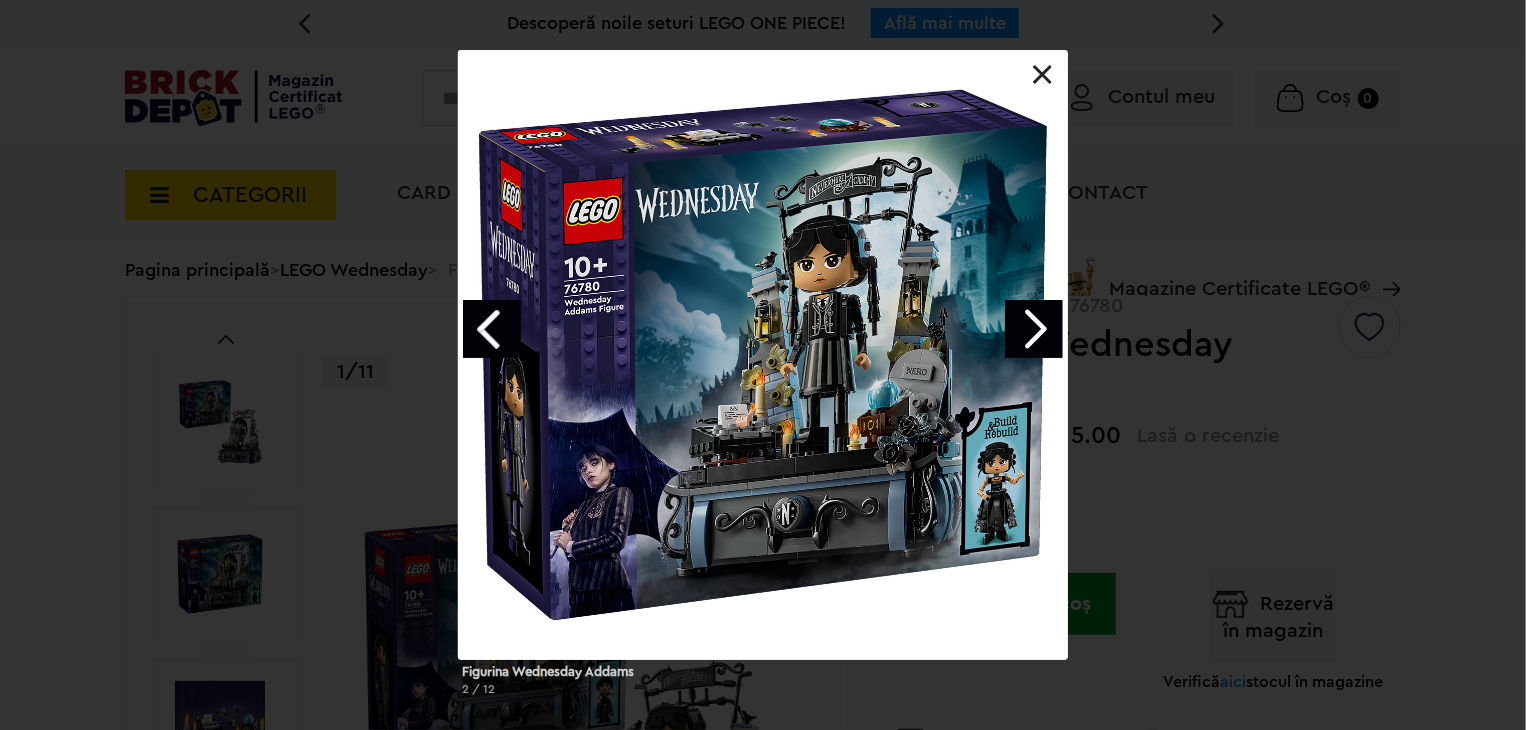 drag, startPoint x: 1035, startPoint y: 325, endPoint x: 1029, endPoint y: 315, distance: 11.661903 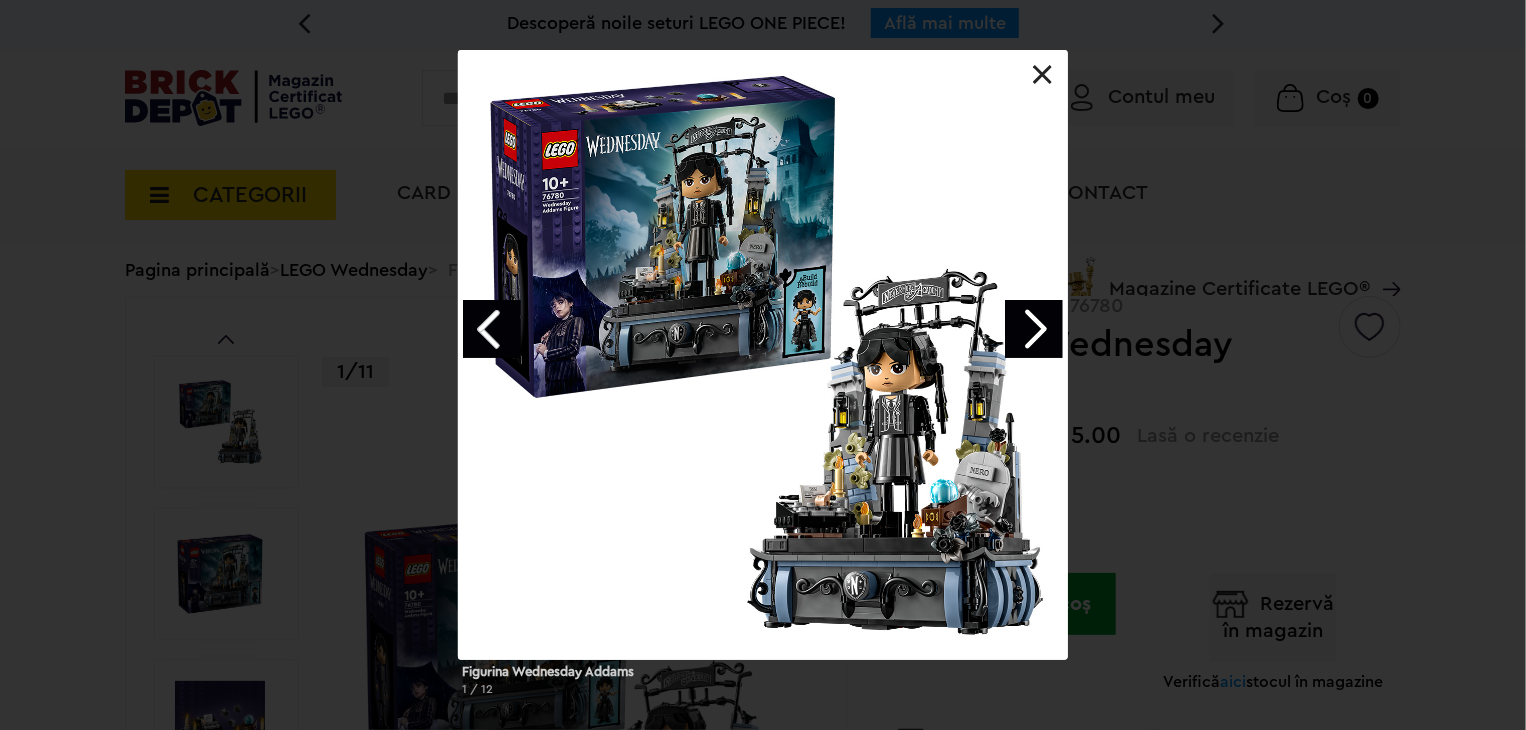 click at bounding box center (492, 329) 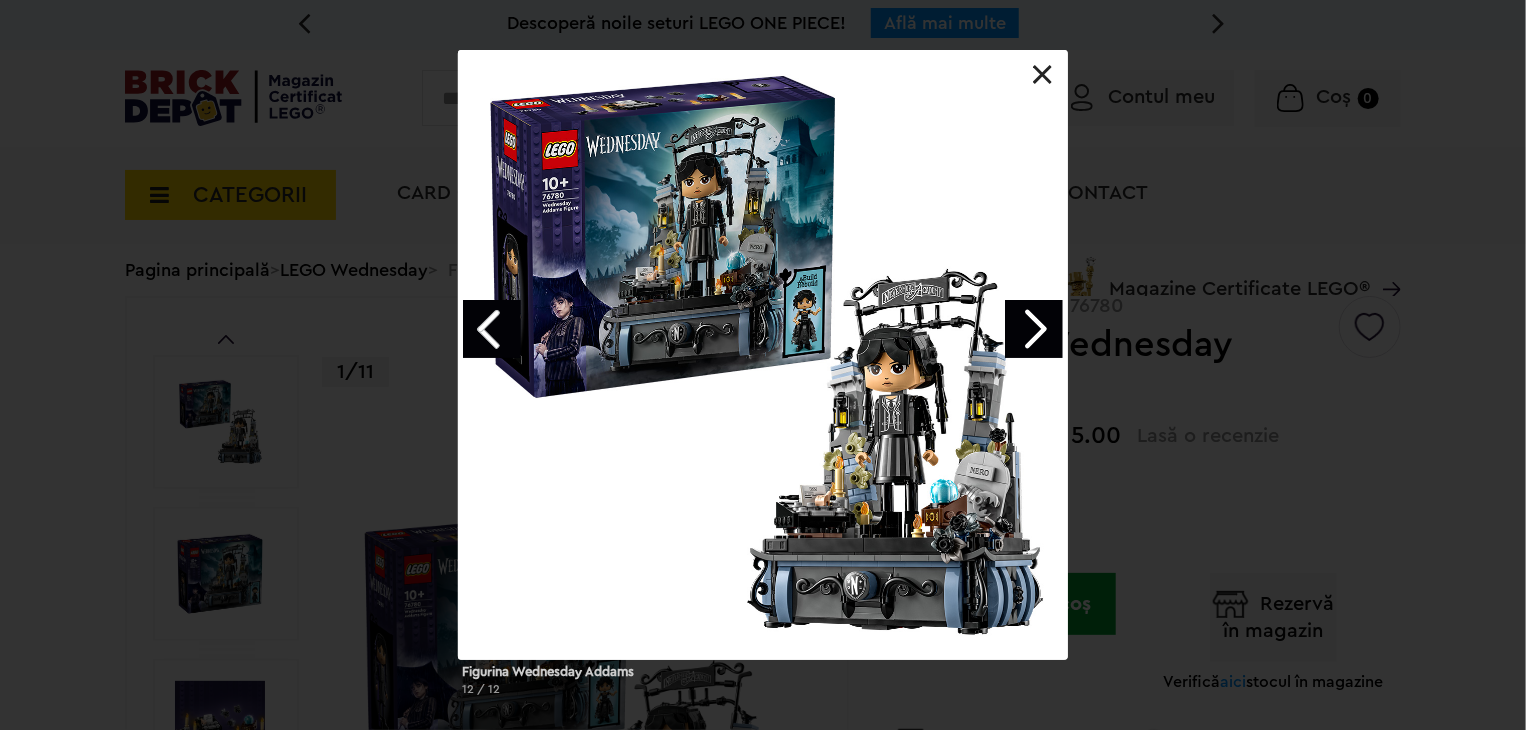 click at bounding box center [492, 329] 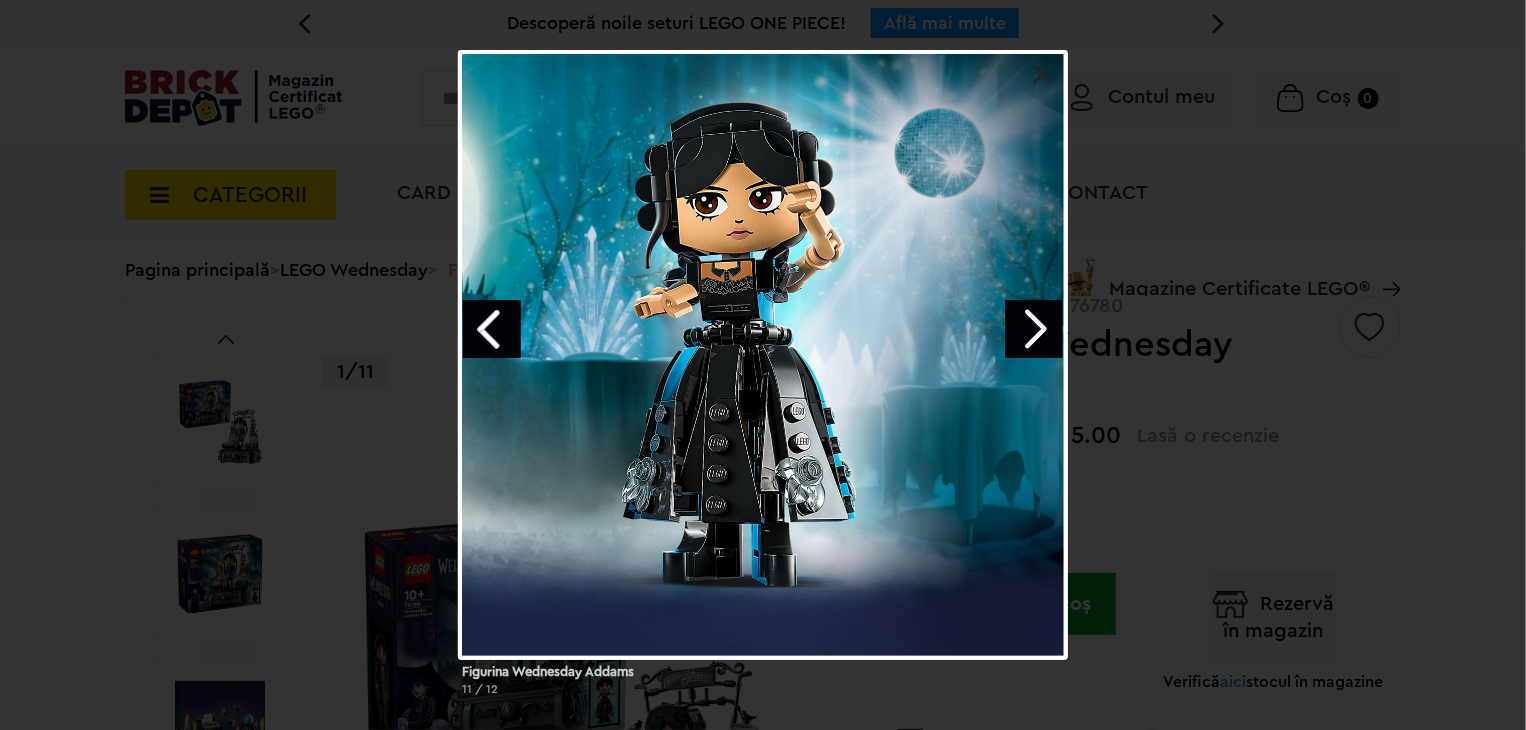 click at bounding box center (492, 329) 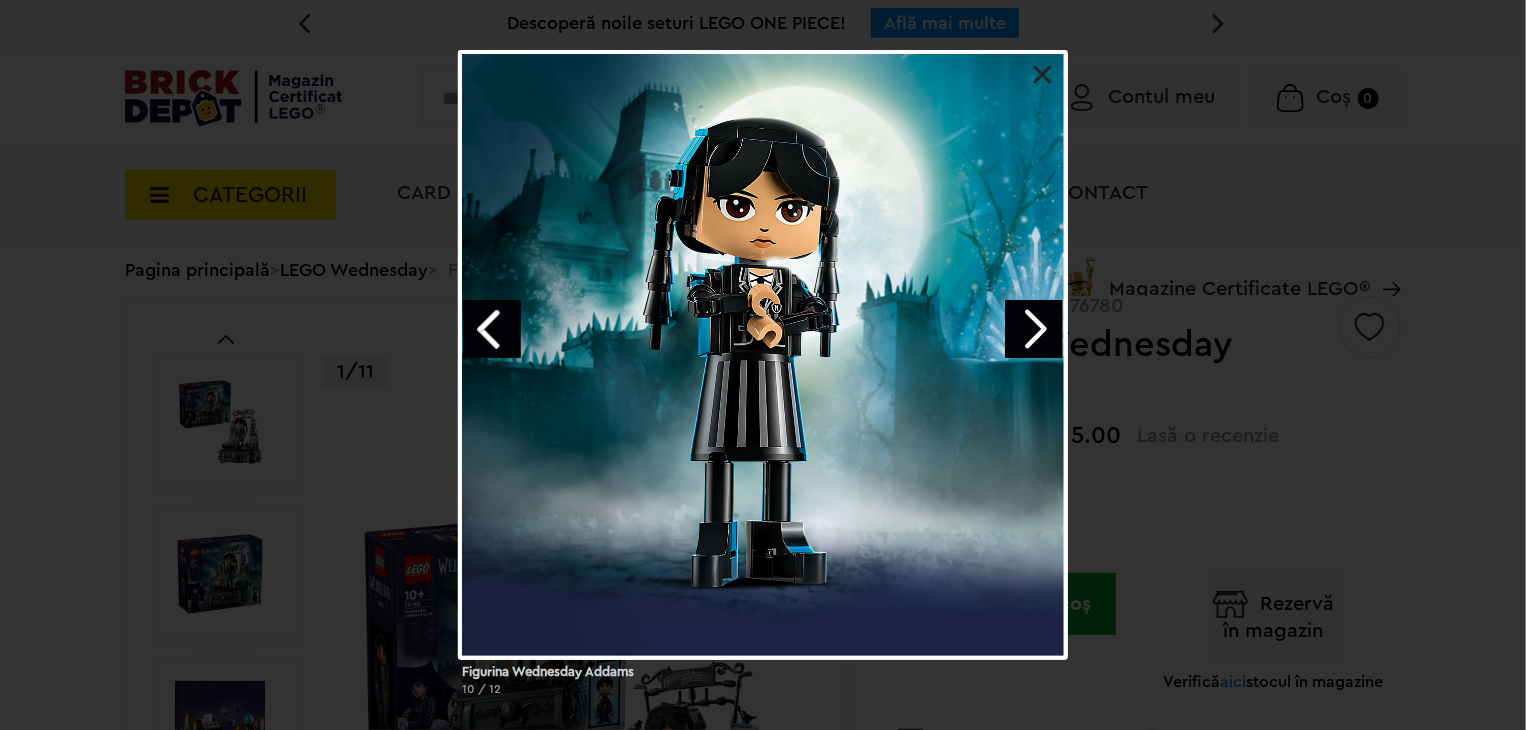 click at bounding box center (492, 329) 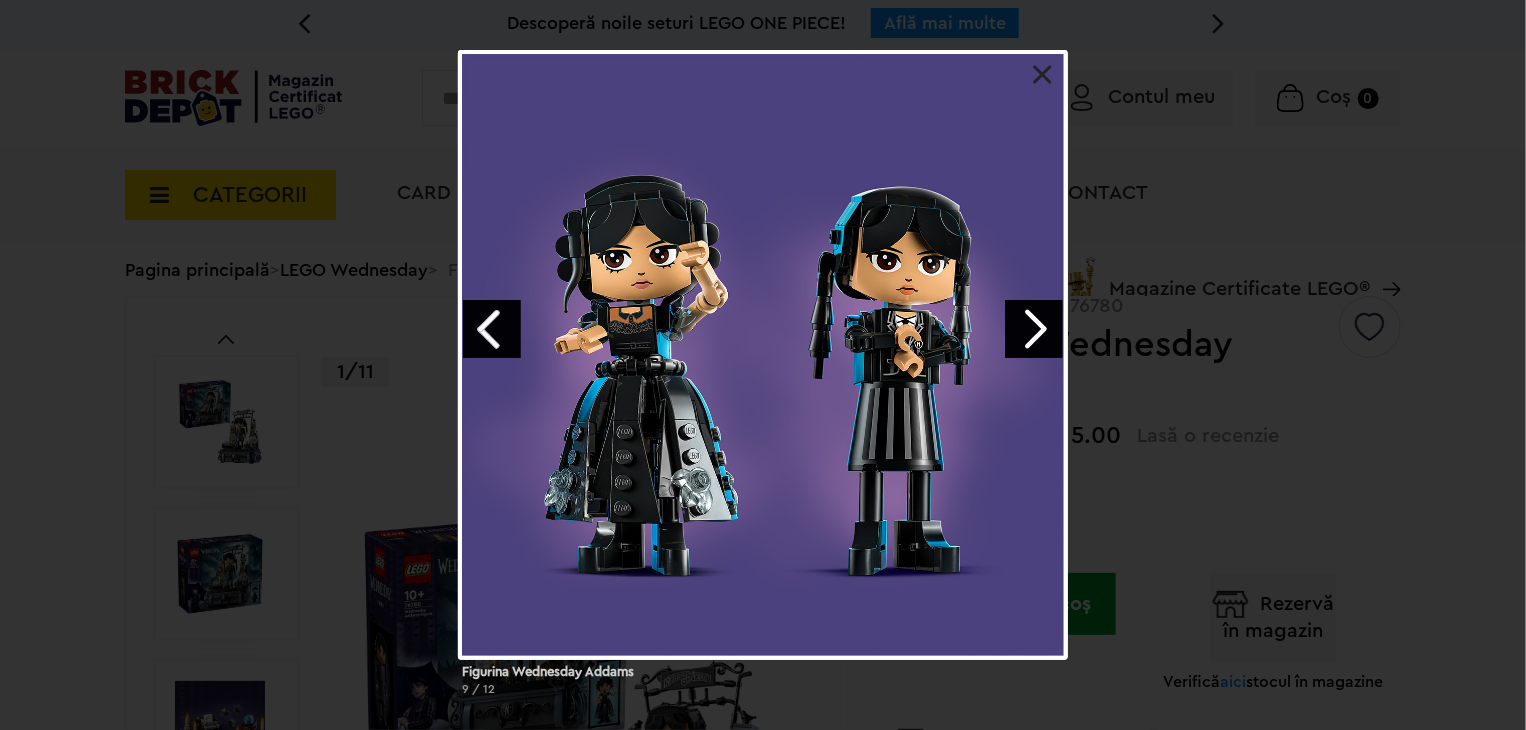 click at bounding box center (492, 329) 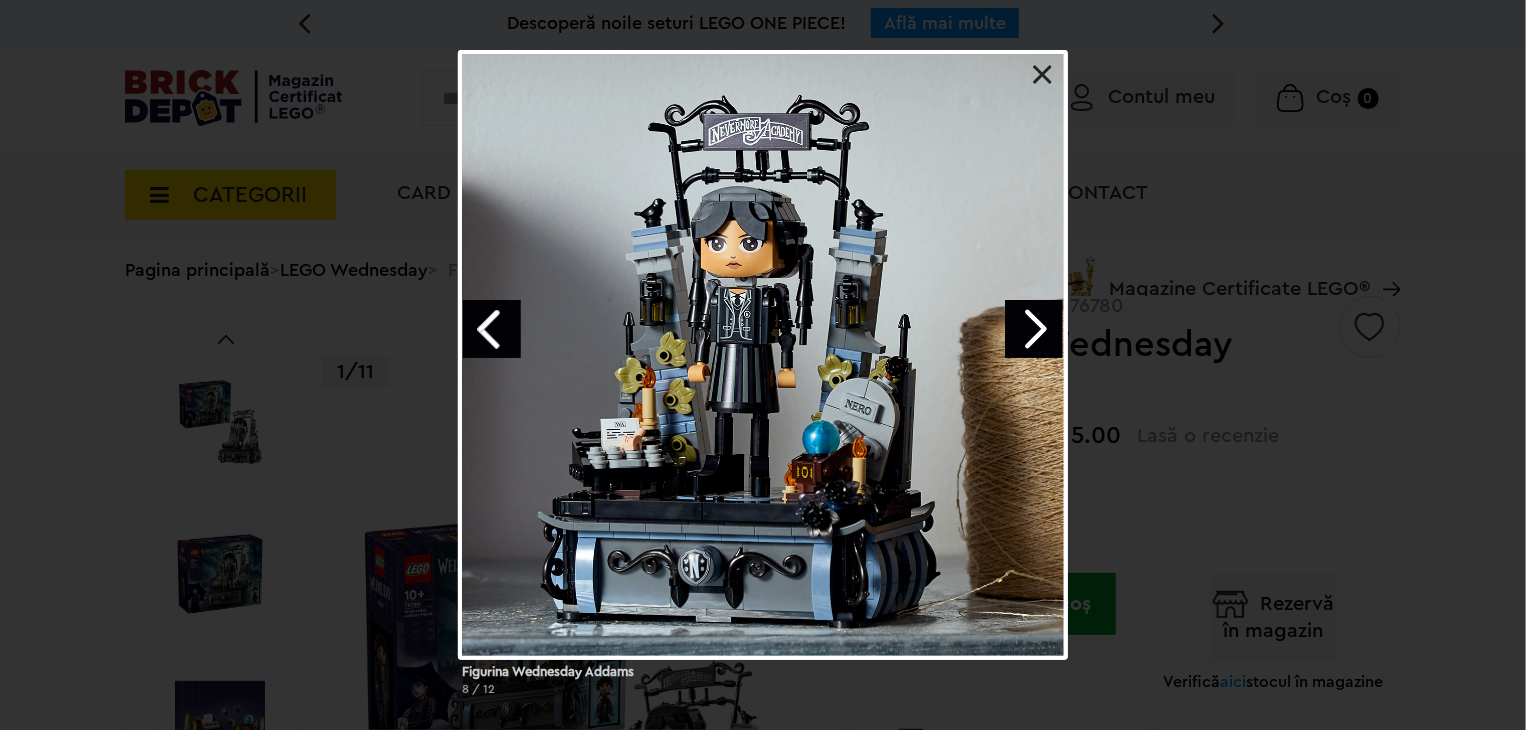 click at bounding box center [492, 329] 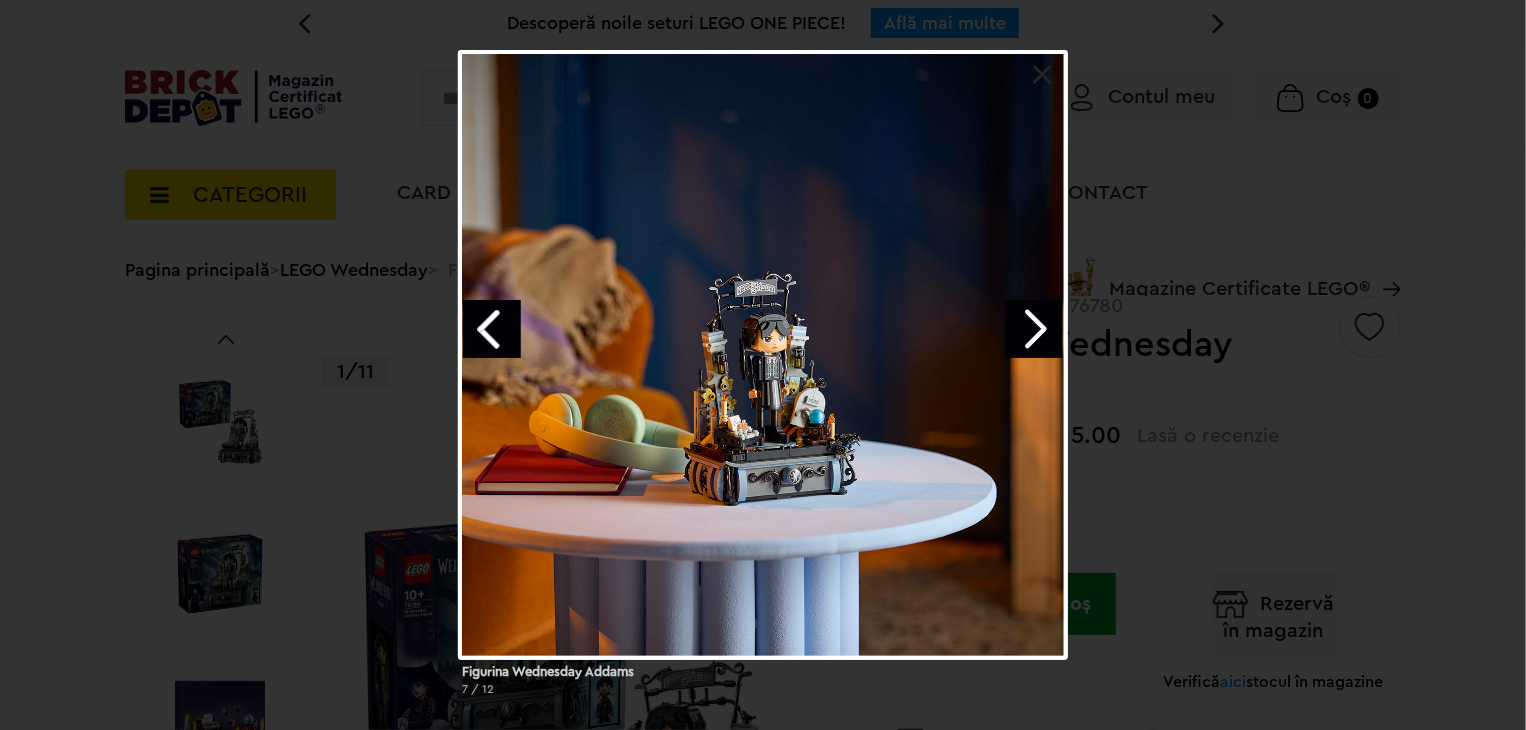 click at bounding box center [492, 329] 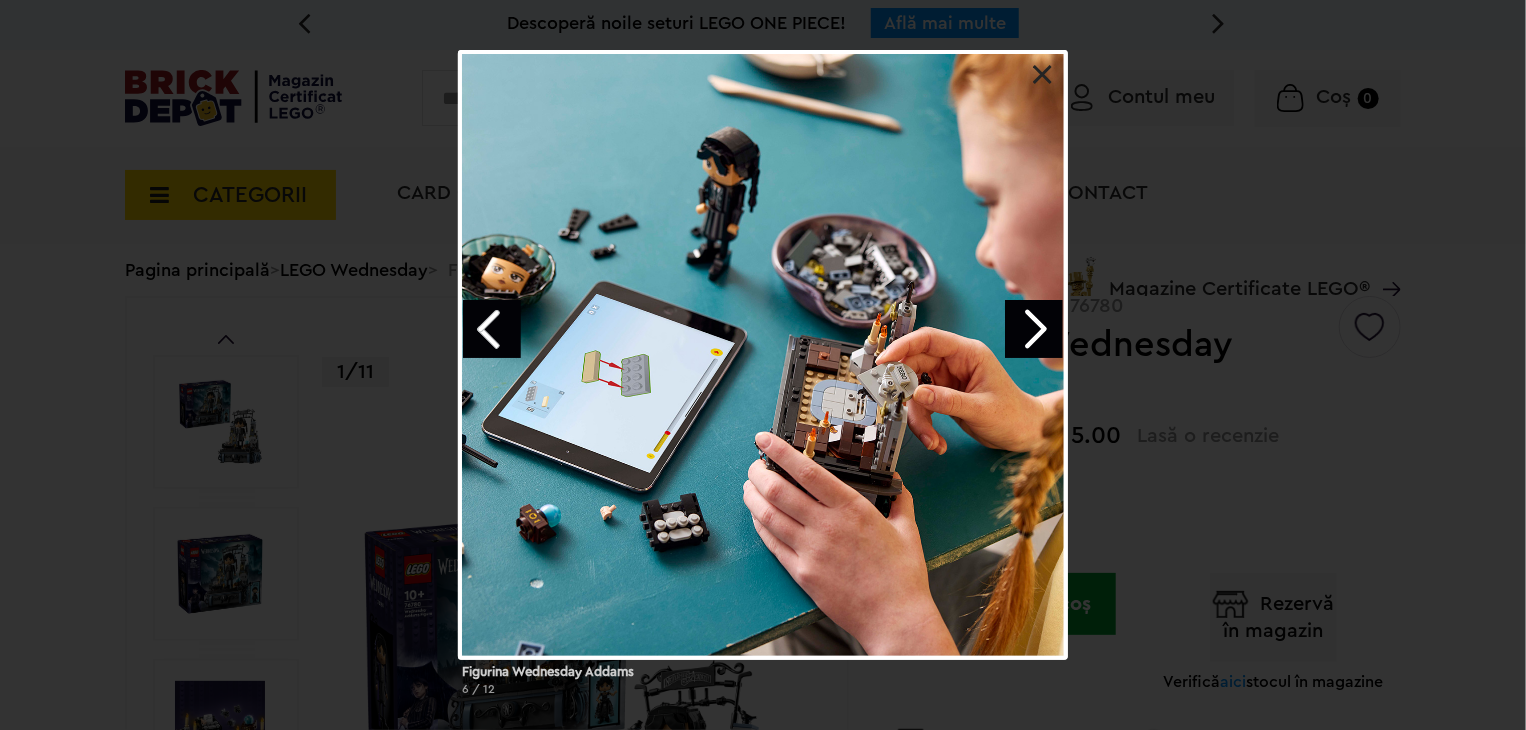click at bounding box center [492, 329] 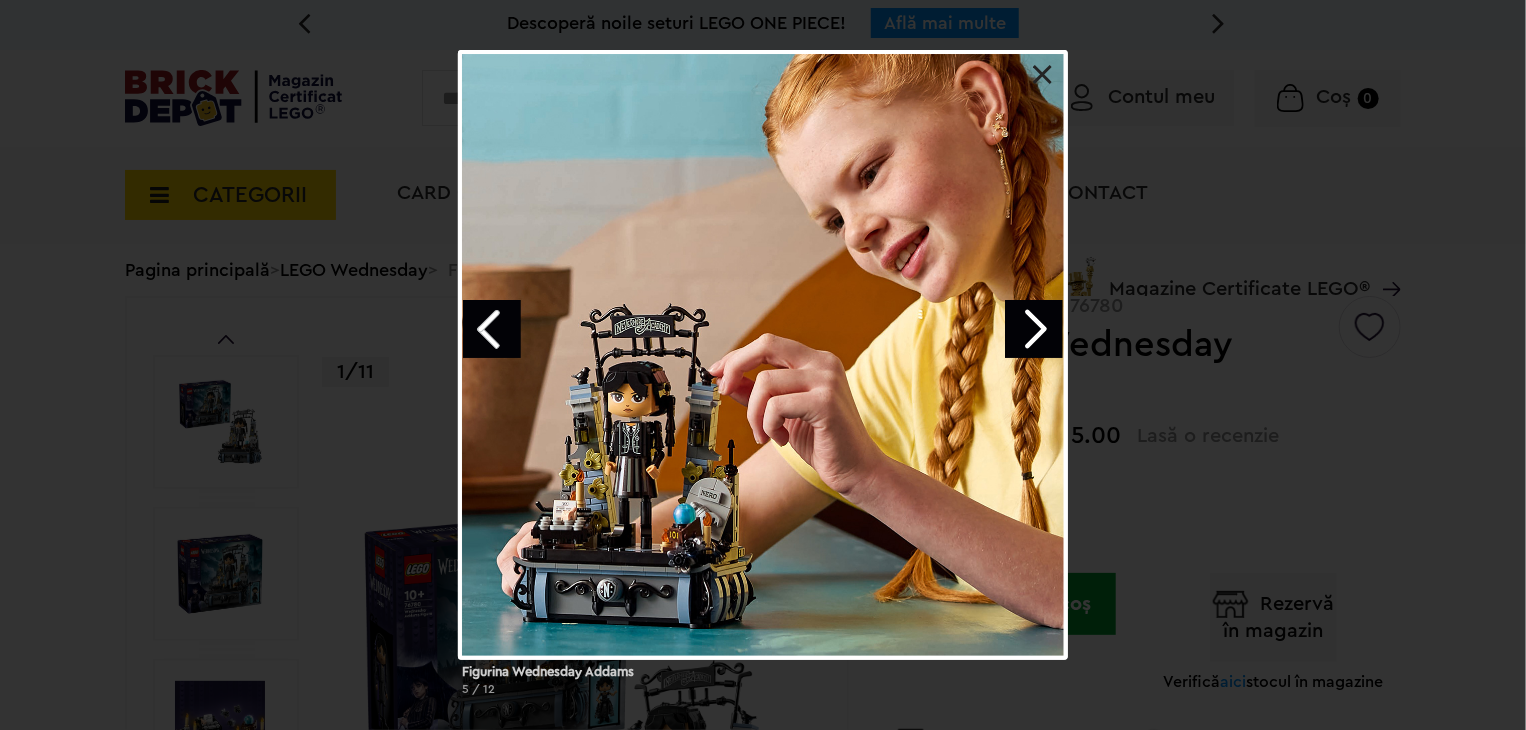 click at bounding box center (492, 329) 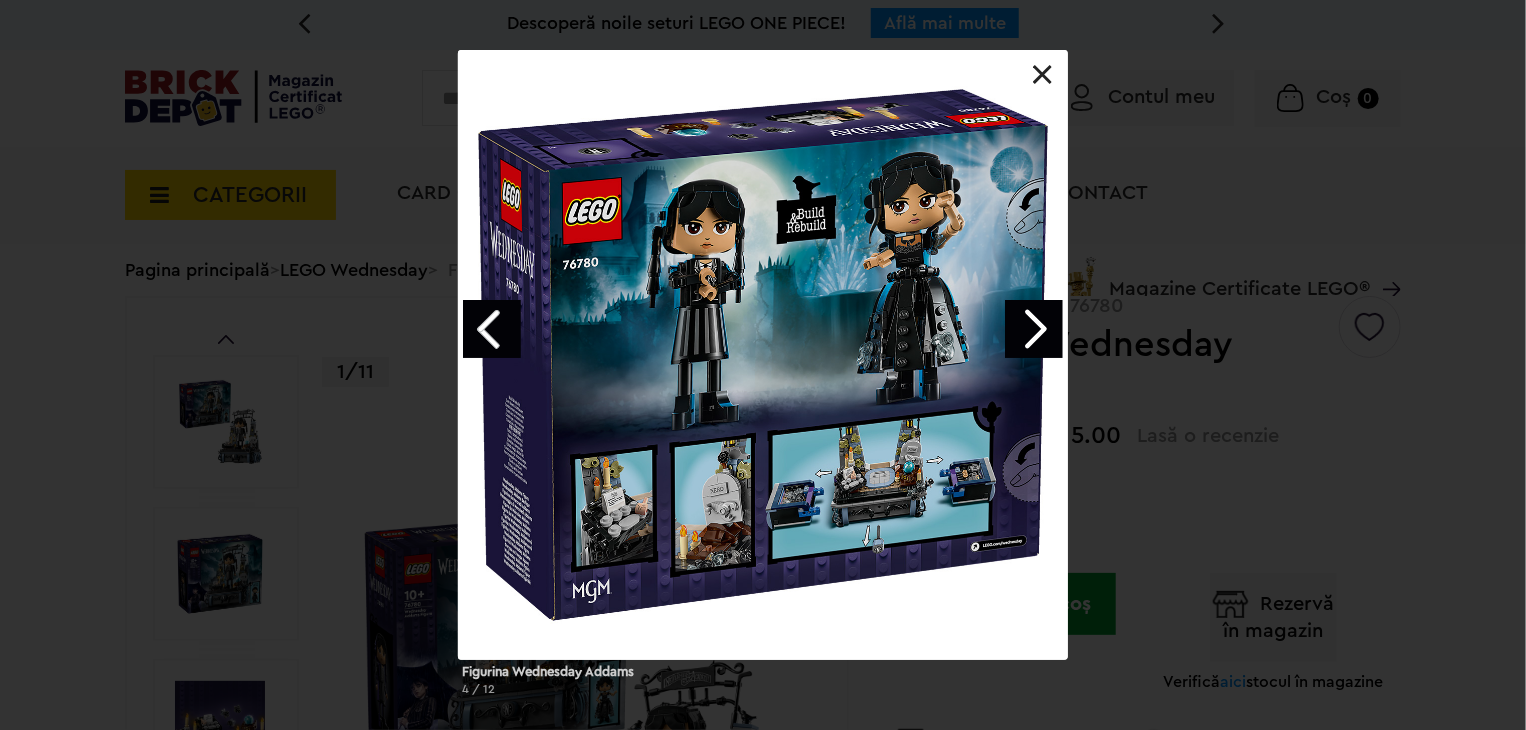 click at bounding box center [492, 329] 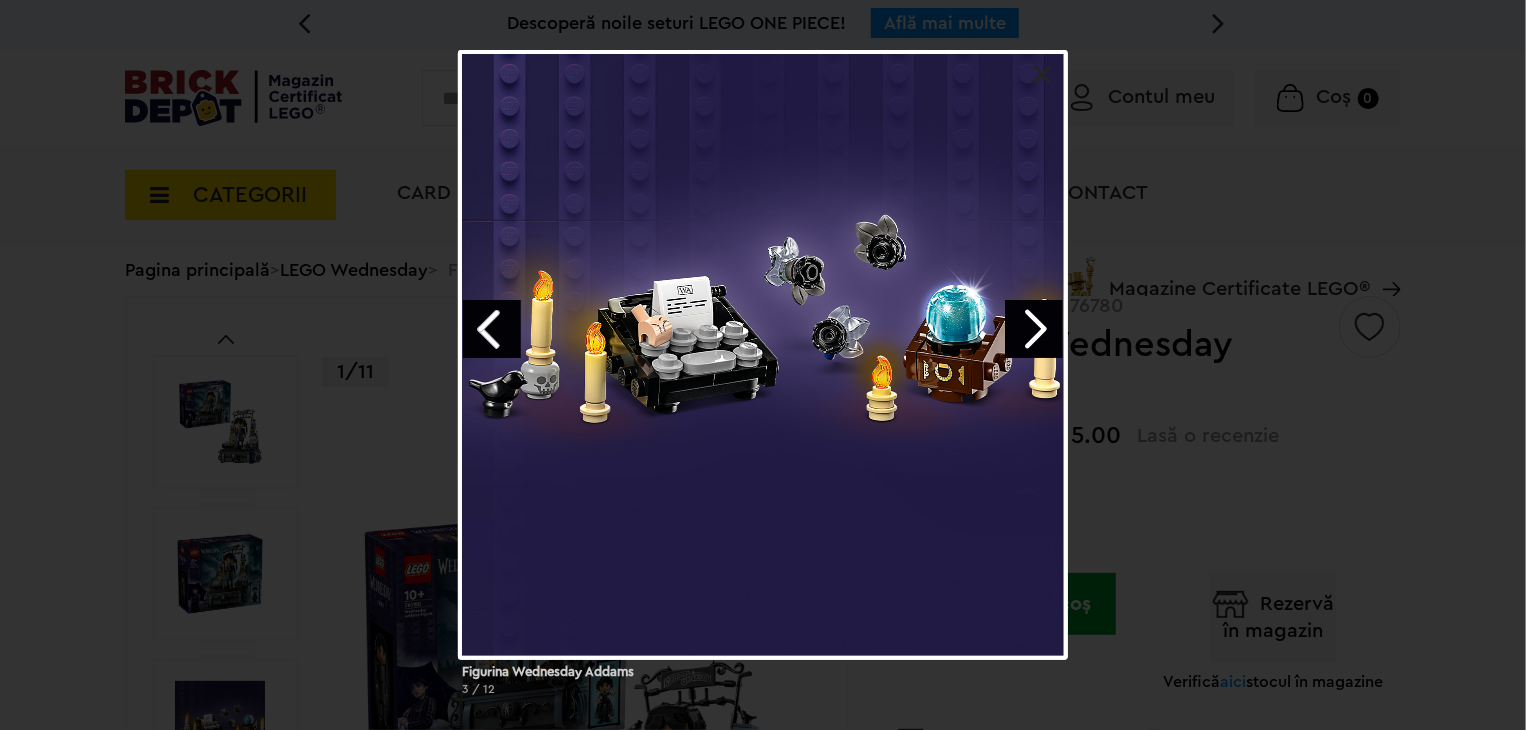 click at bounding box center [492, 329] 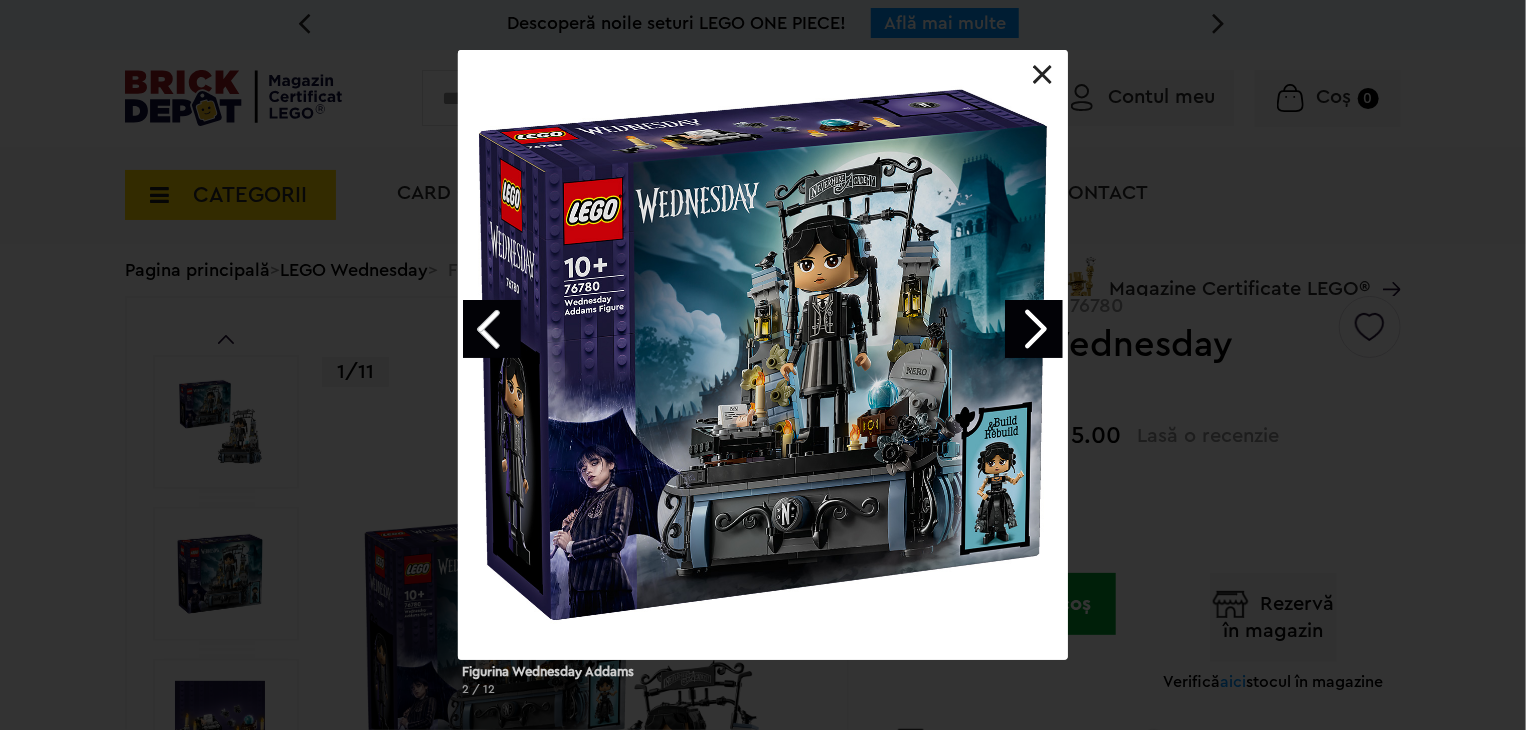 click at bounding box center (1043, 75) 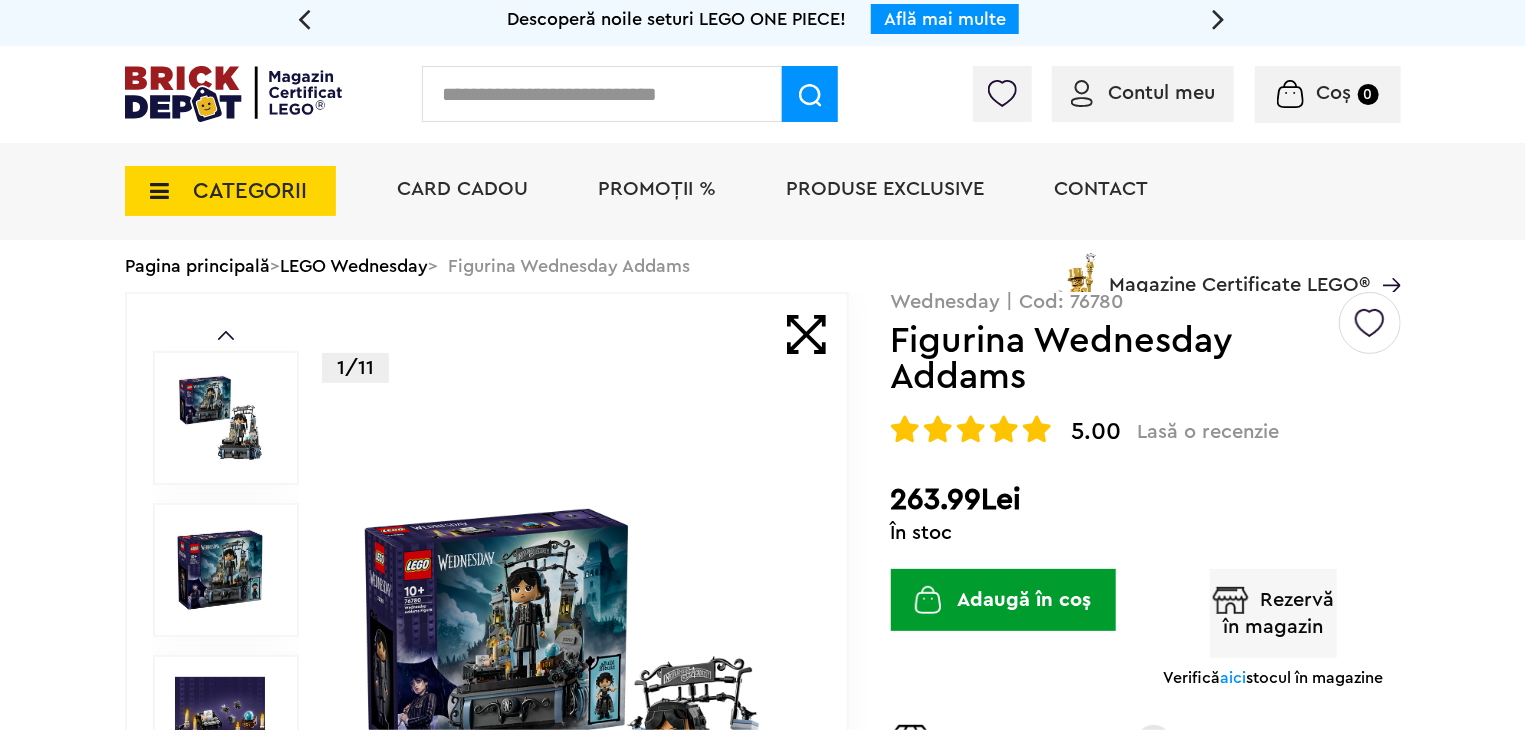 scroll, scrollTop: 0, scrollLeft: 0, axis: both 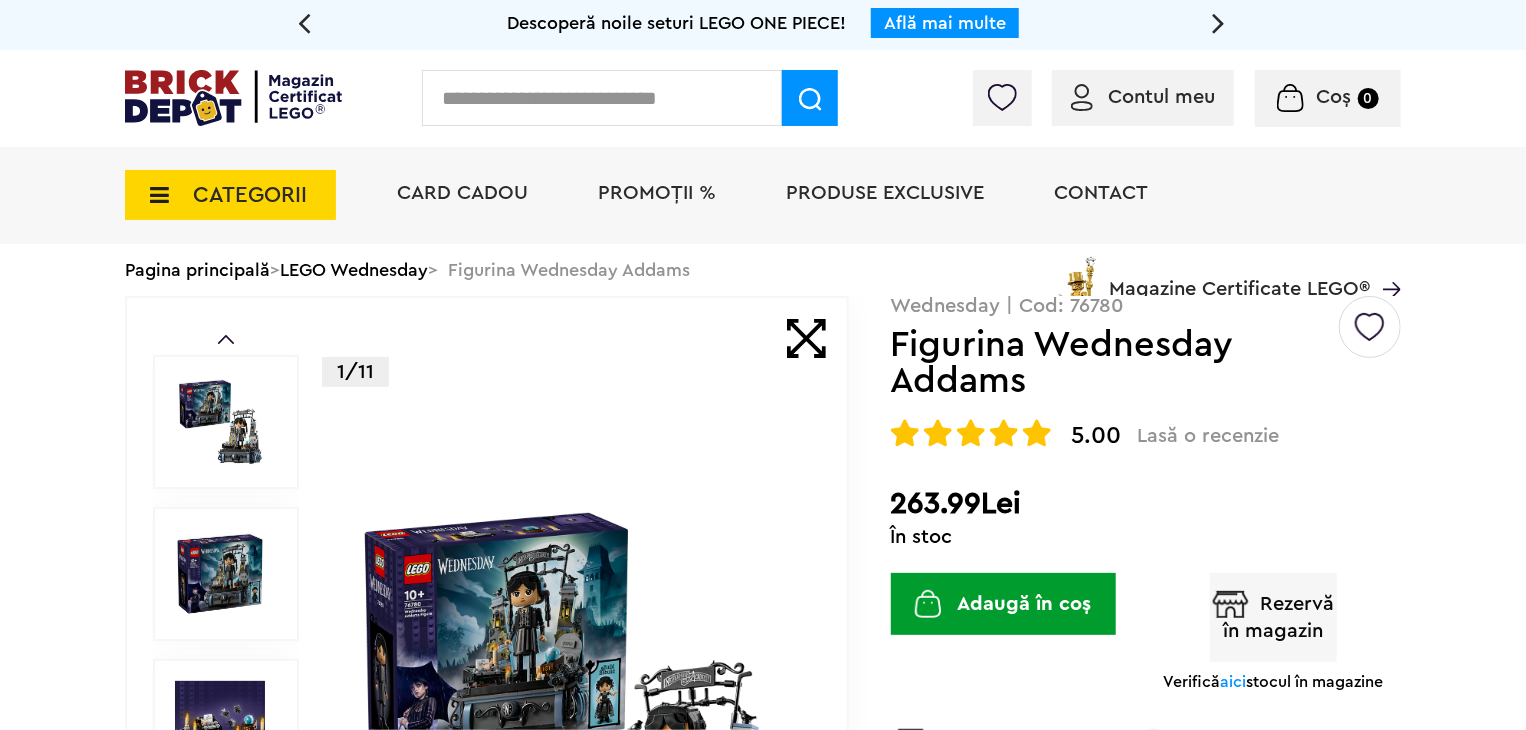 click on "CATEGORII" at bounding box center [250, 195] 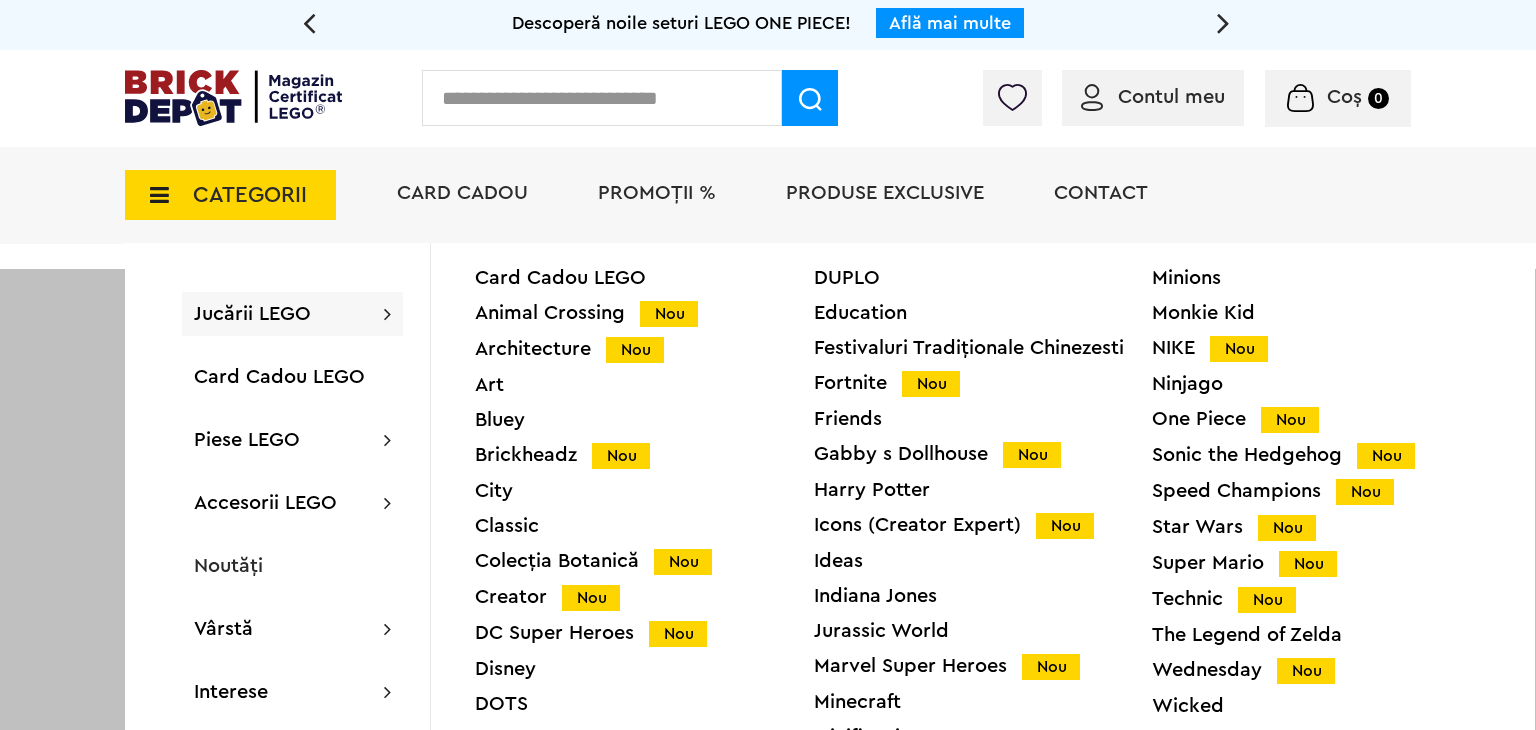 click on "Nou" at bounding box center [1239, 349] 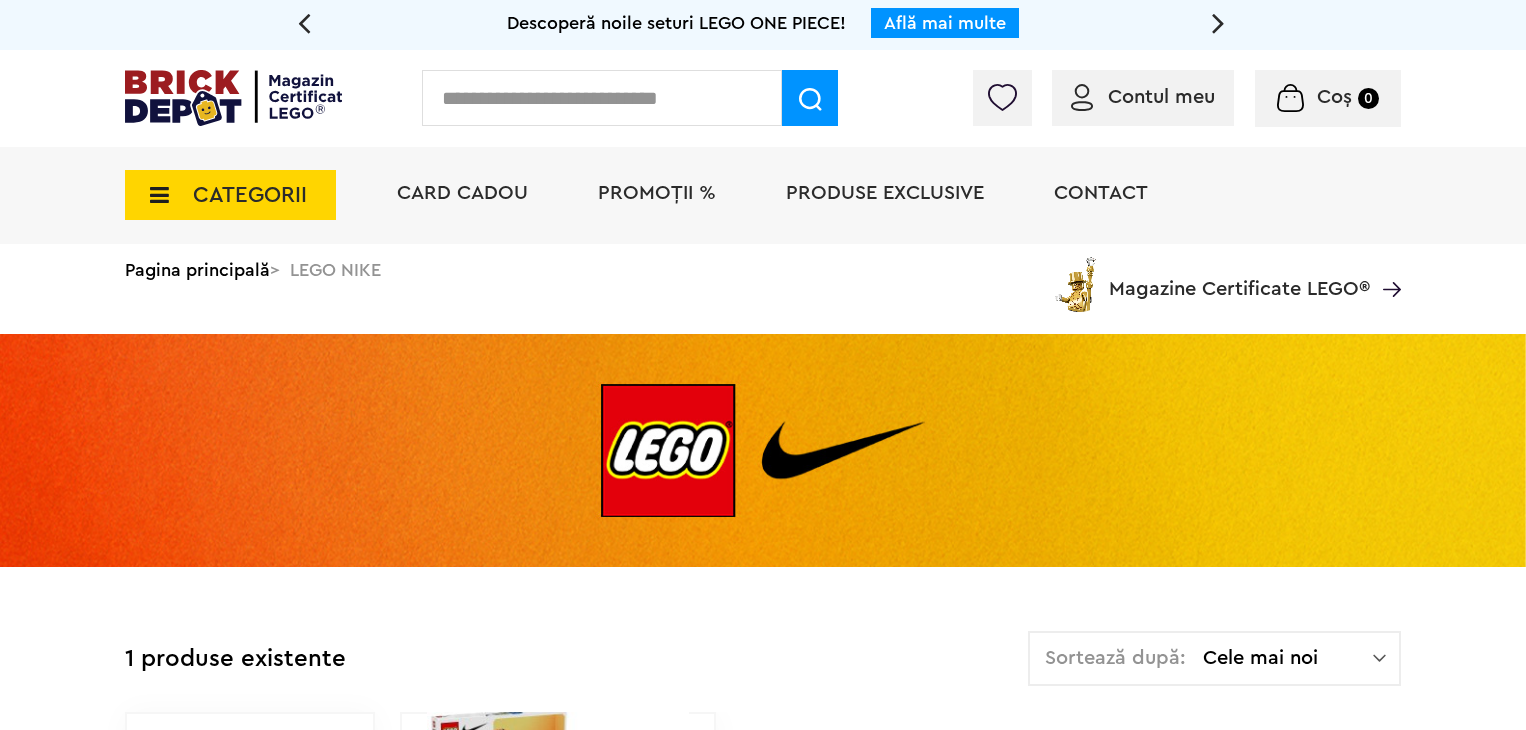 scroll, scrollTop: 0, scrollLeft: 0, axis: both 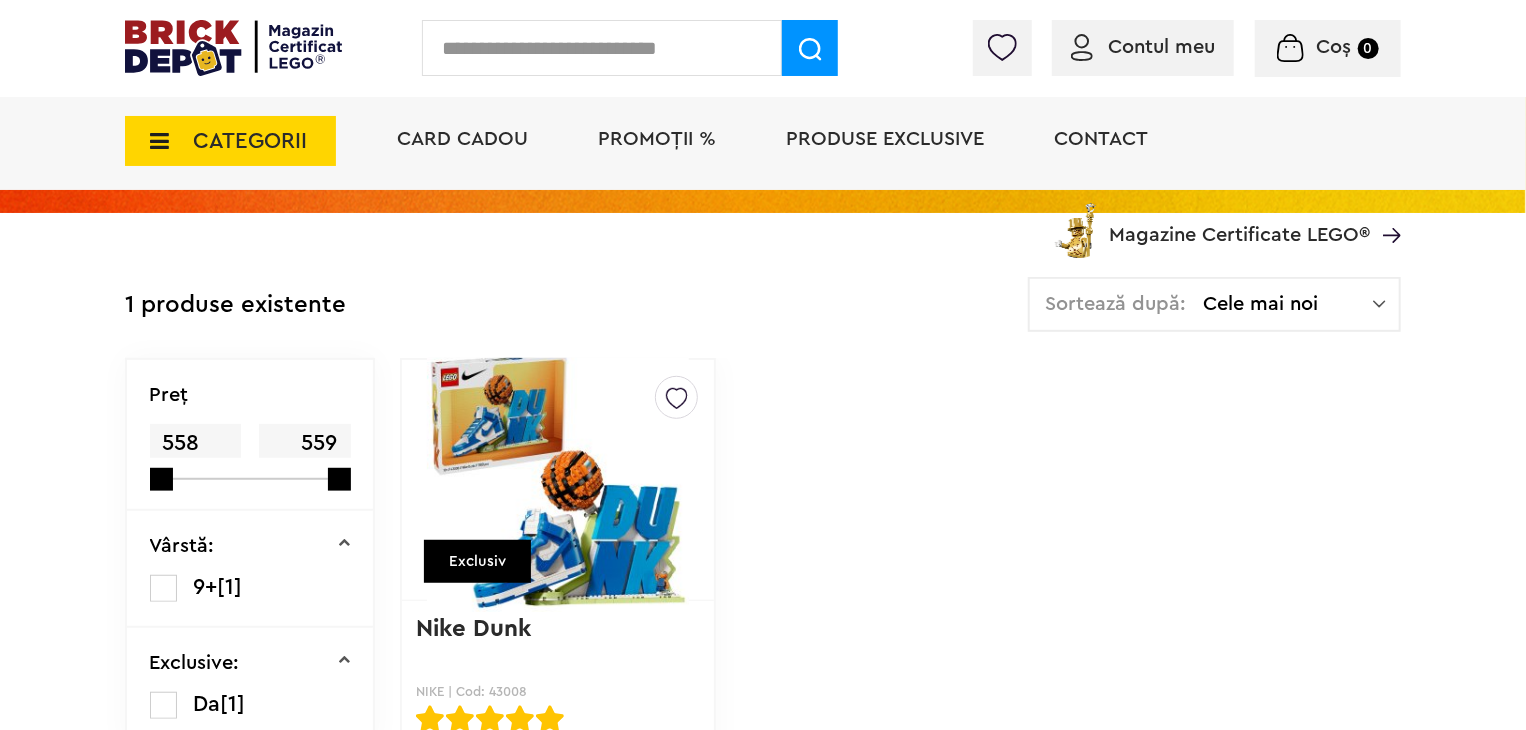 click on "CATEGORII" at bounding box center (230, 141) 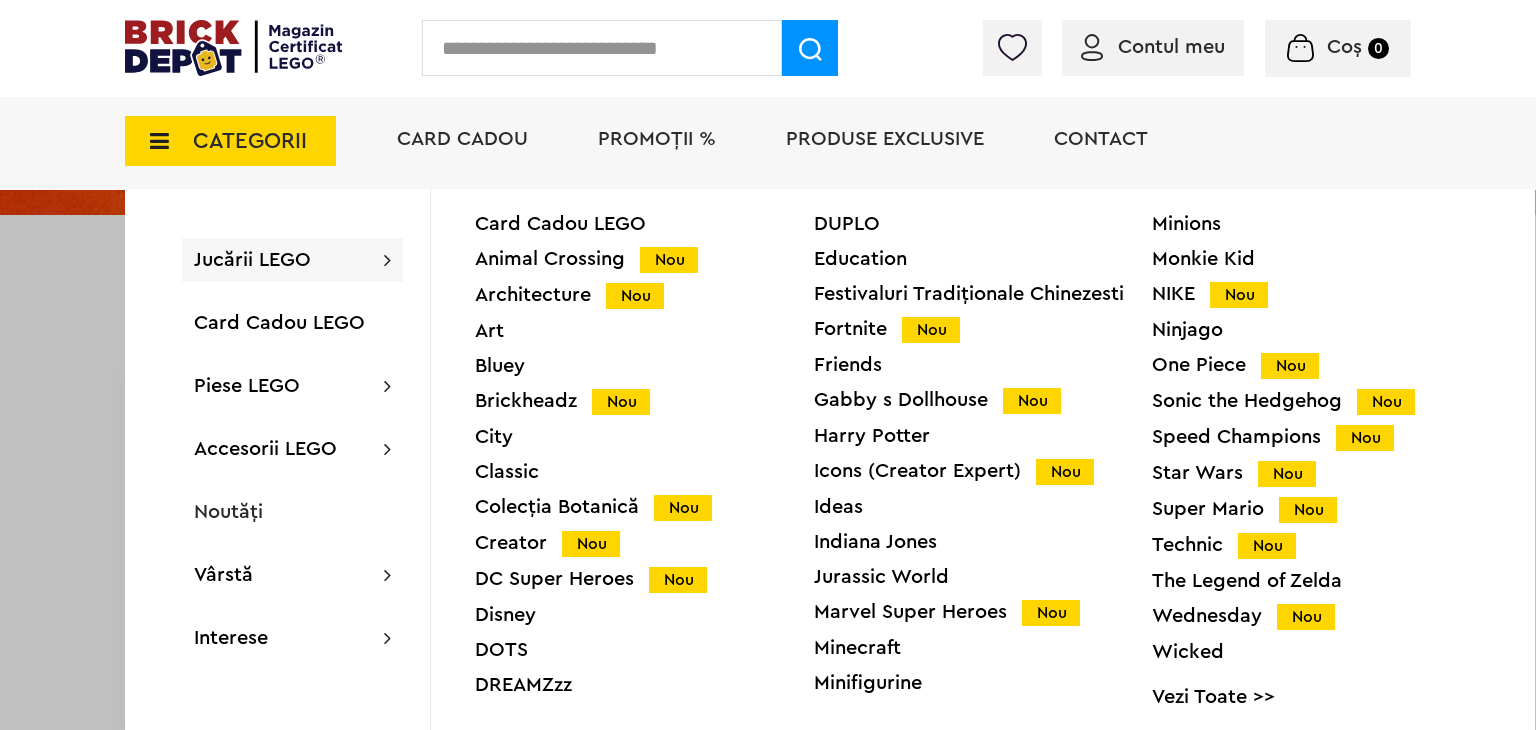 click on "Wednesday Nou" at bounding box center (1321, 616) 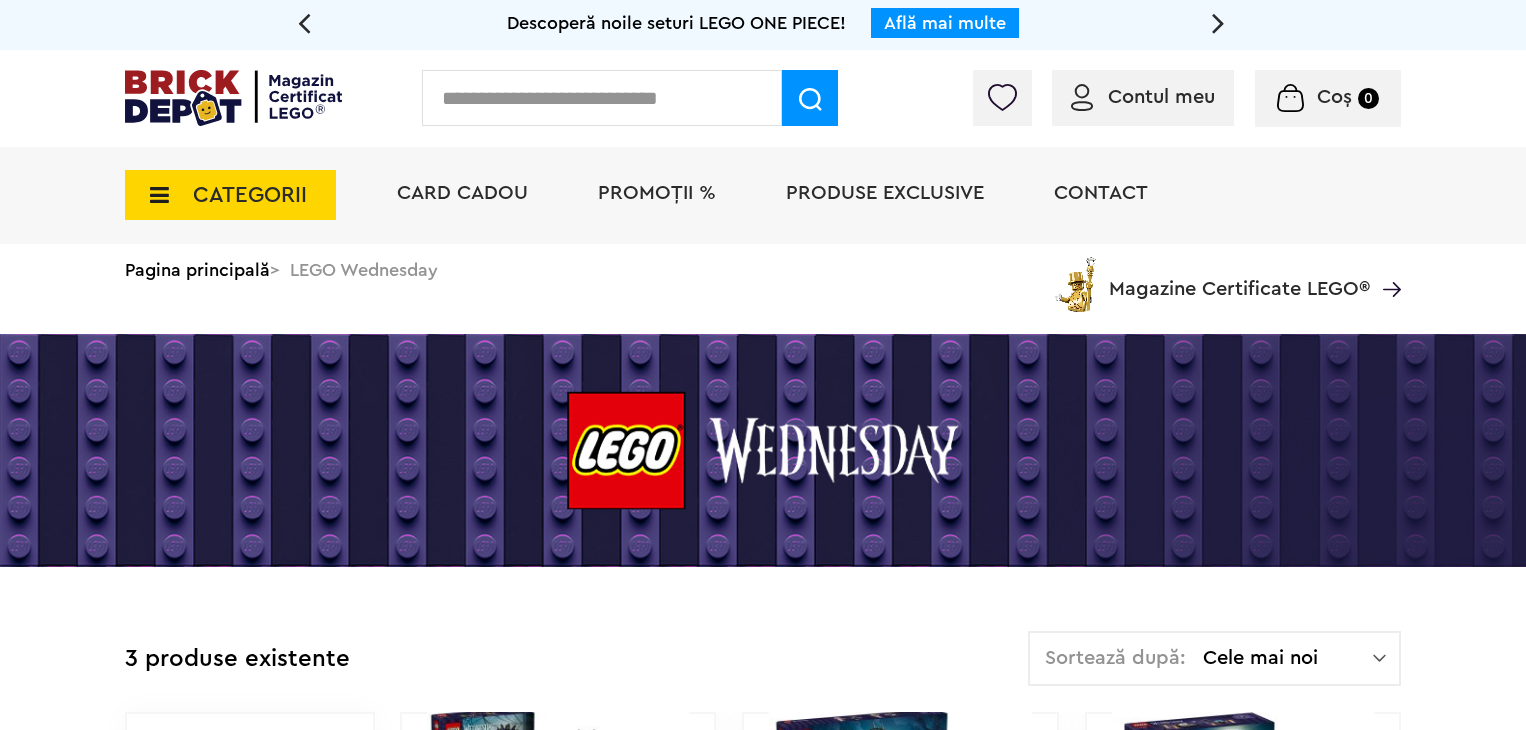 scroll, scrollTop: 0, scrollLeft: 0, axis: both 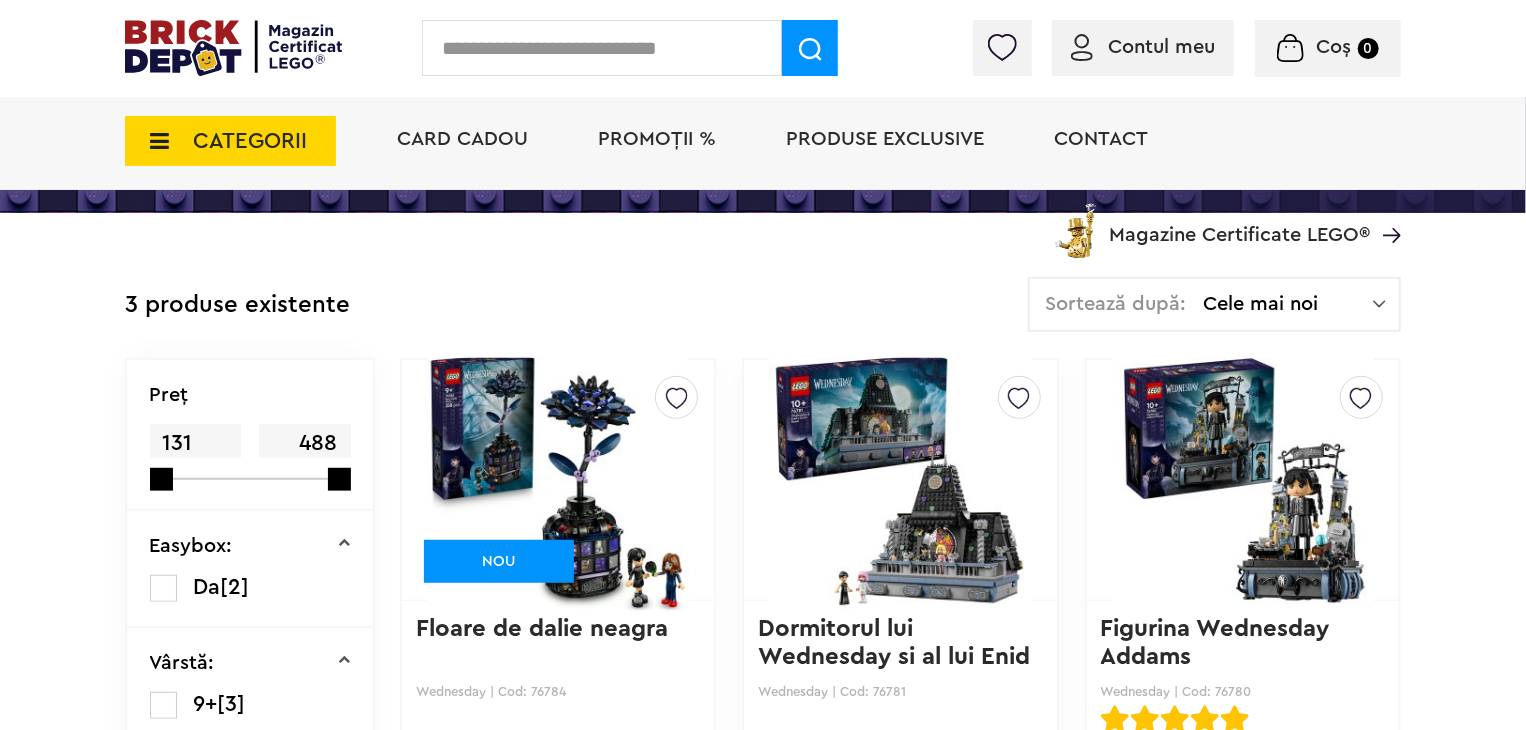 click at bounding box center [1243, 480] 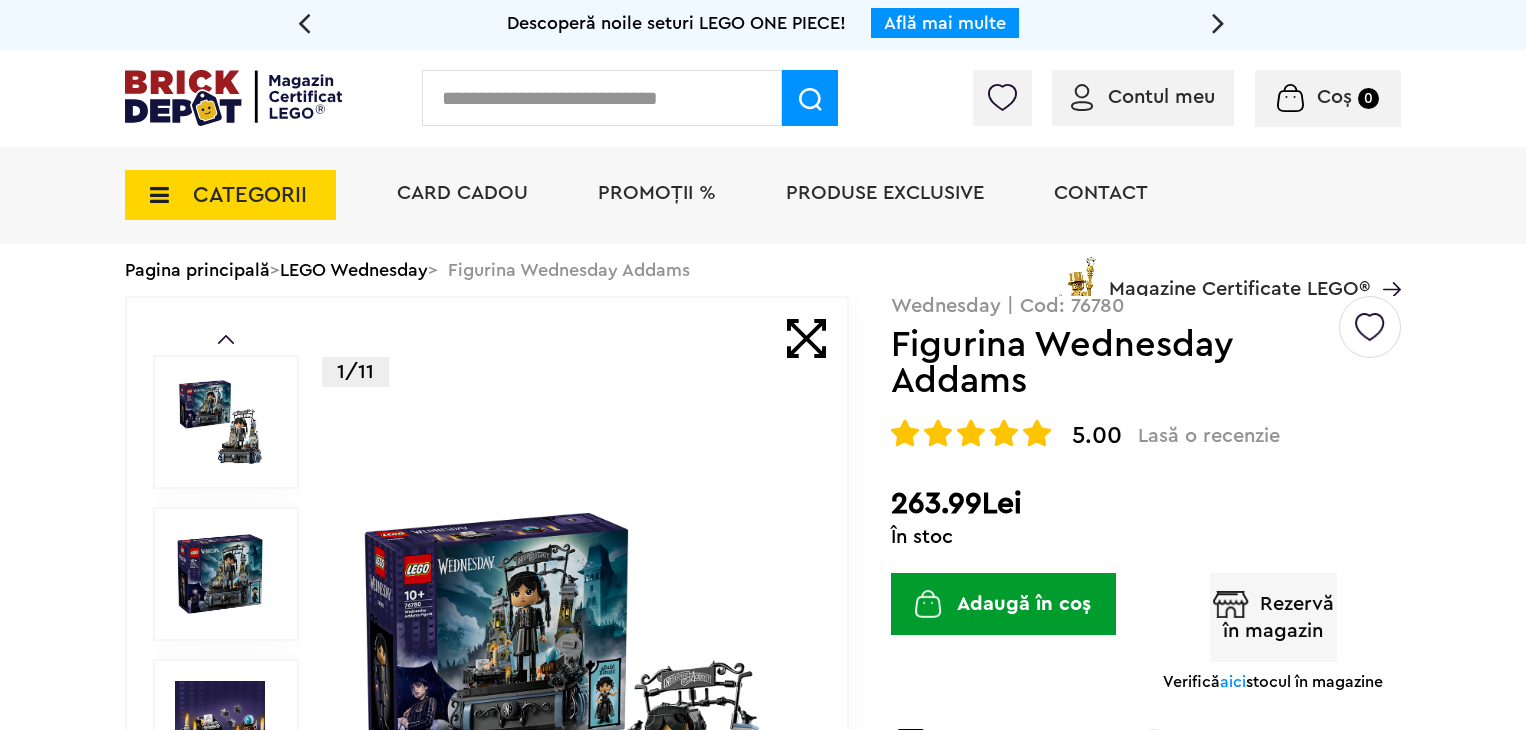 scroll, scrollTop: 0, scrollLeft: 0, axis: both 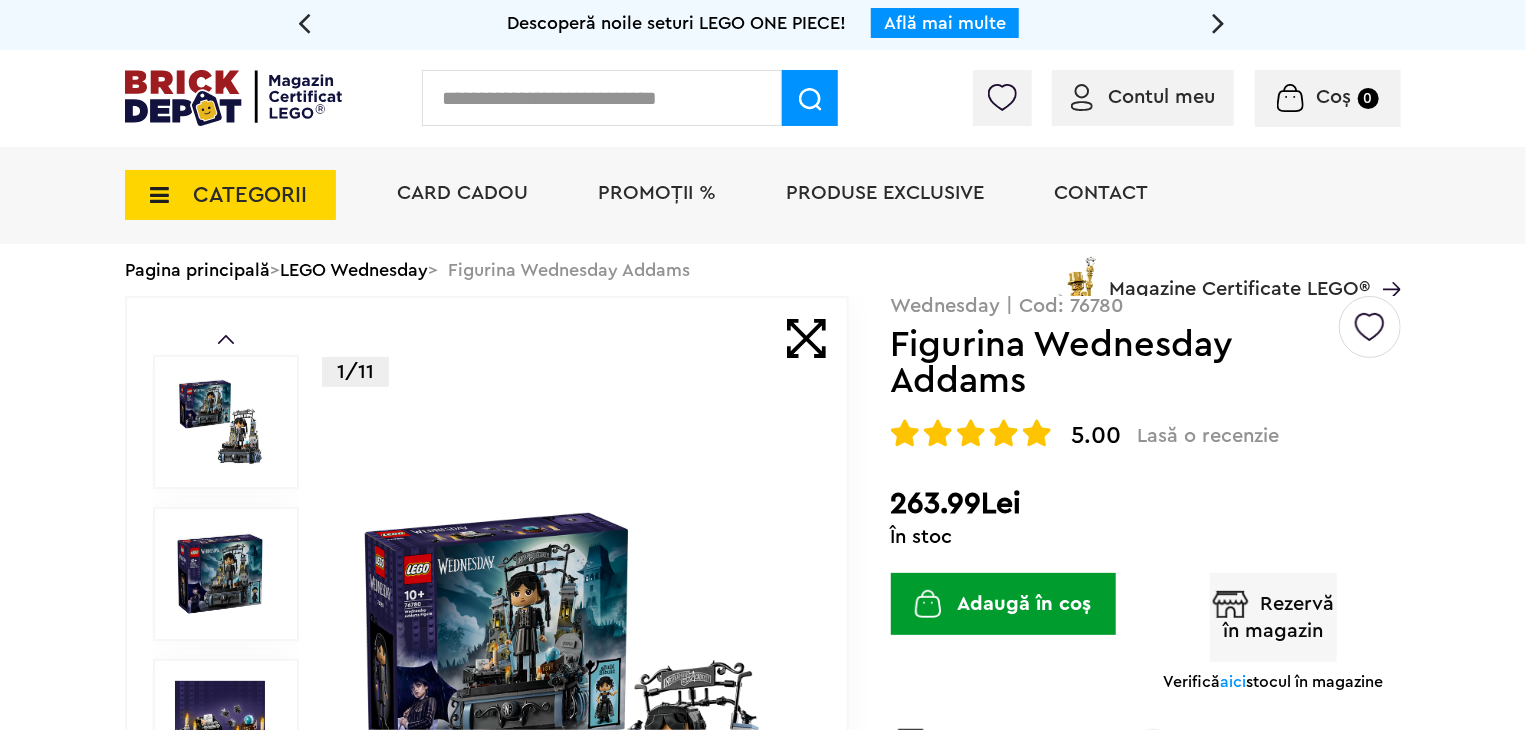 click at bounding box center (220, 422) 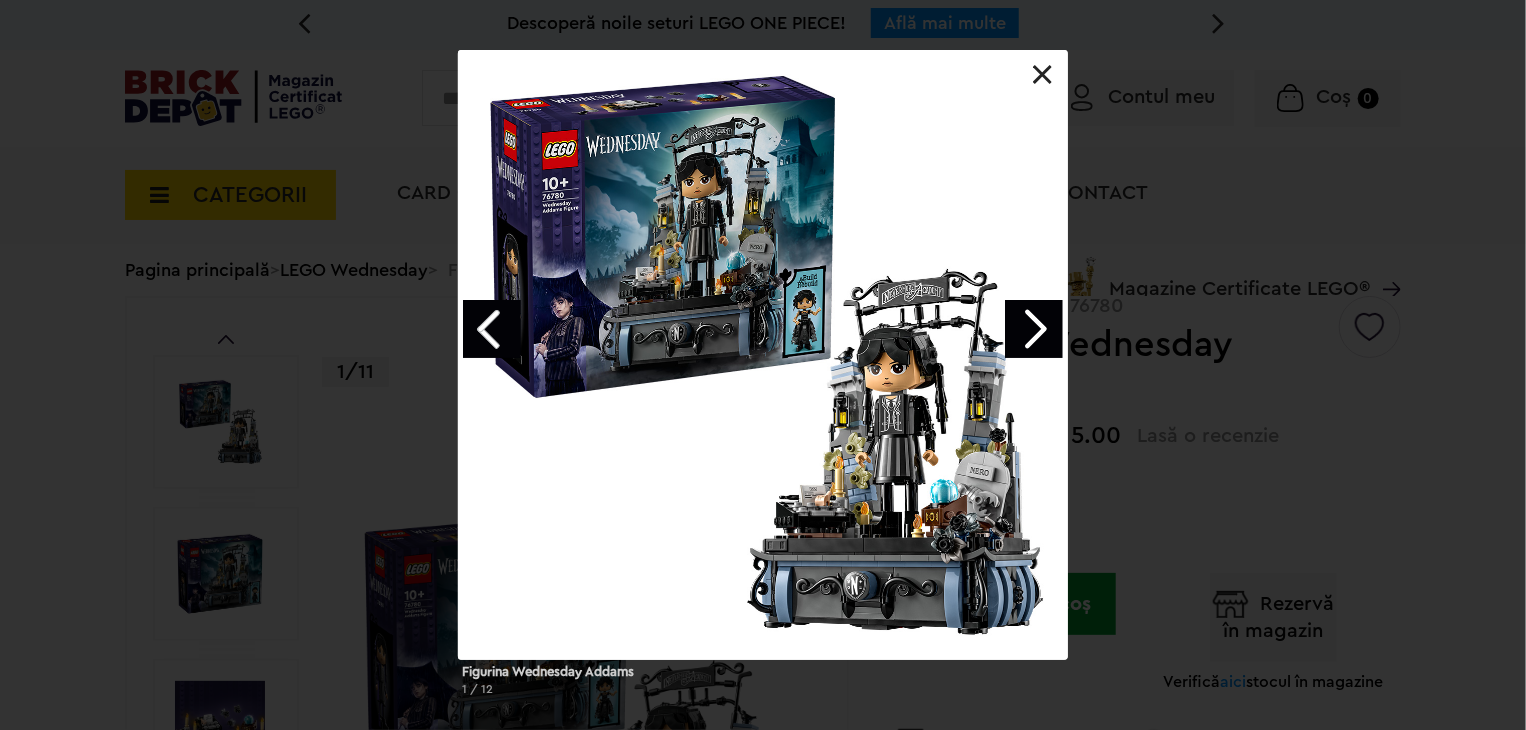 click at bounding box center [1034, 329] 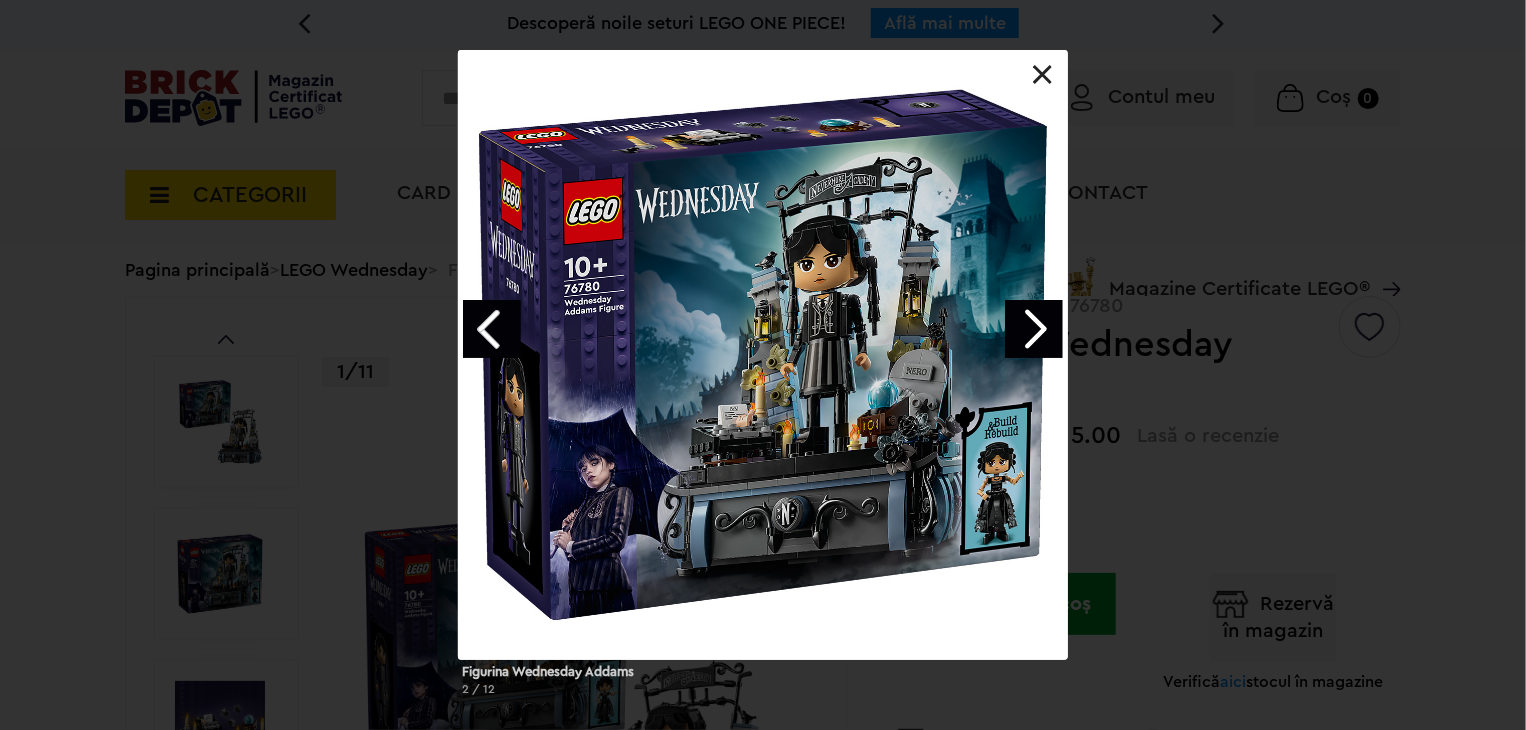 click at bounding box center (1043, 75) 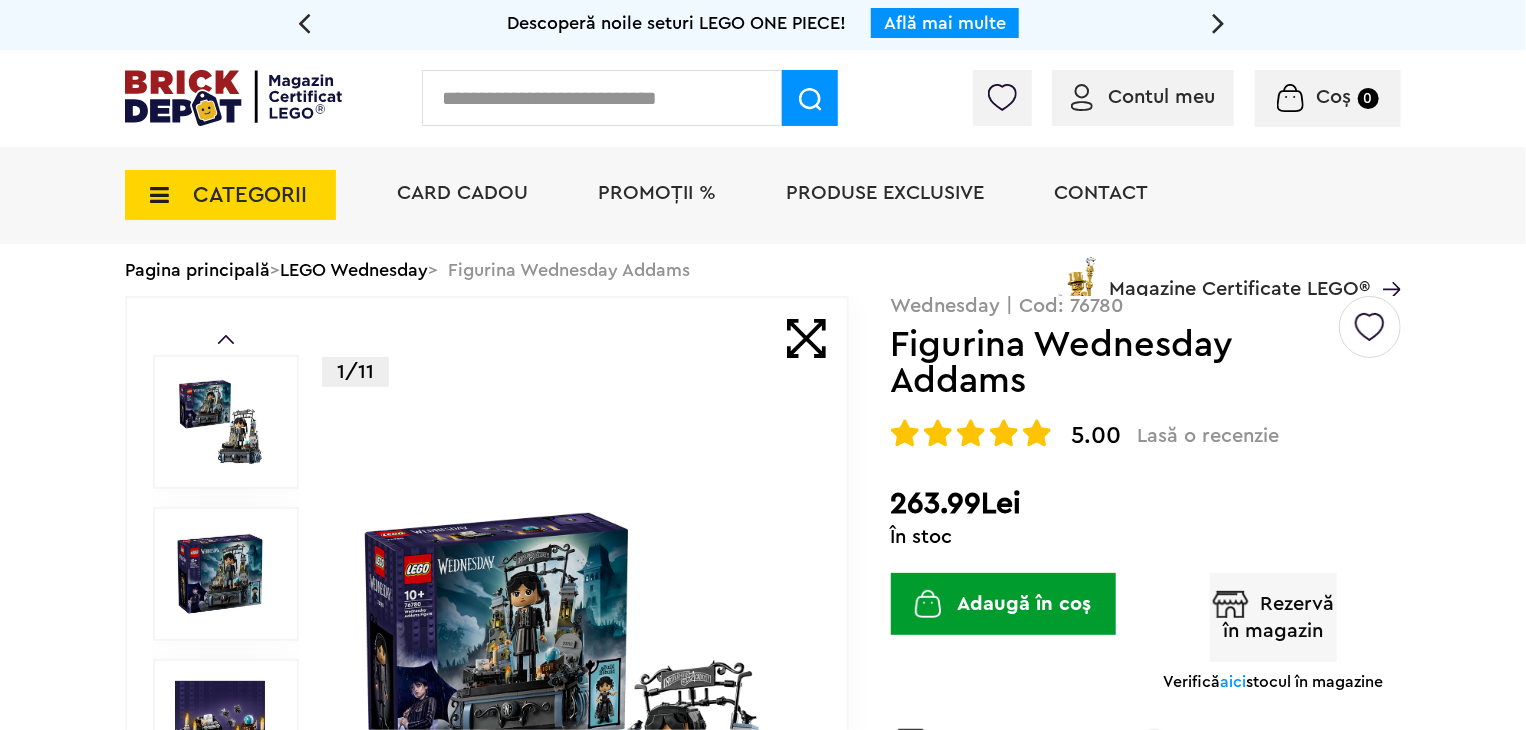 click on "CATEGORII" at bounding box center [230, 195] 